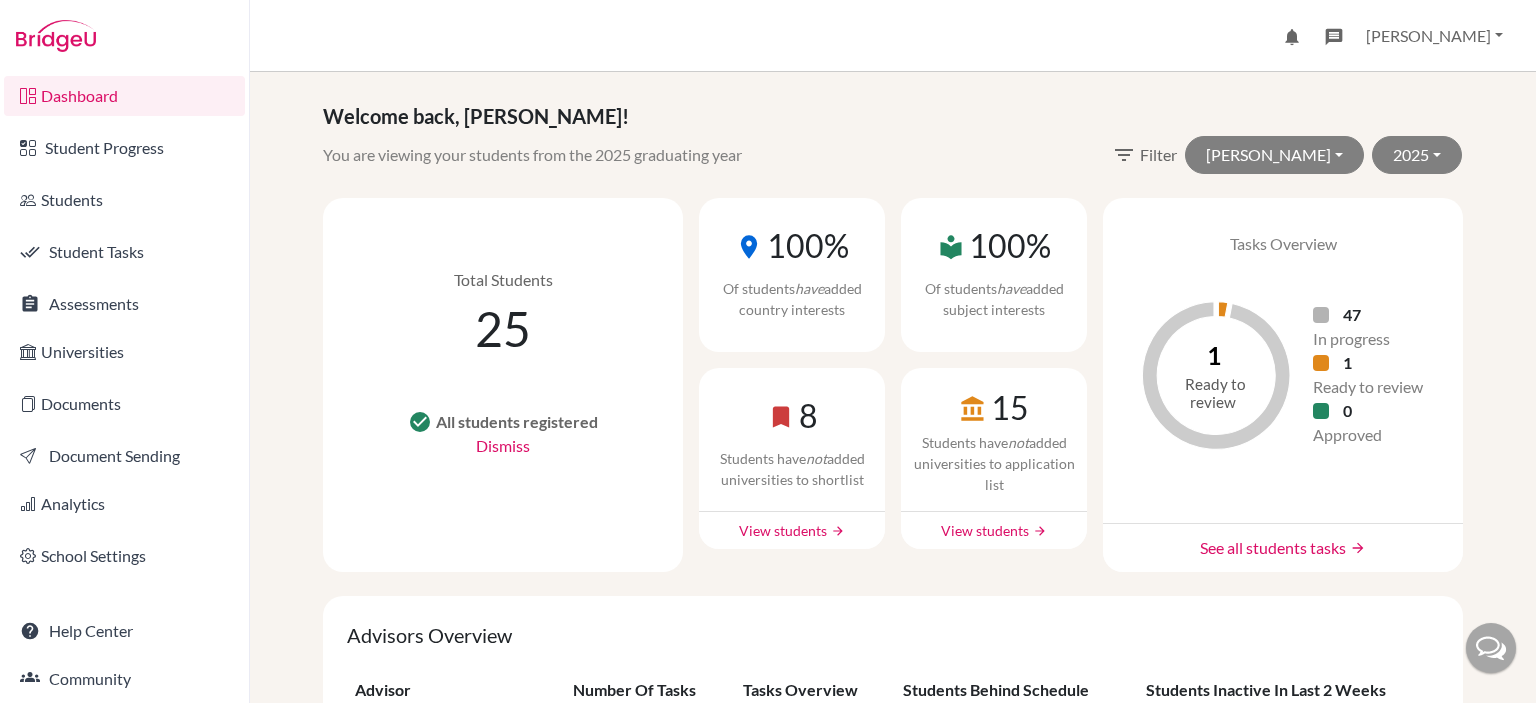 scroll, scrollTop: 0, scrollLeft: 0, axis: both 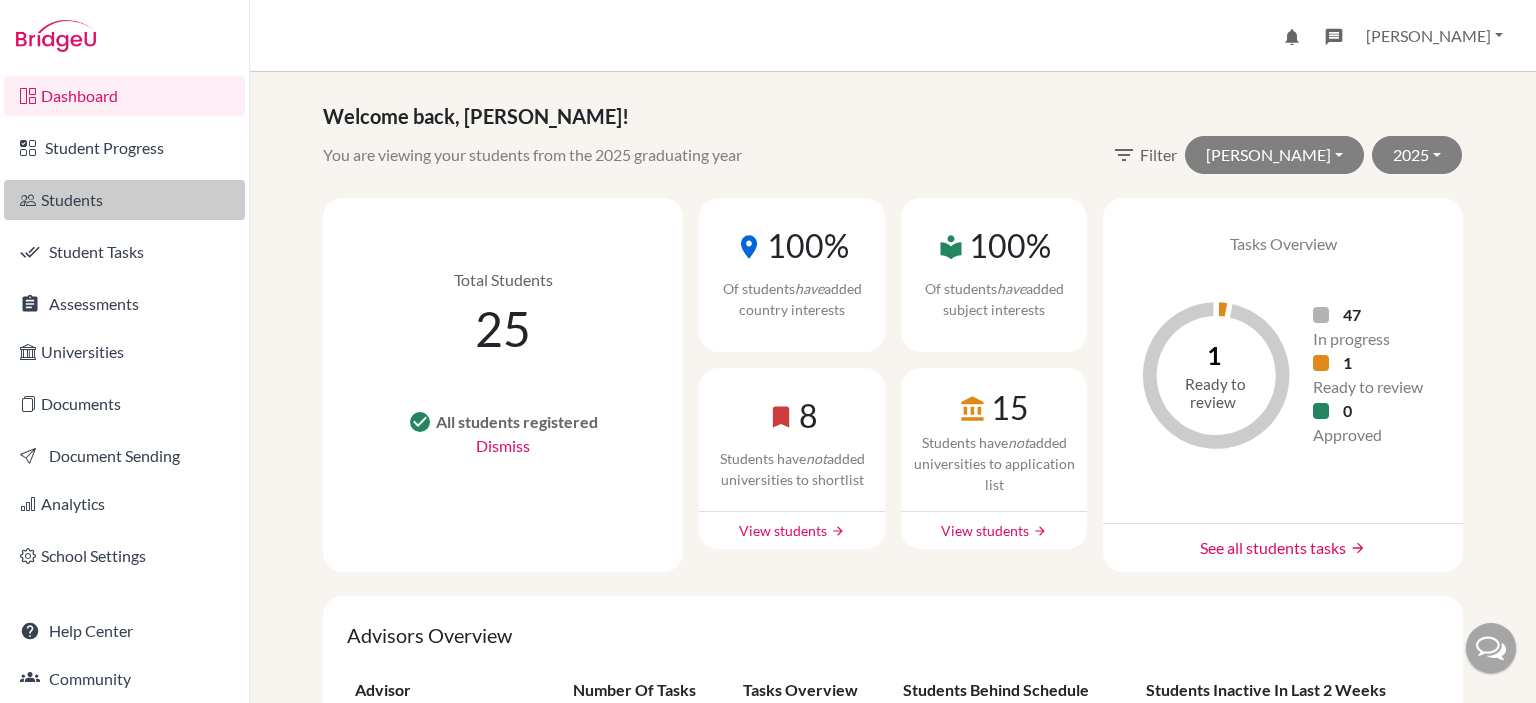 click on "Students" at bounding box center [124, 200] 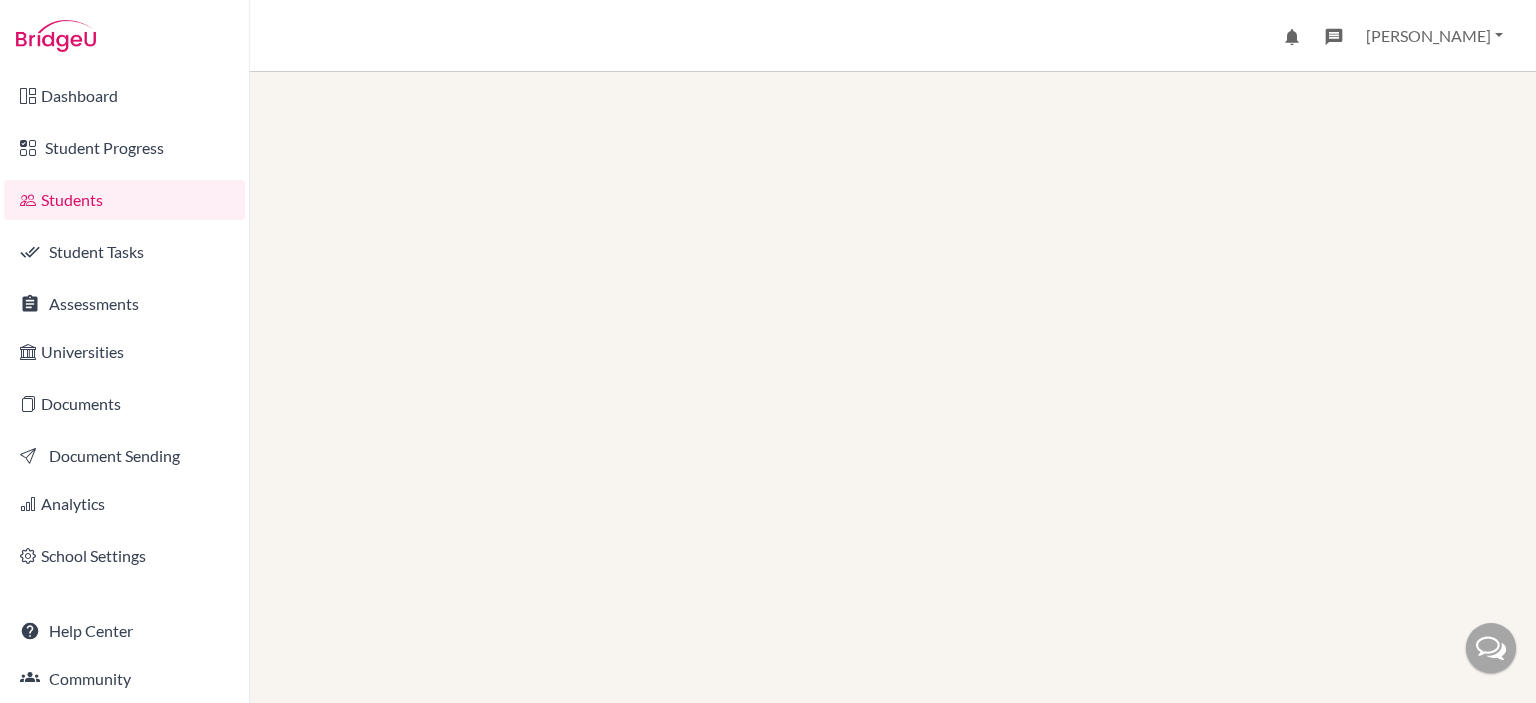scroll, scrollTop: 0, scrollLeft: 0, axis: both 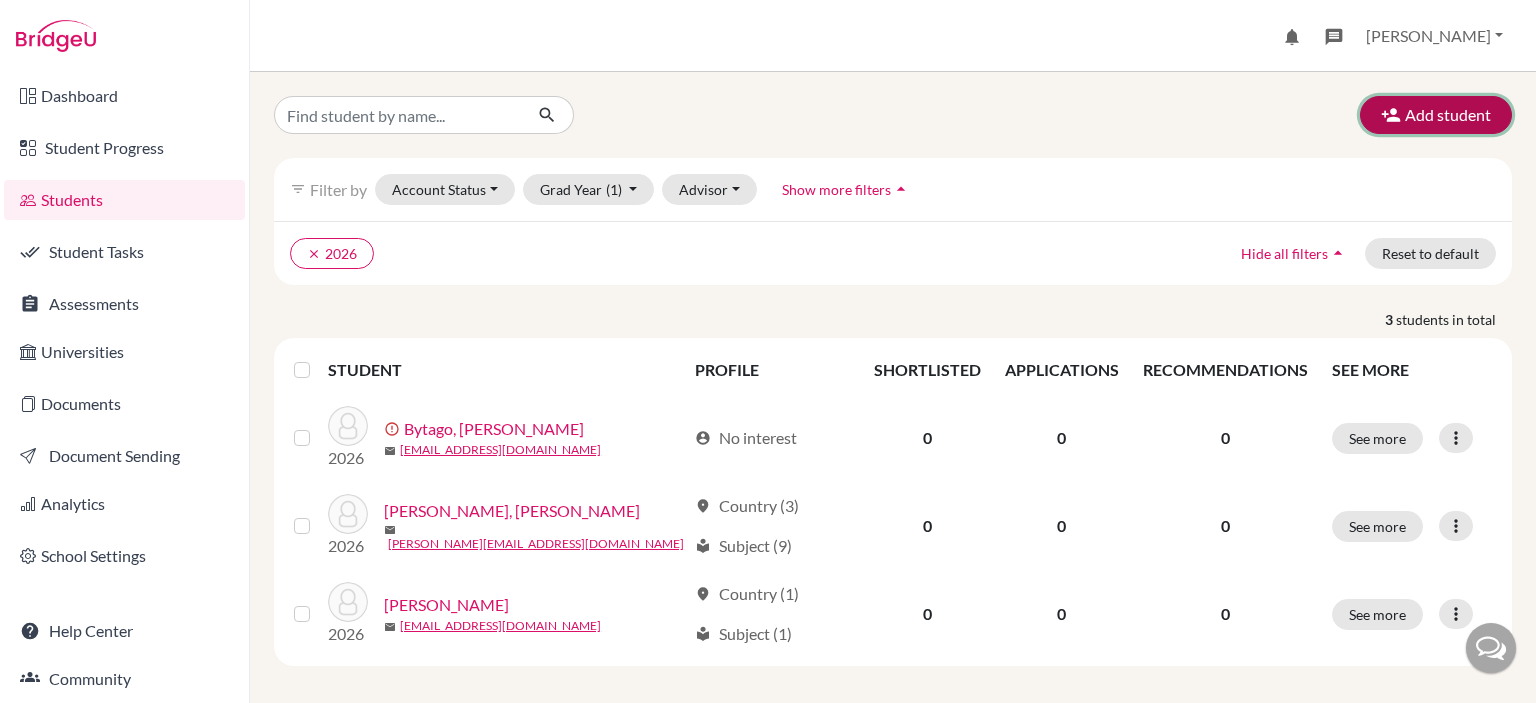 click on "Add student" at bounding box center [1436, 115] 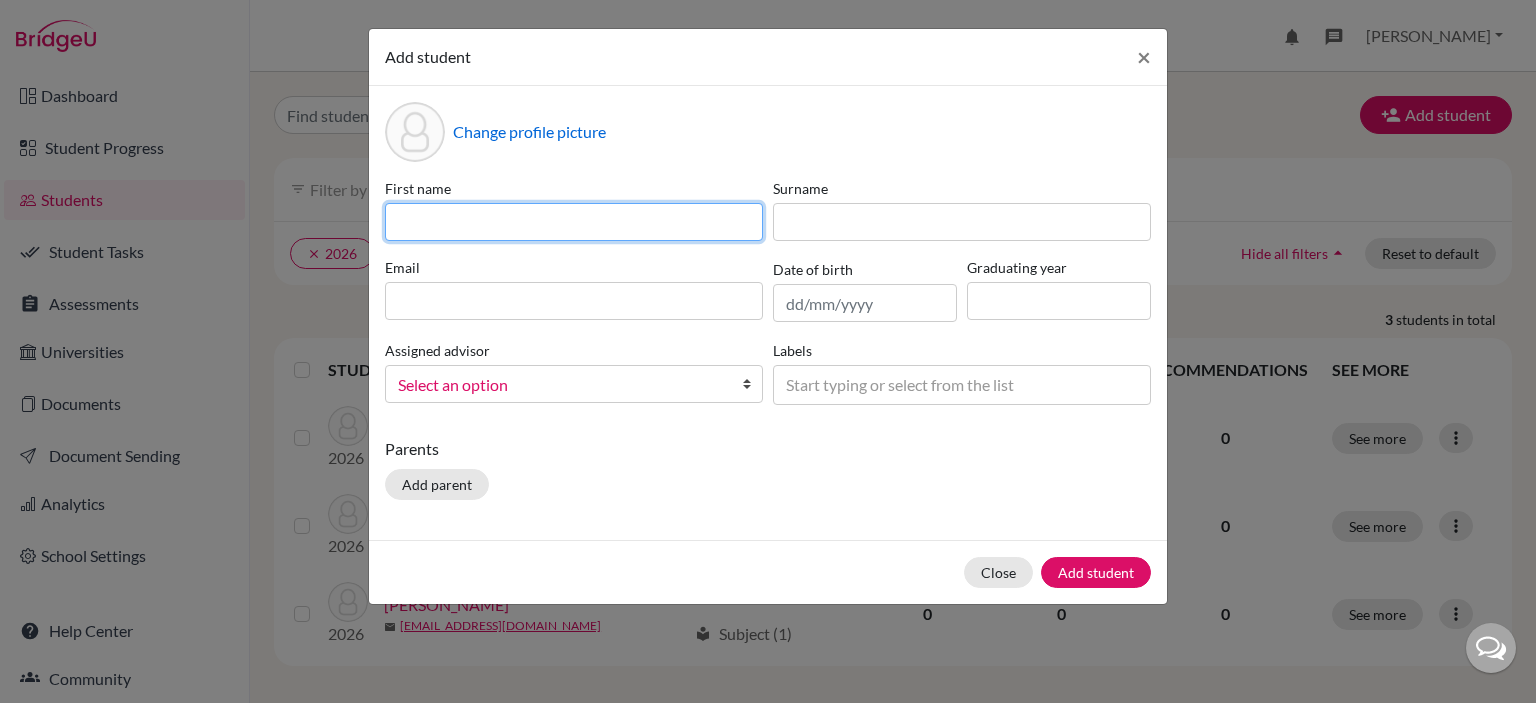 click at bounding box center (574, 222) 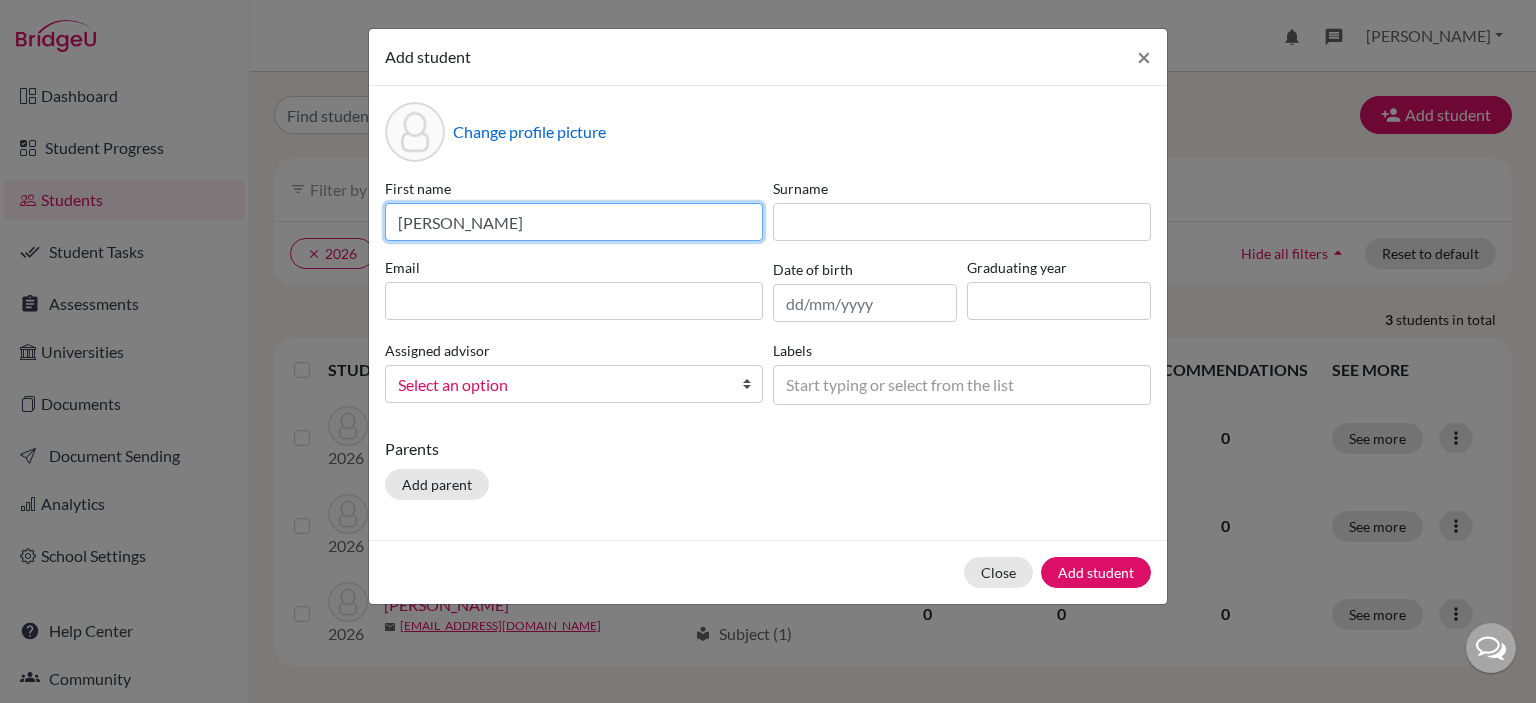 type on "[PERSON_NAME]" 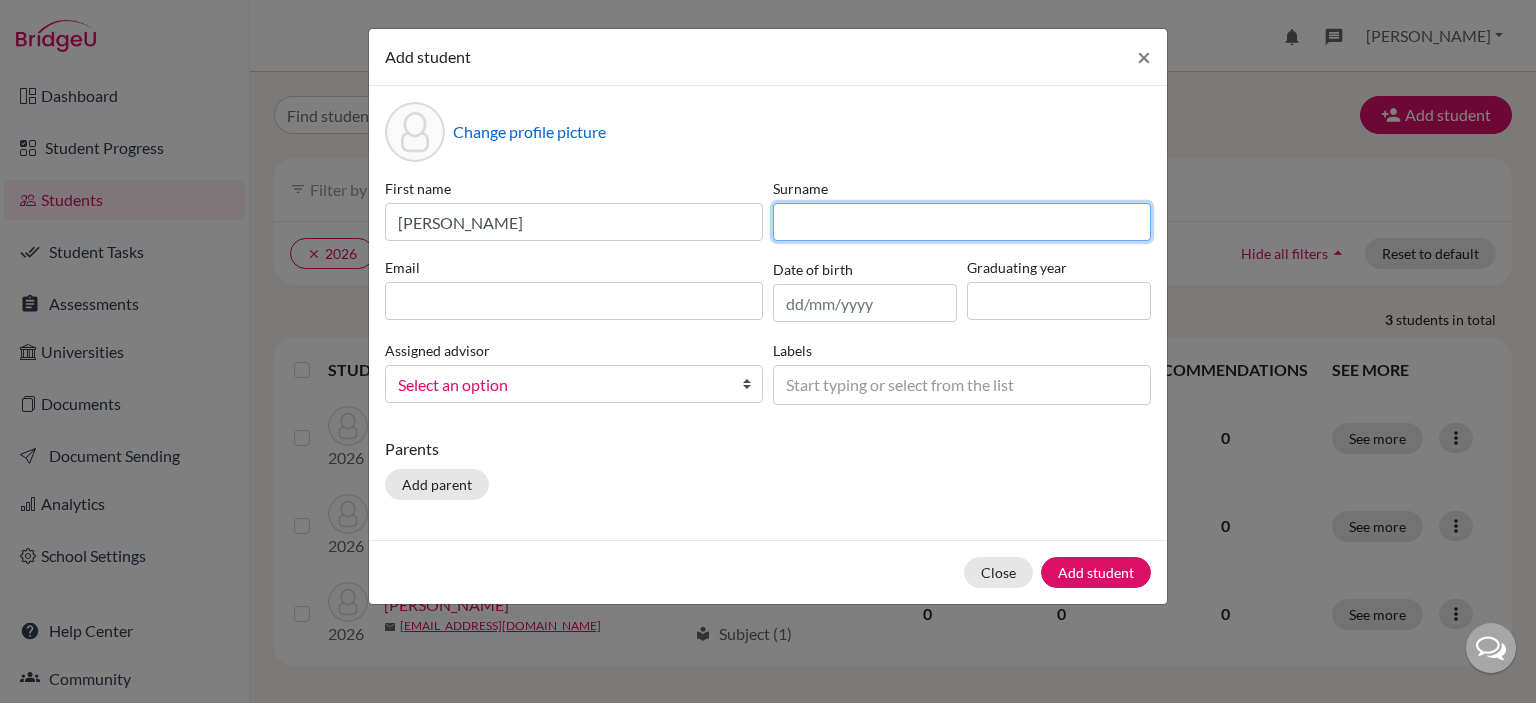 click at bounding box center [962, 222] 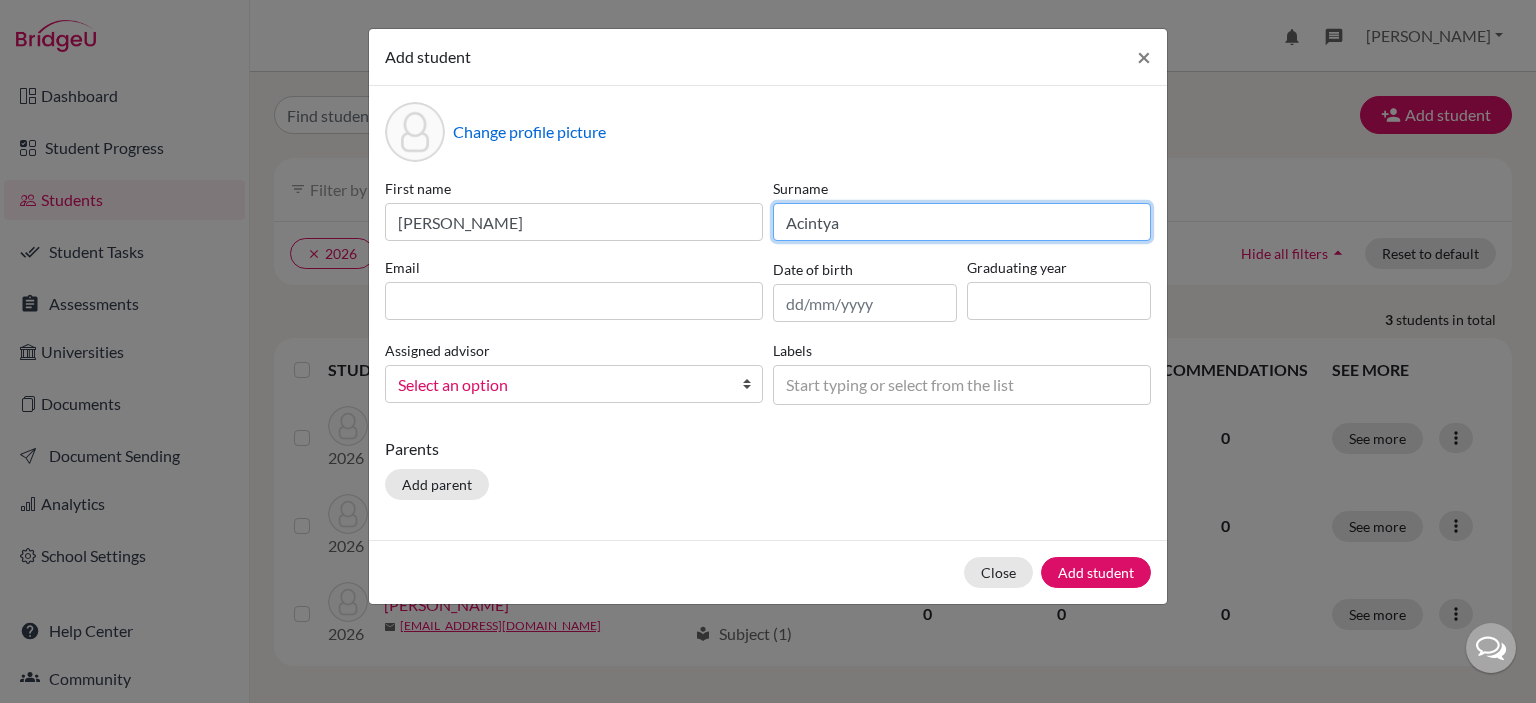 type on "Acintya" 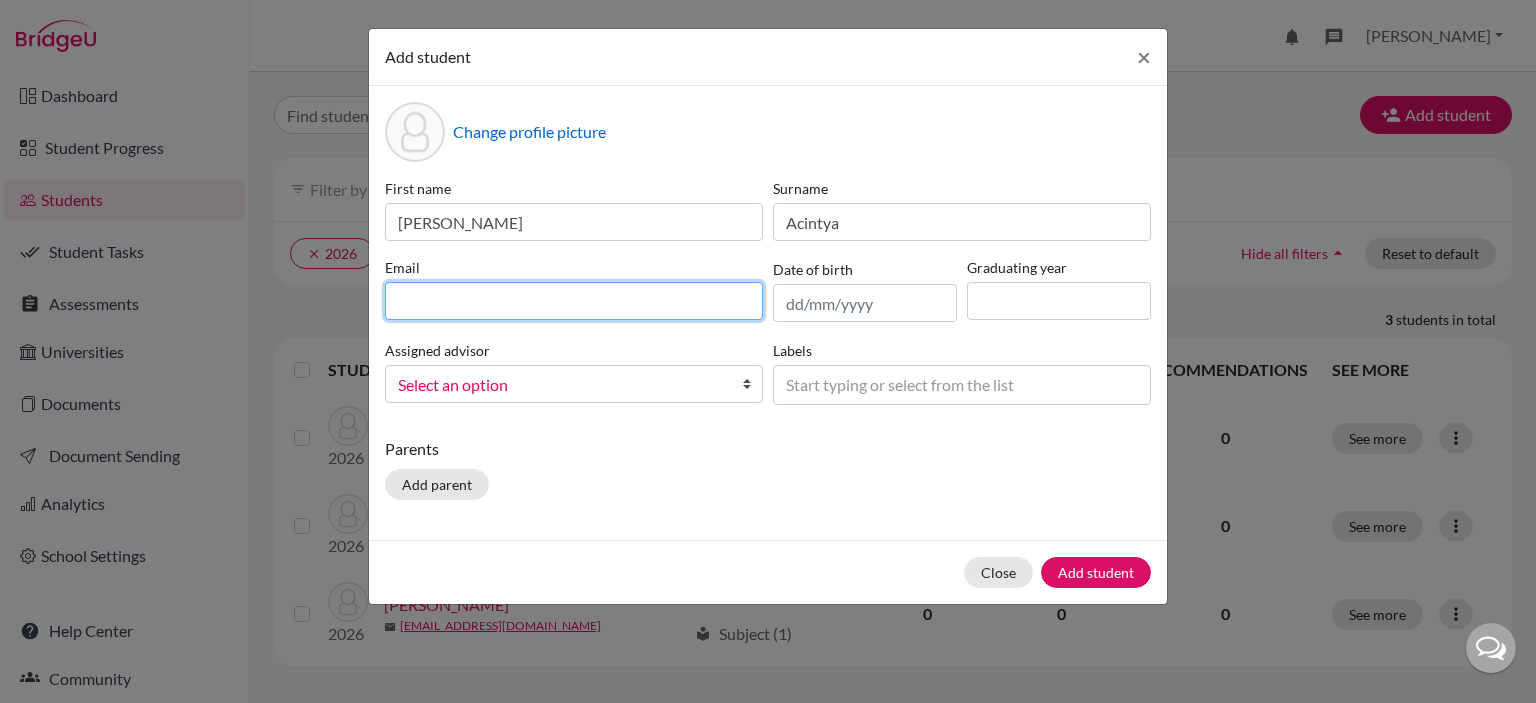 click at bounding box center (574, 301) 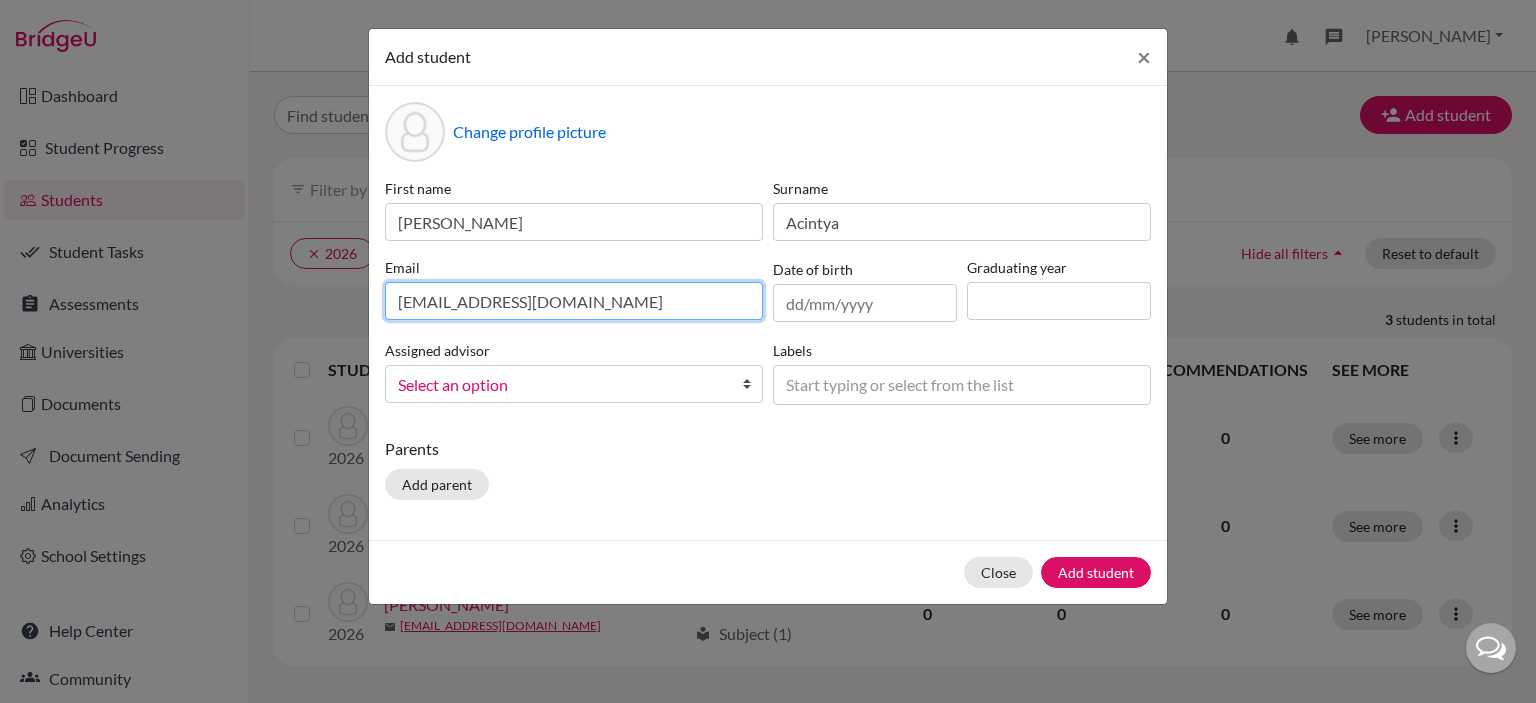 type on "[EMAIL_ADDRESS][DOMAIN_NAME]" 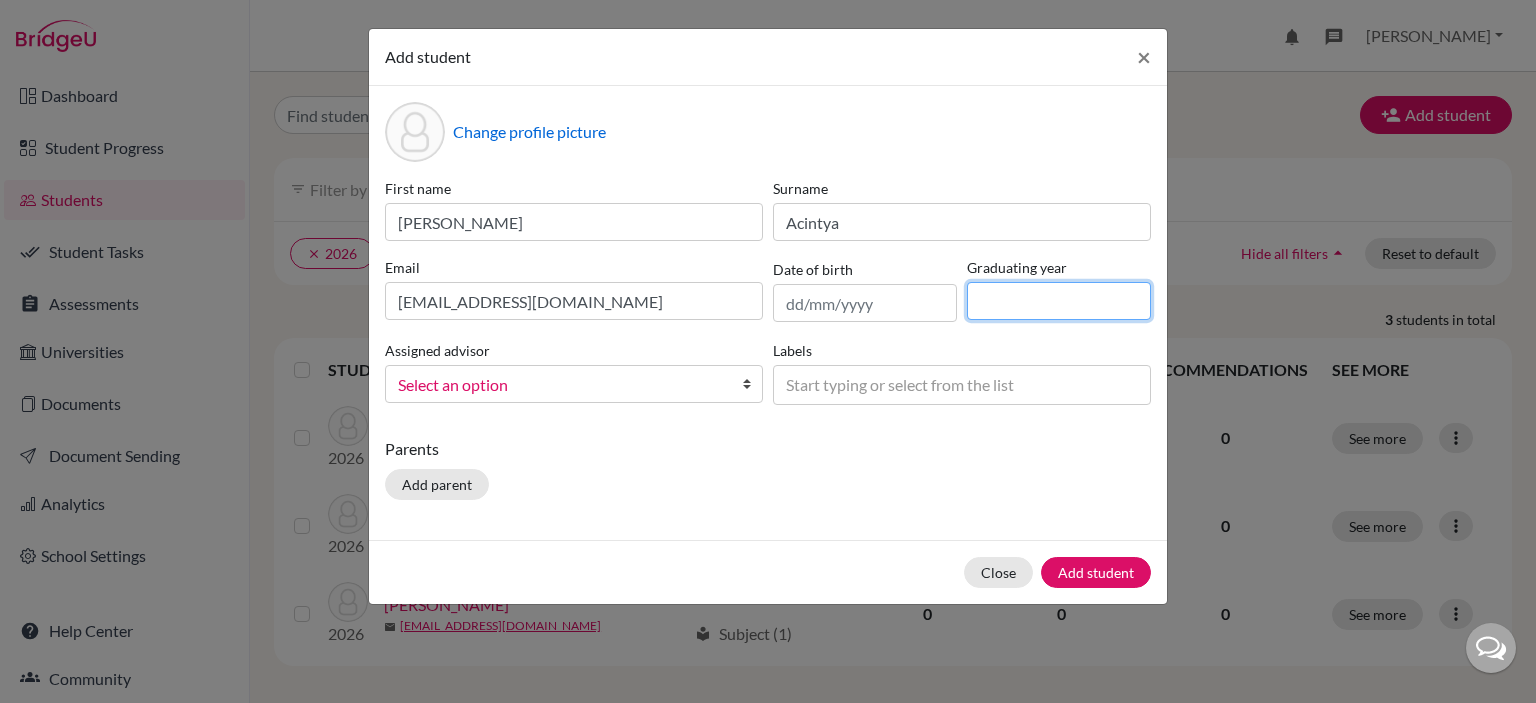 click at bounding box center (1059, 301) 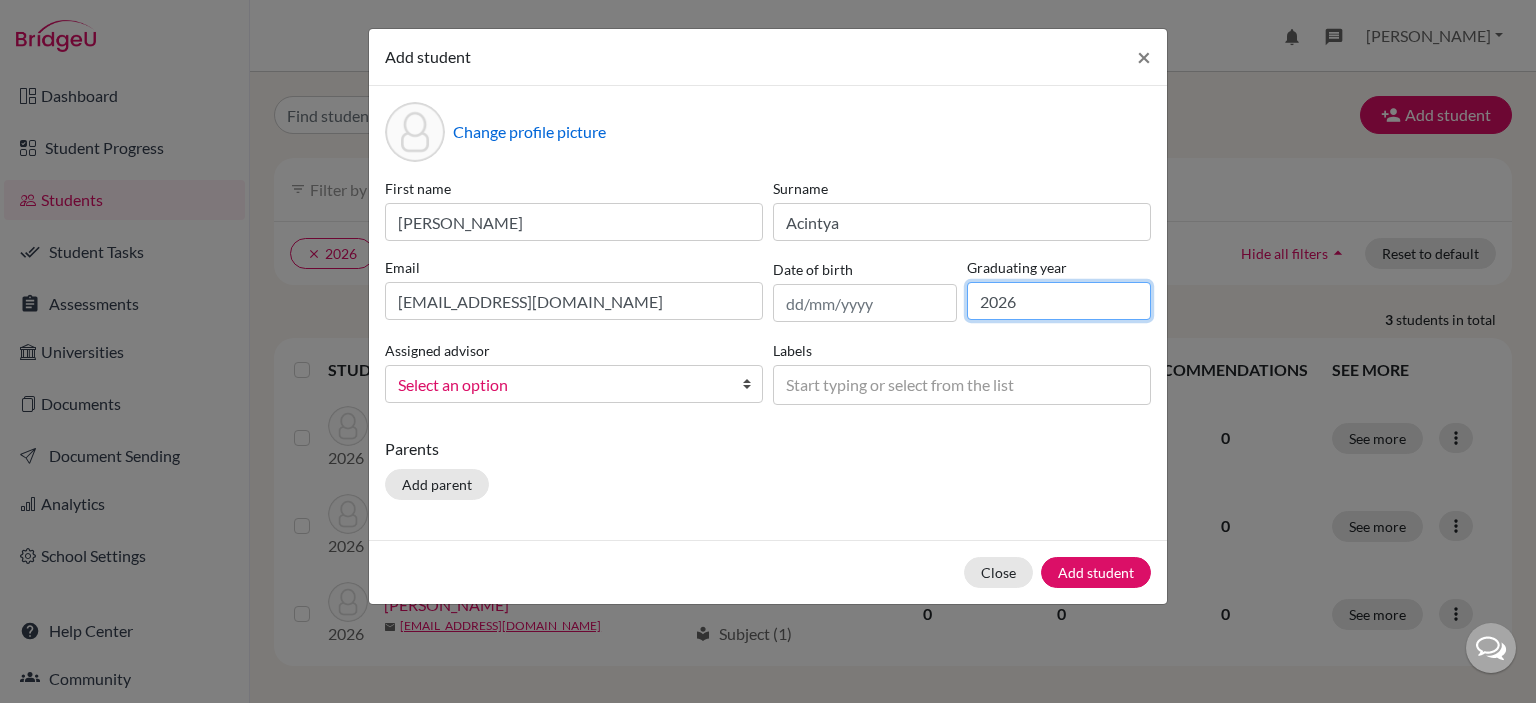 type on "2026" 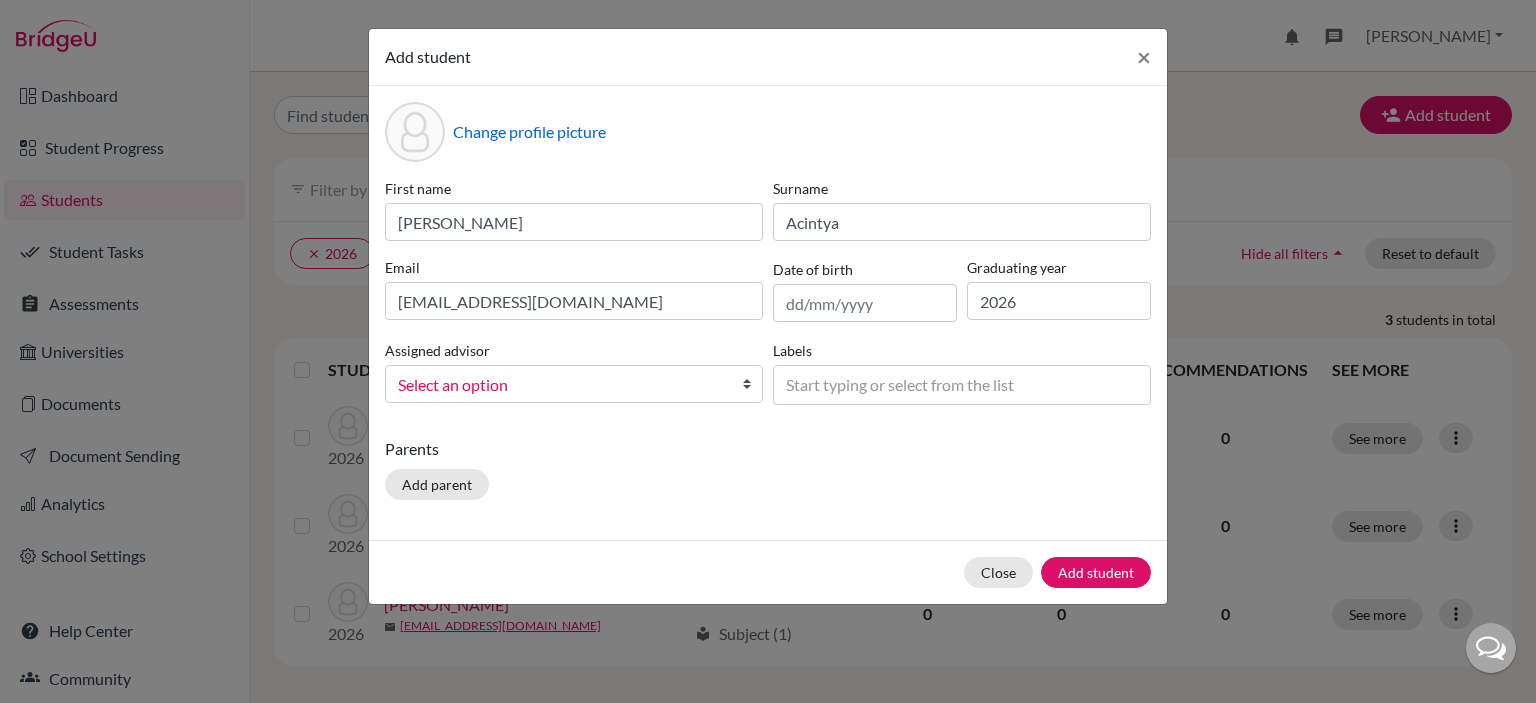 click at bounding box center [752, 384] 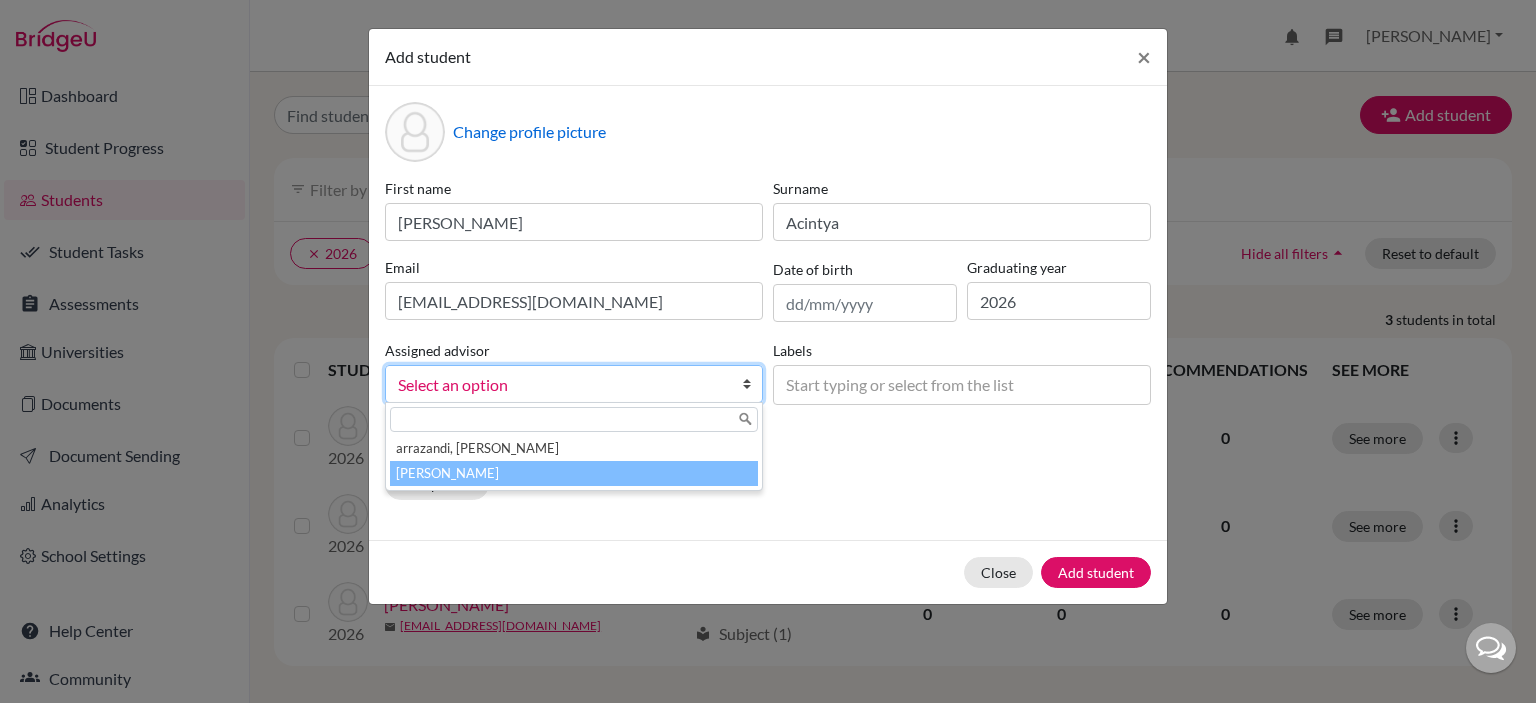 click on "[PERSON_NAME]" at bounding box center [574, 473] 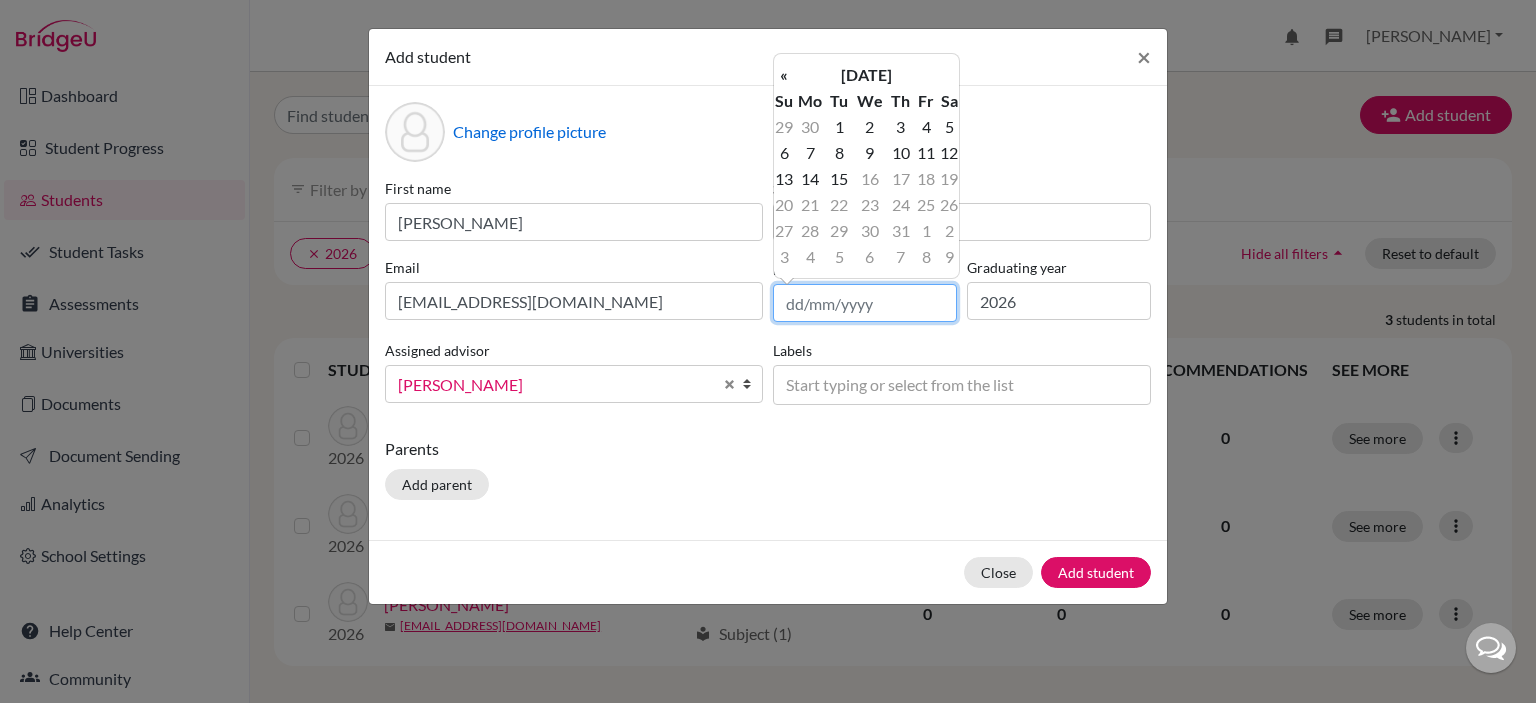 click at bounding box center [865, 303] 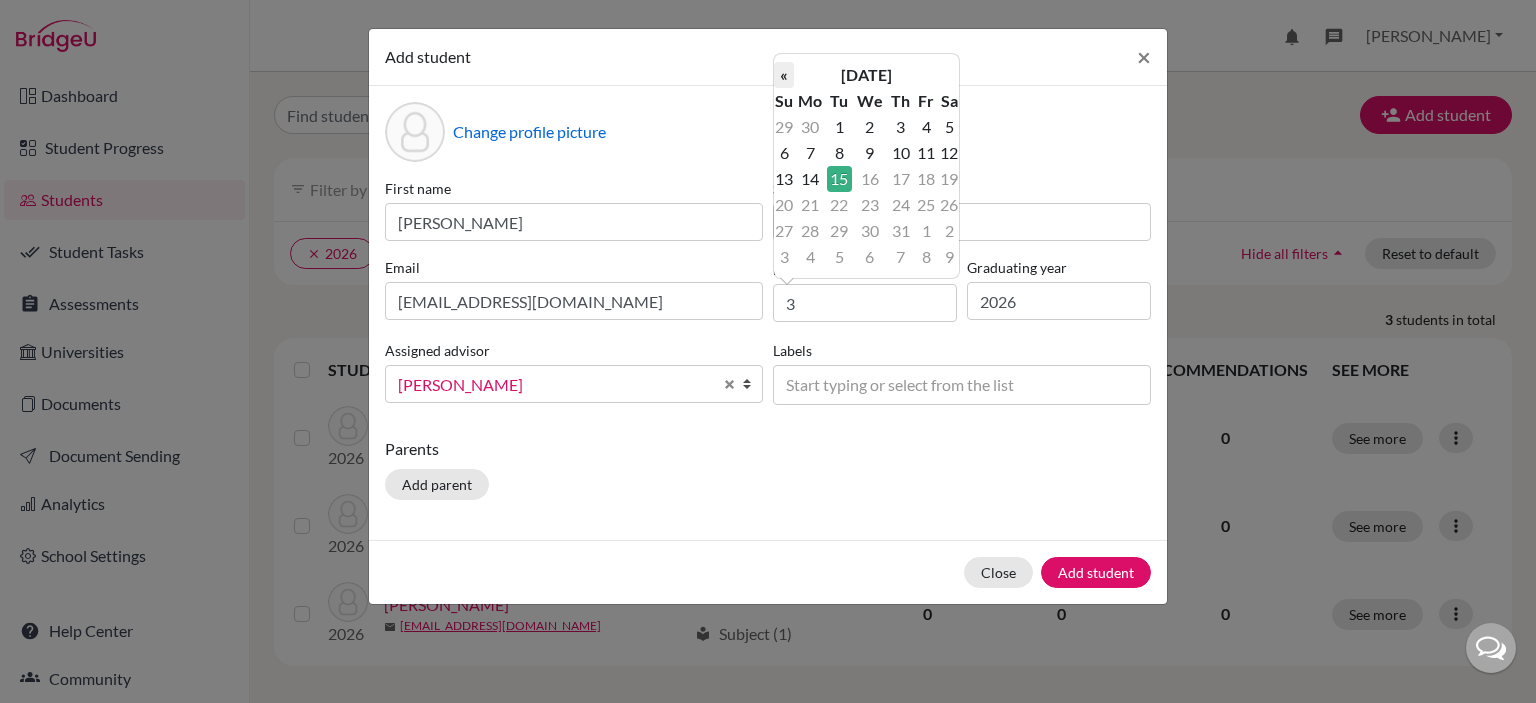 click on "«" at bounding box center [784, 75] 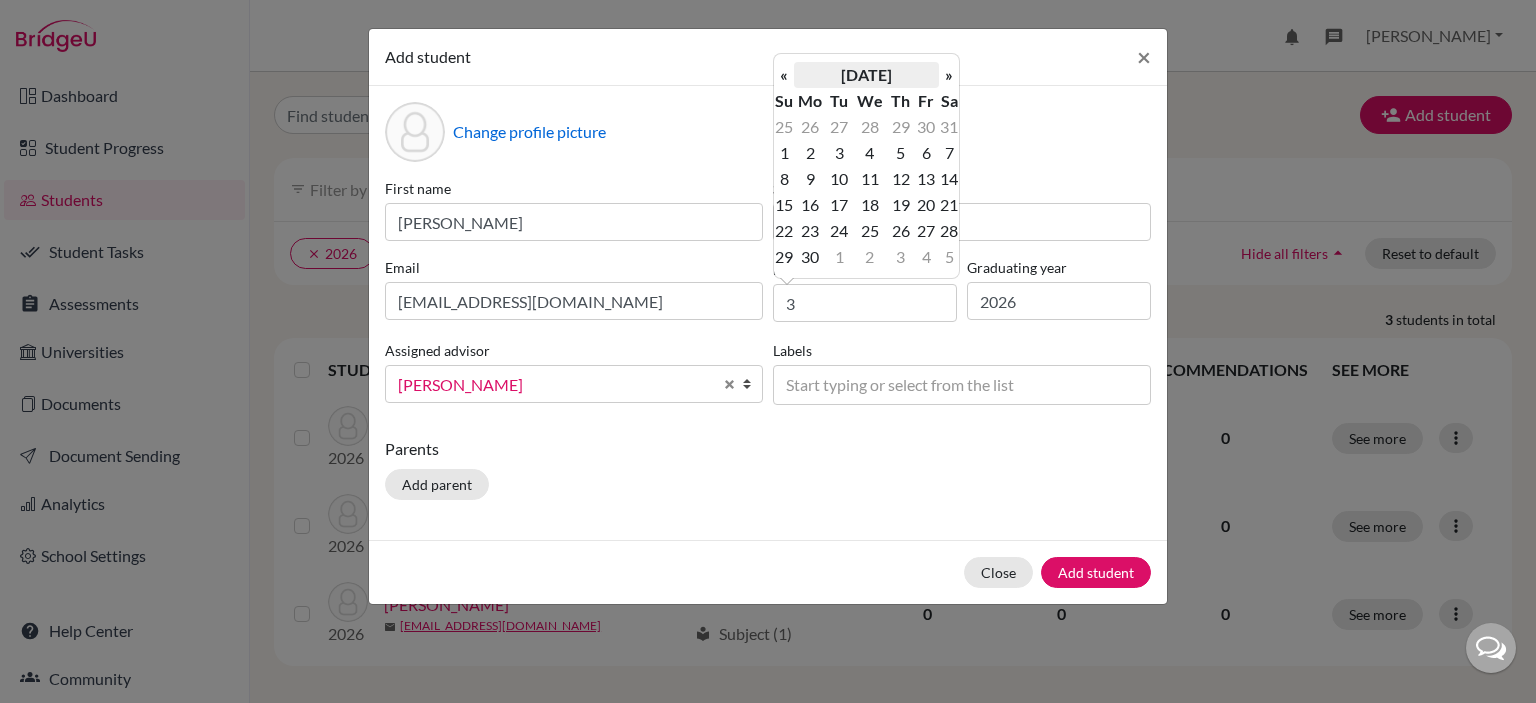 click on "[DATE]" at bounding box center (866, 75) 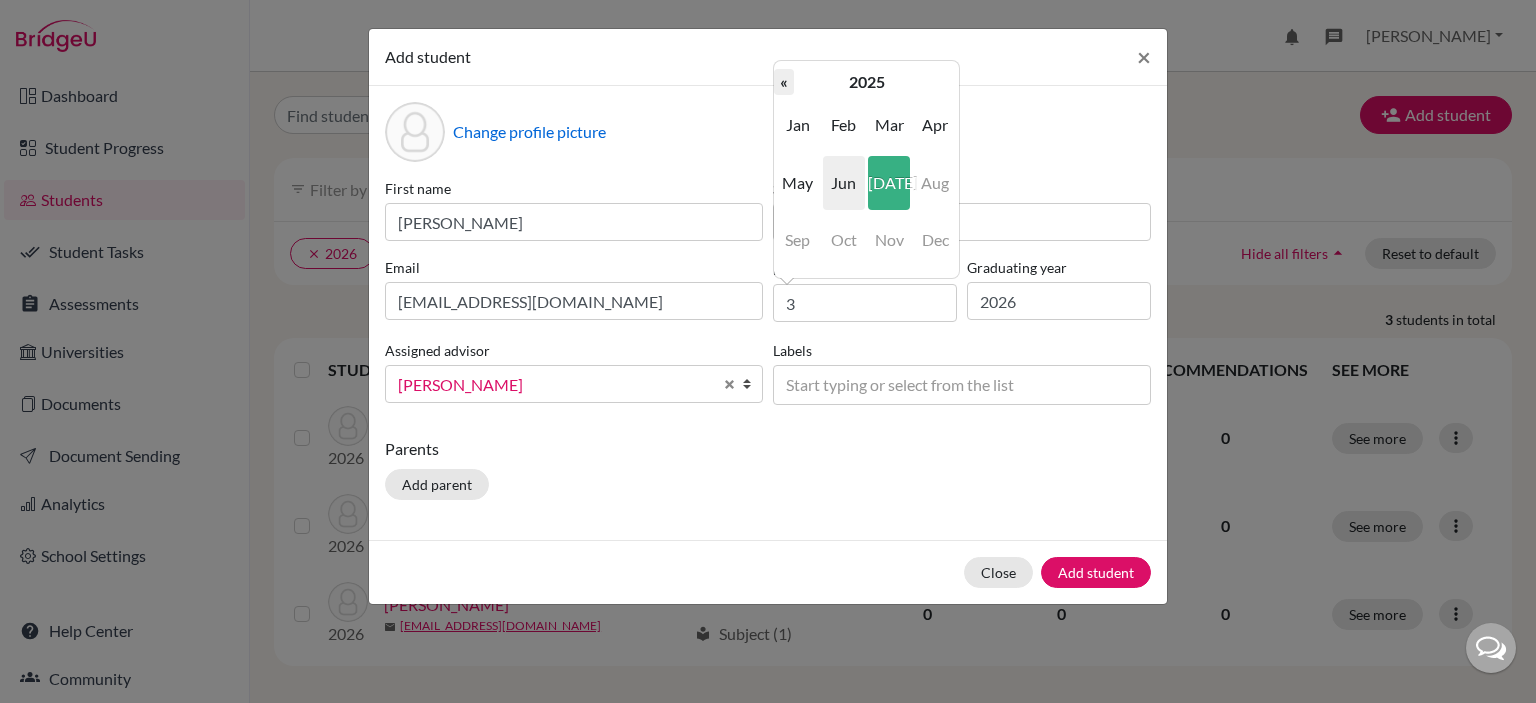 click on "«" at bounding box center [784, 82] 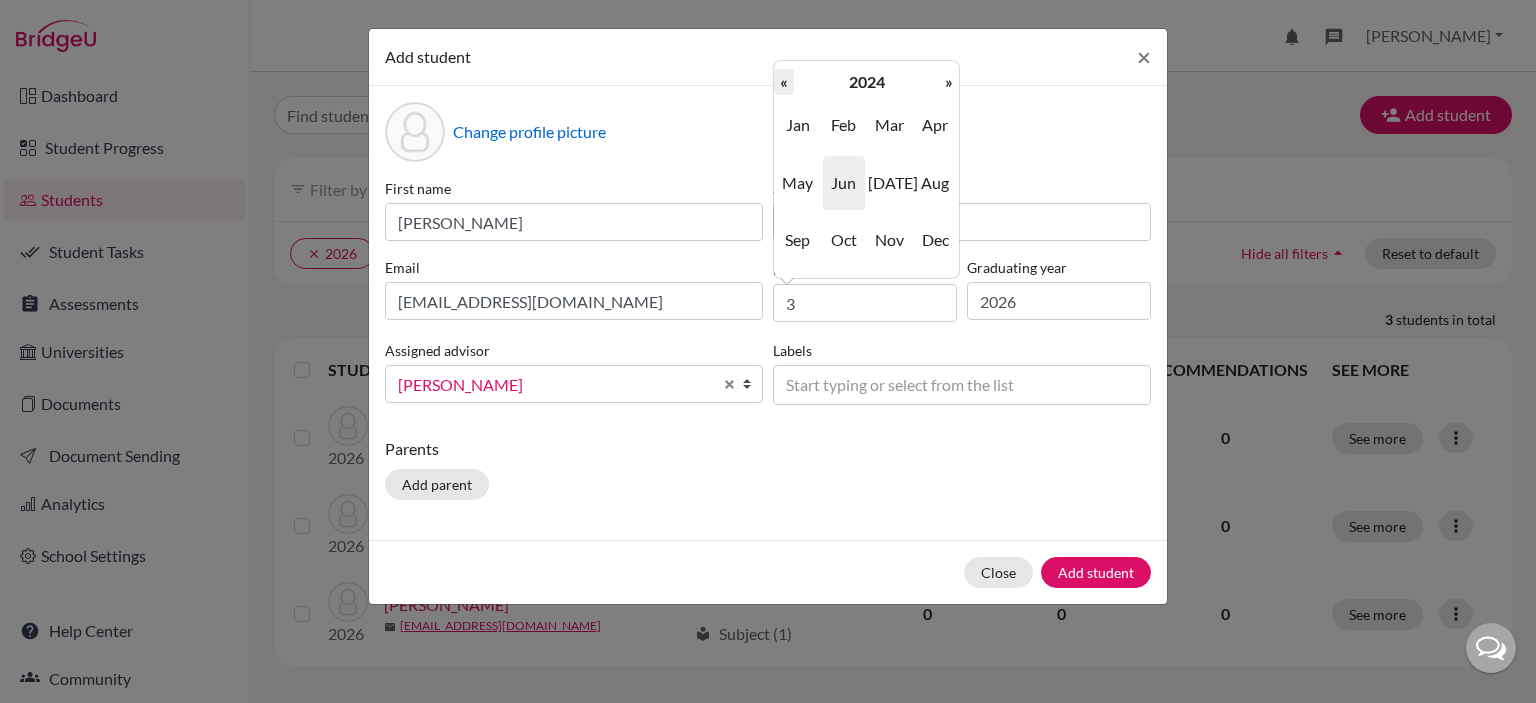 click on "«" at bounding box center (784, 82) 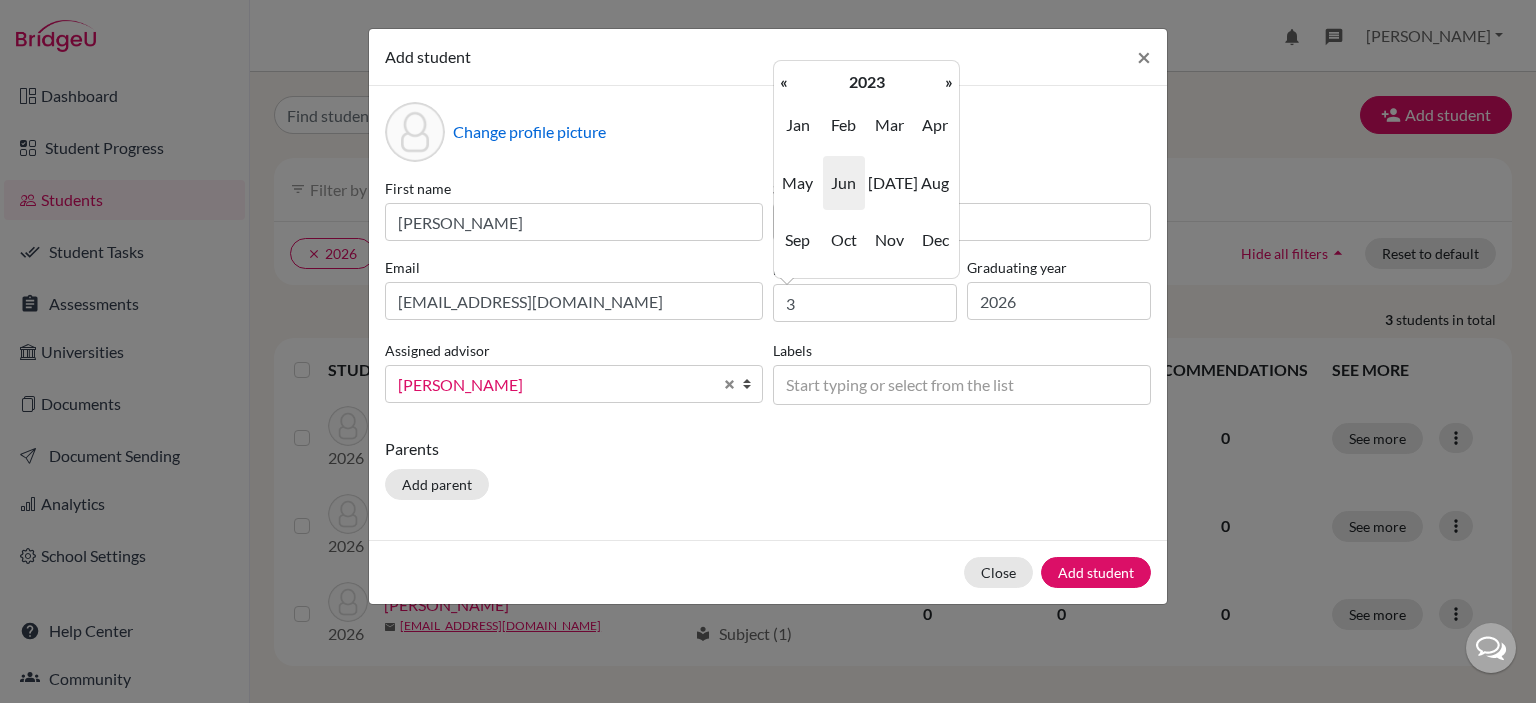 click on "«" at bounding box center (784, 82) 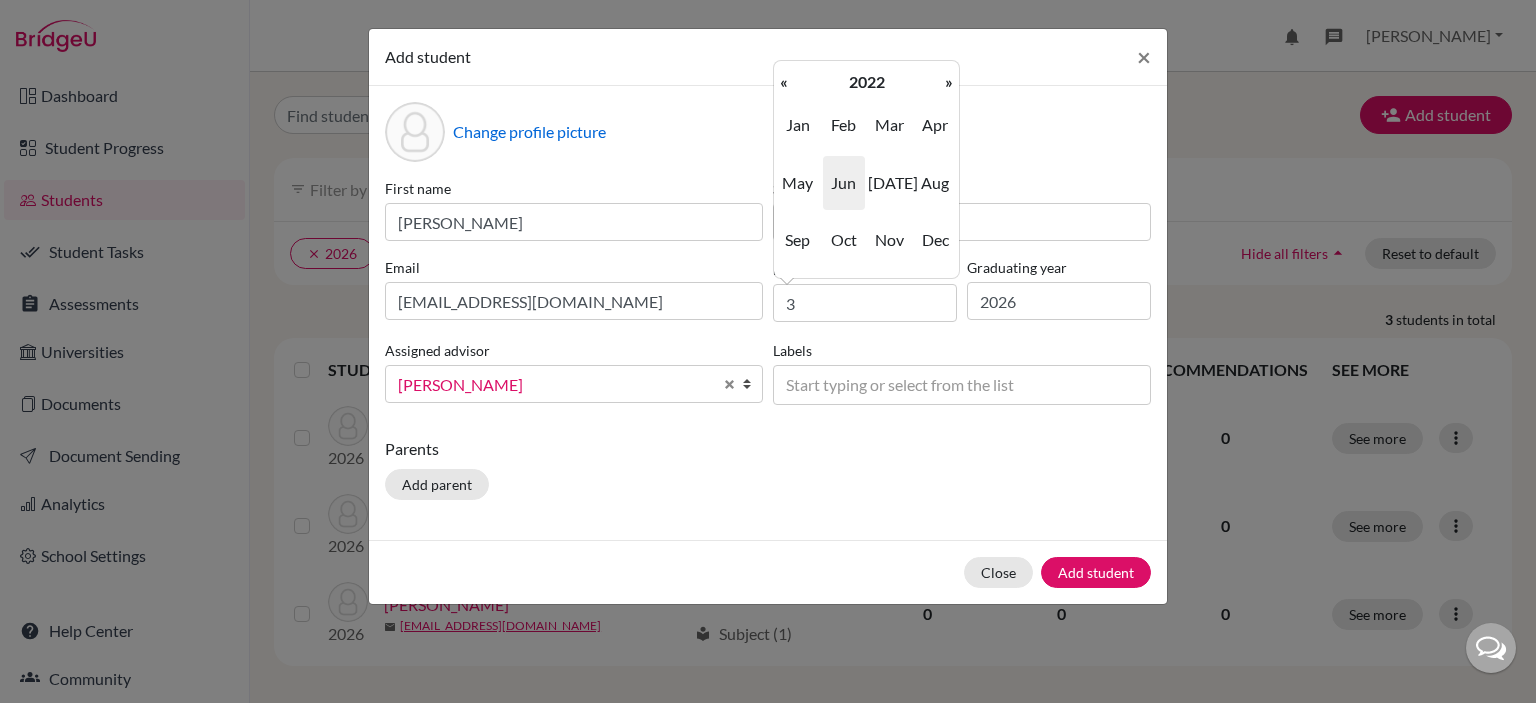 click on "«" at bounding box center (784, 82) 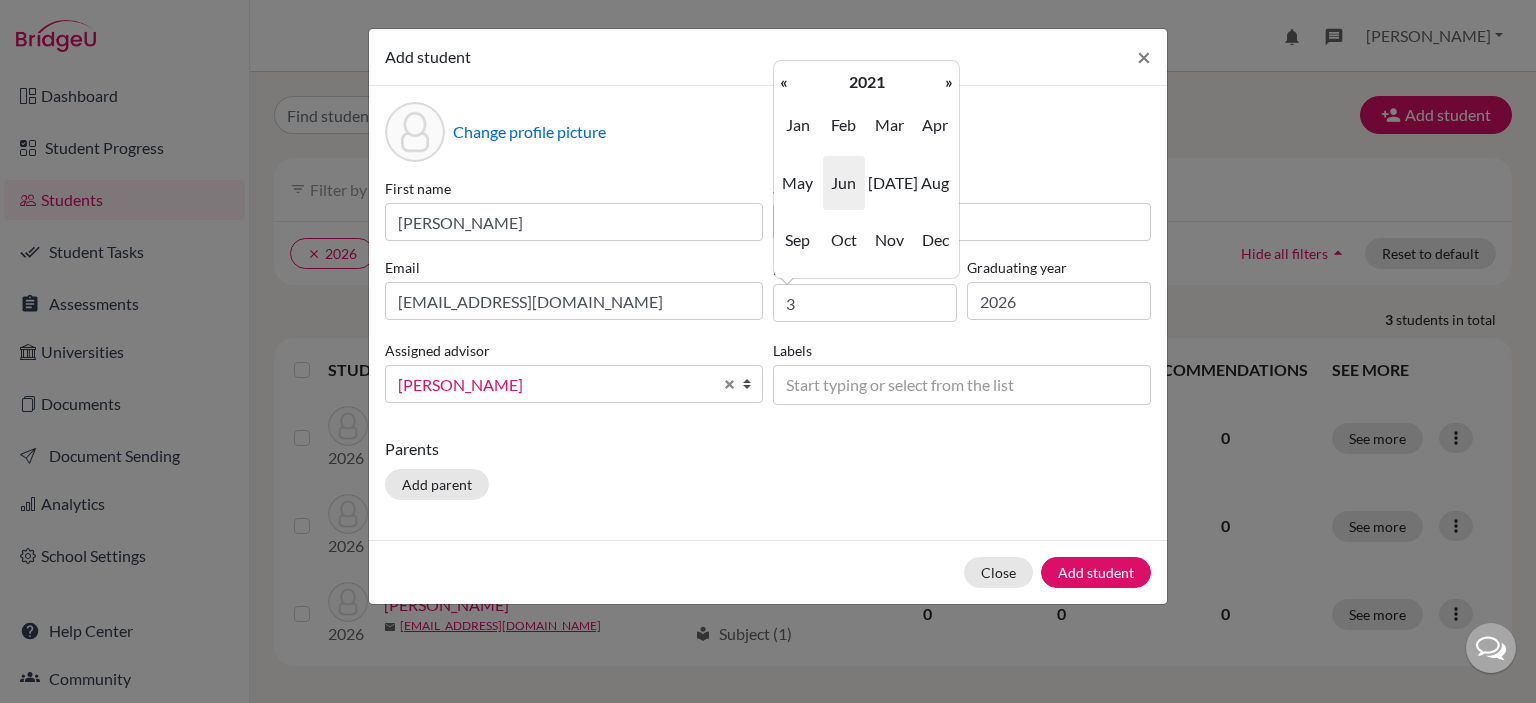 click on "«" at bounding box center [784, 82] 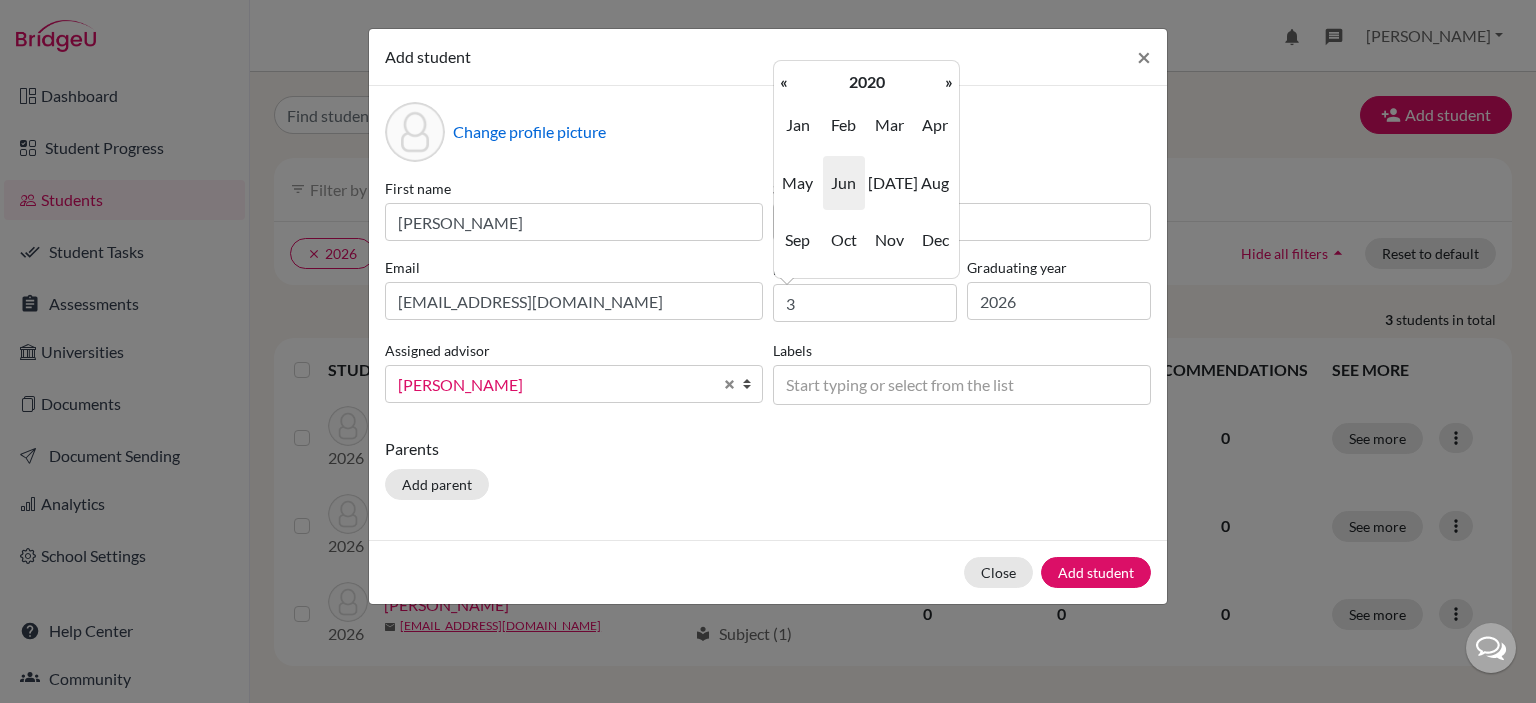 click on "«" at bounding box center (784, 82) 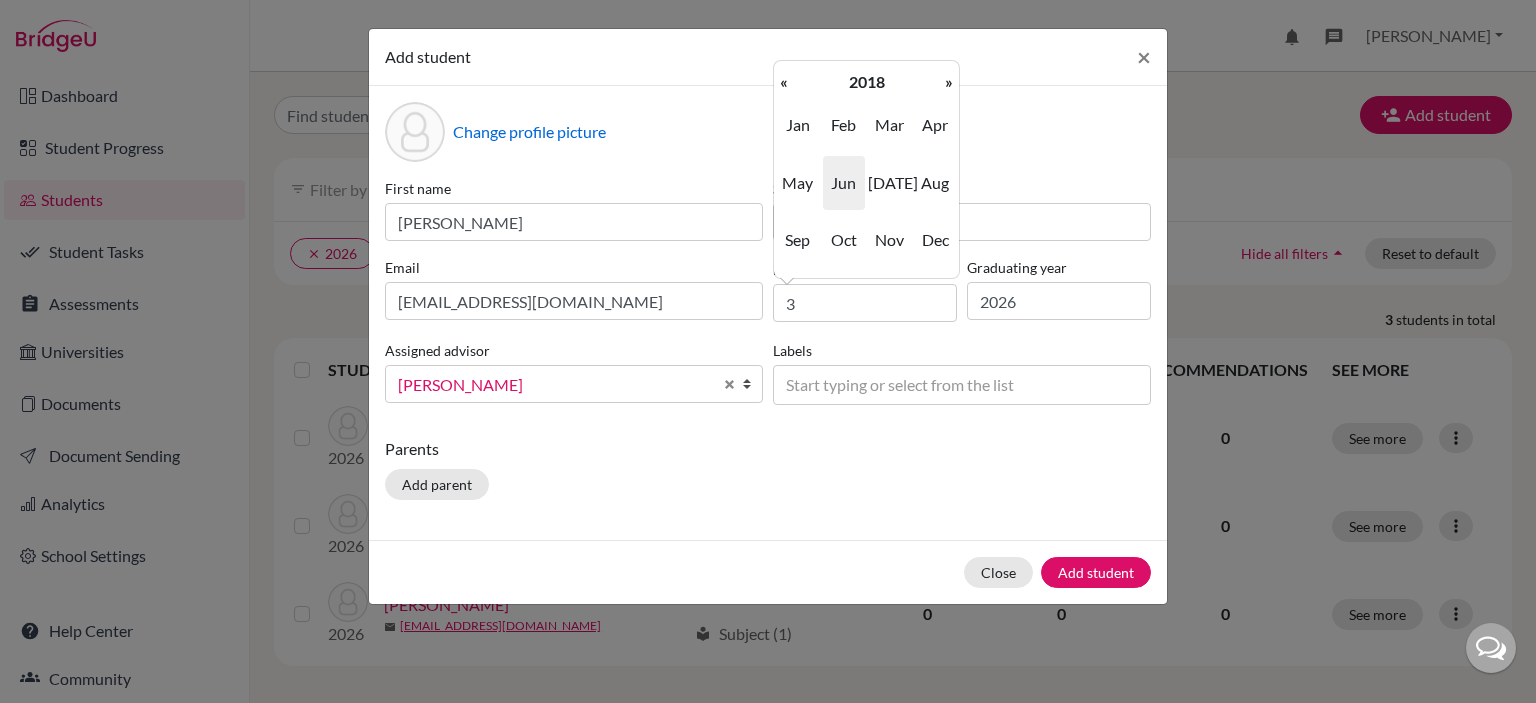 click on "«" at bounding box center (784, 82) 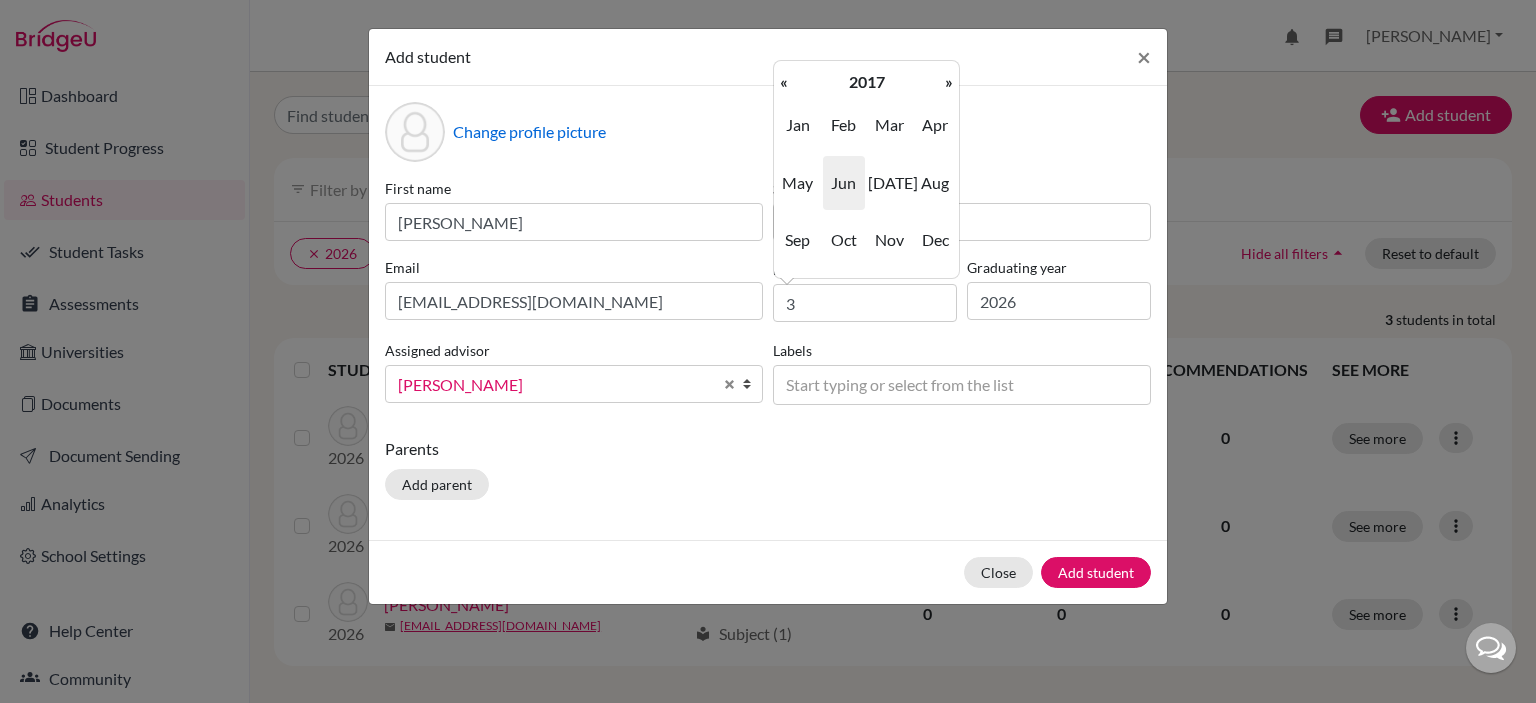 click on "«" at bounding box center [784, 82] 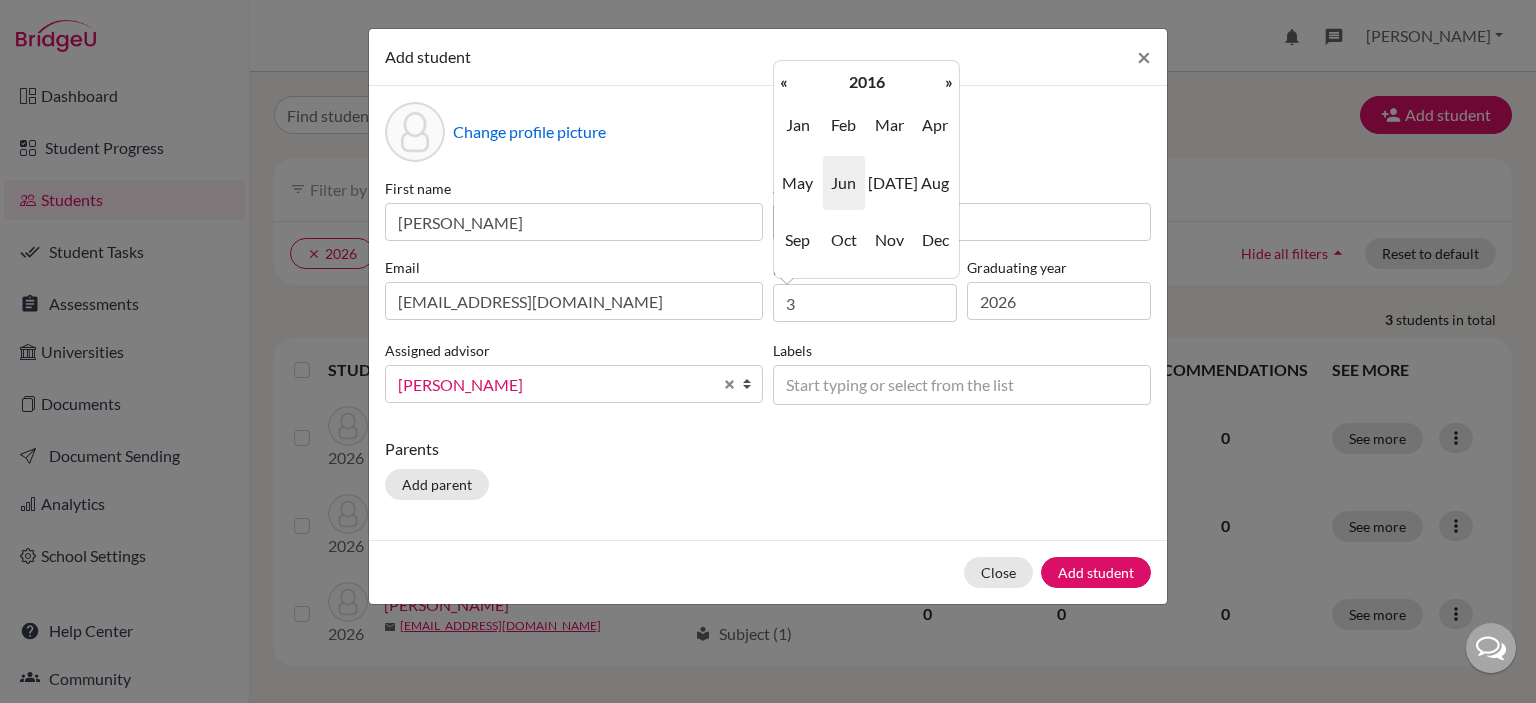 click on "«" at bounding box center (784, 82) 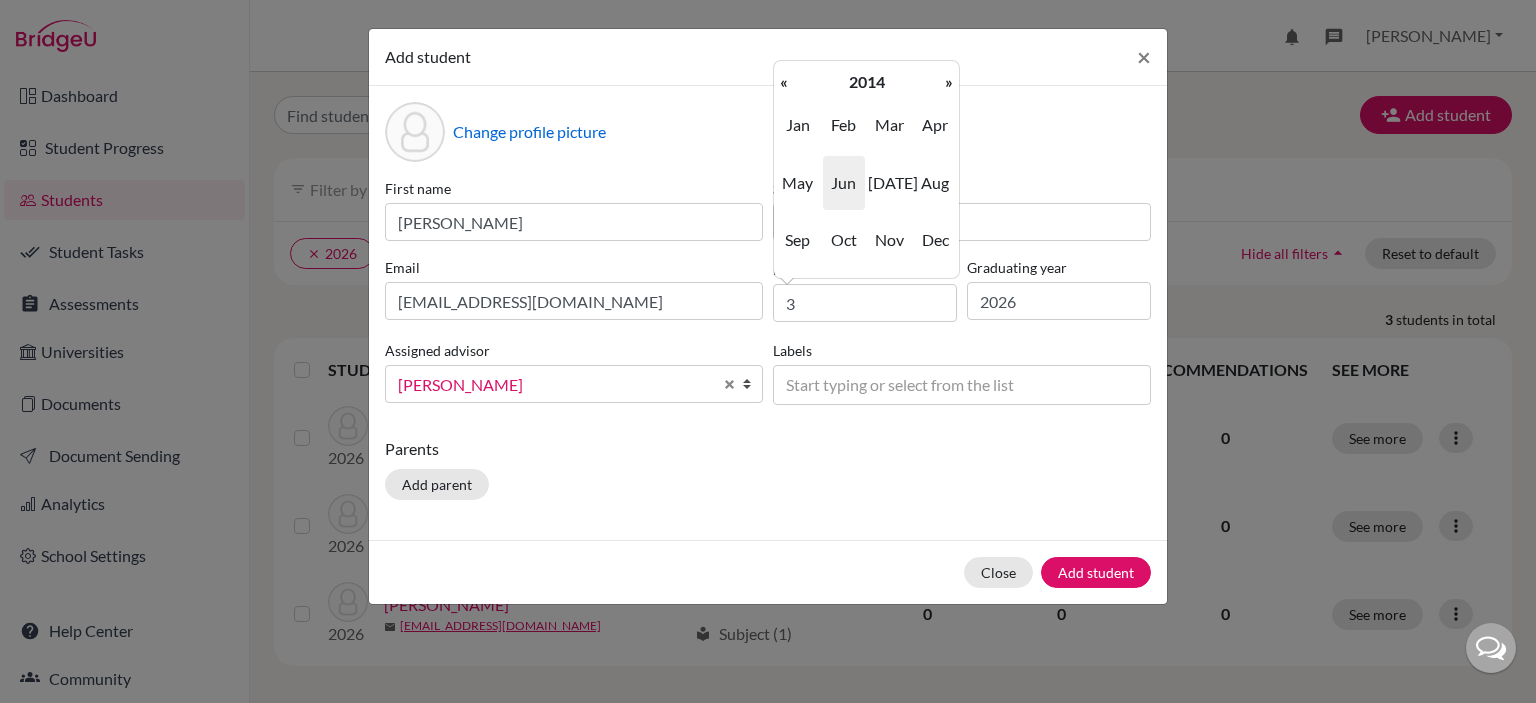 click on "«" at bounding box center [784, 82] 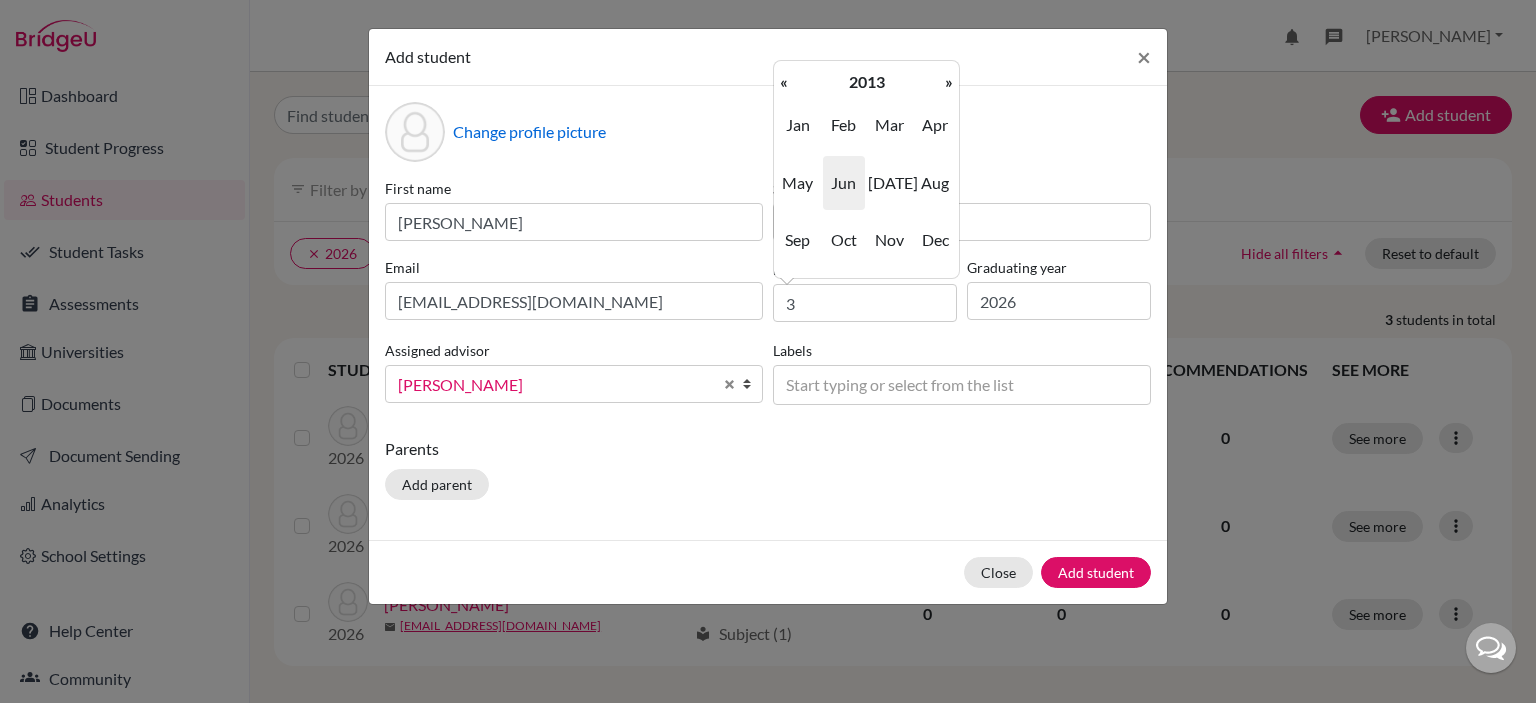 click on "«" at bounding box center [784, 82] 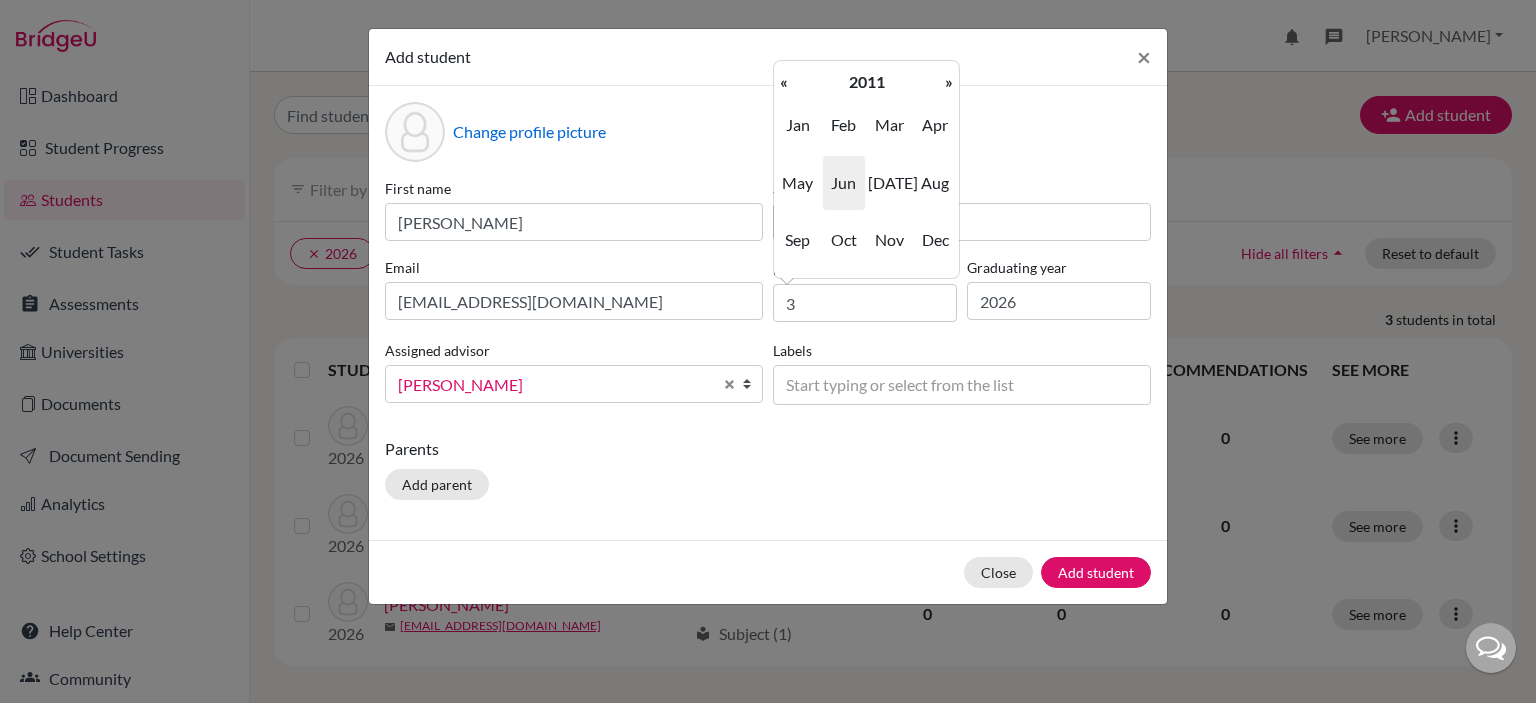 click on "«" at bounding box center (784, 82) 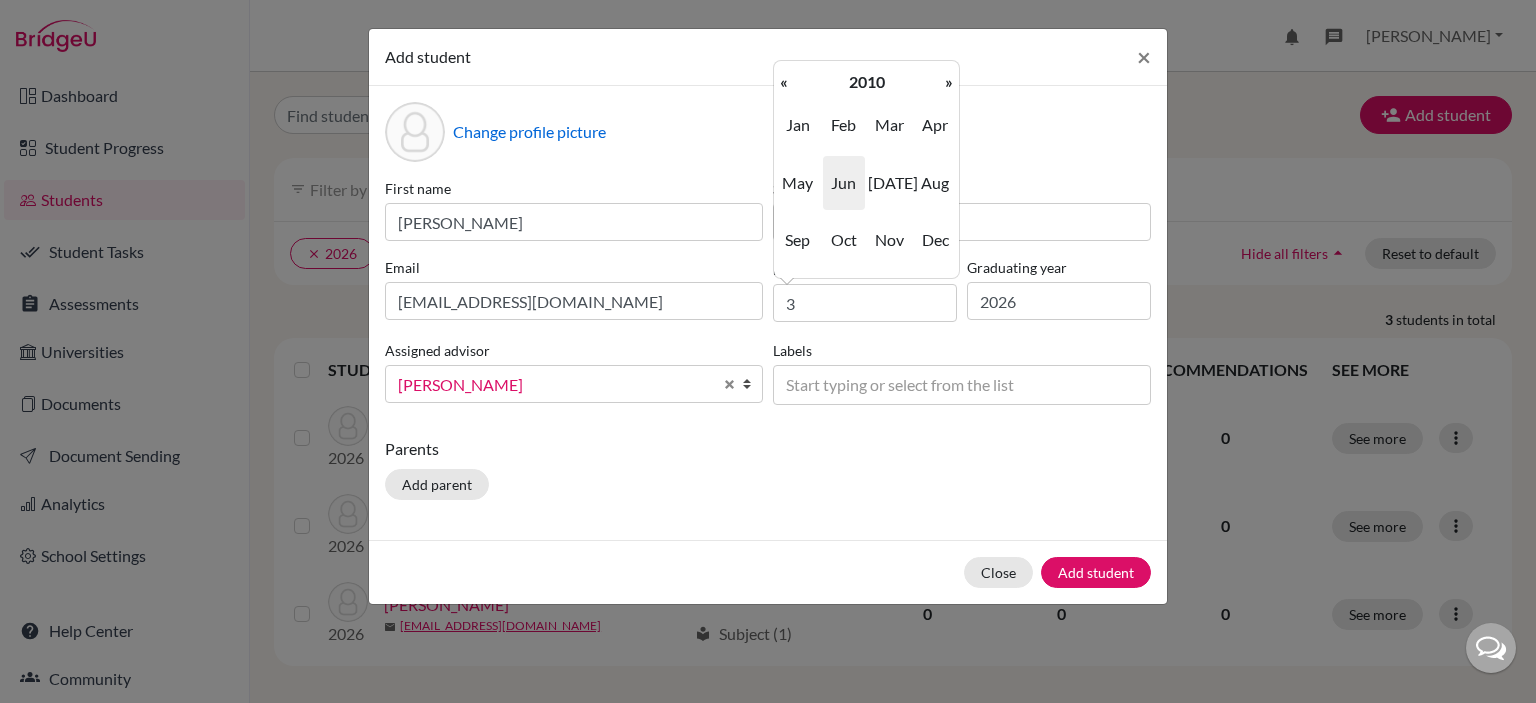 click on "«" at bounding box center (784, 82) 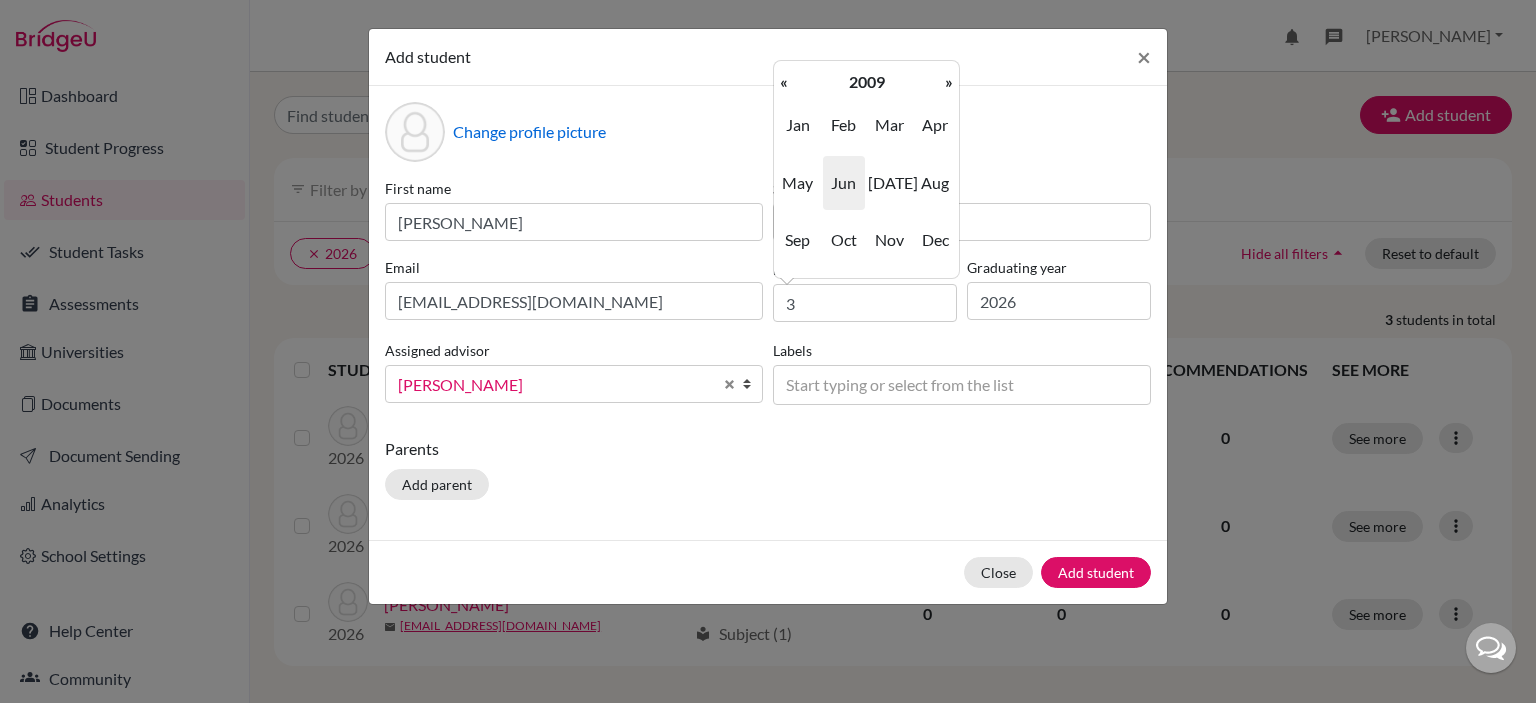 click on "«" at bounding box center [784, 82] 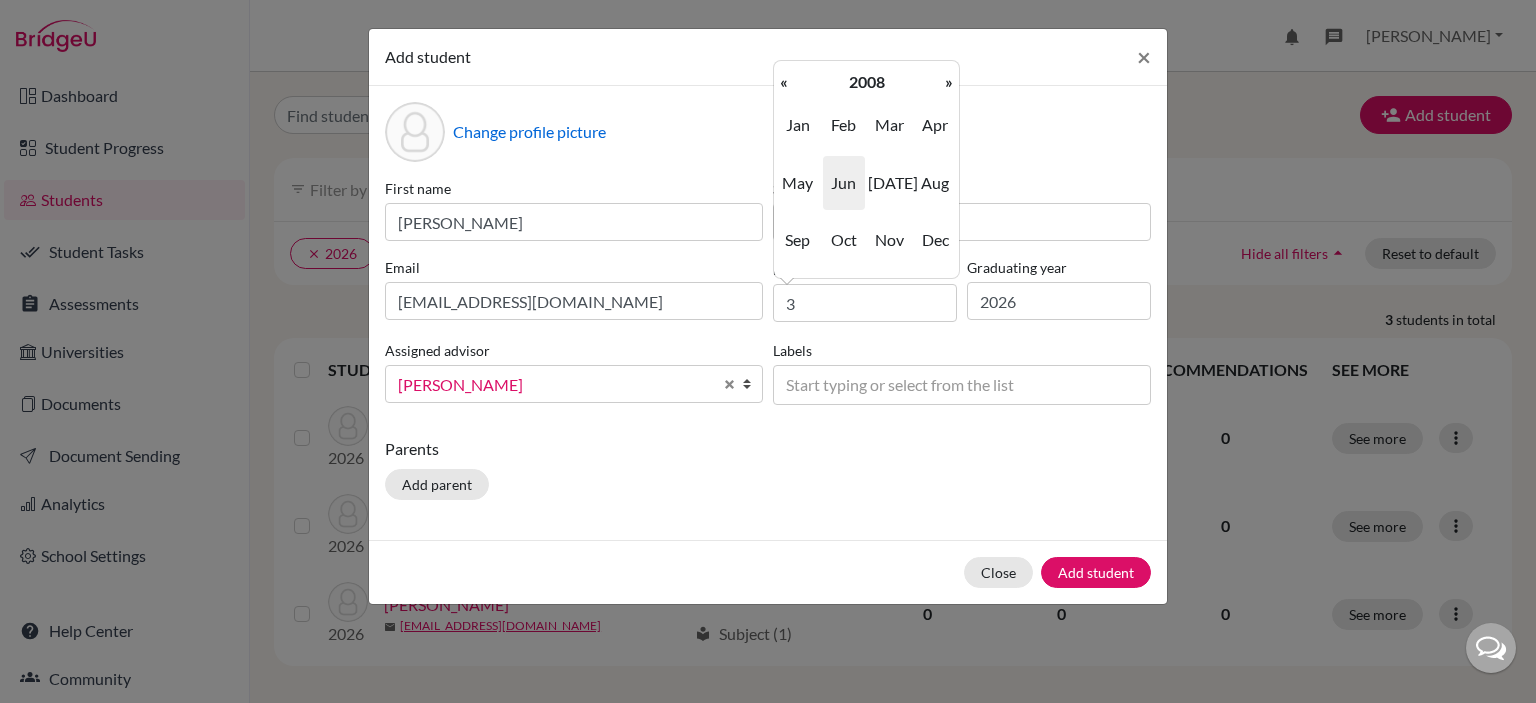 click on "«" at bounding box center (784, 82) 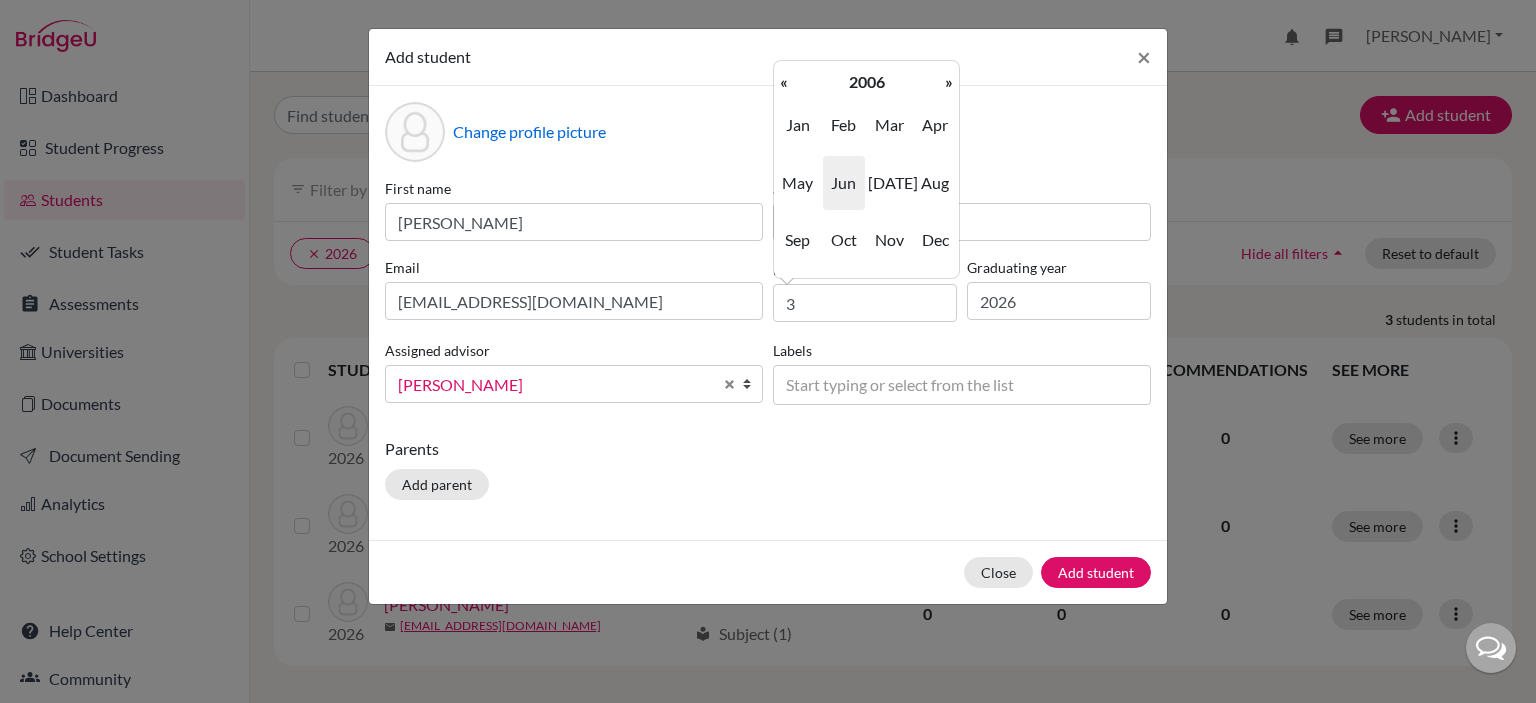 click on "«" at bounding box center (784, 82) 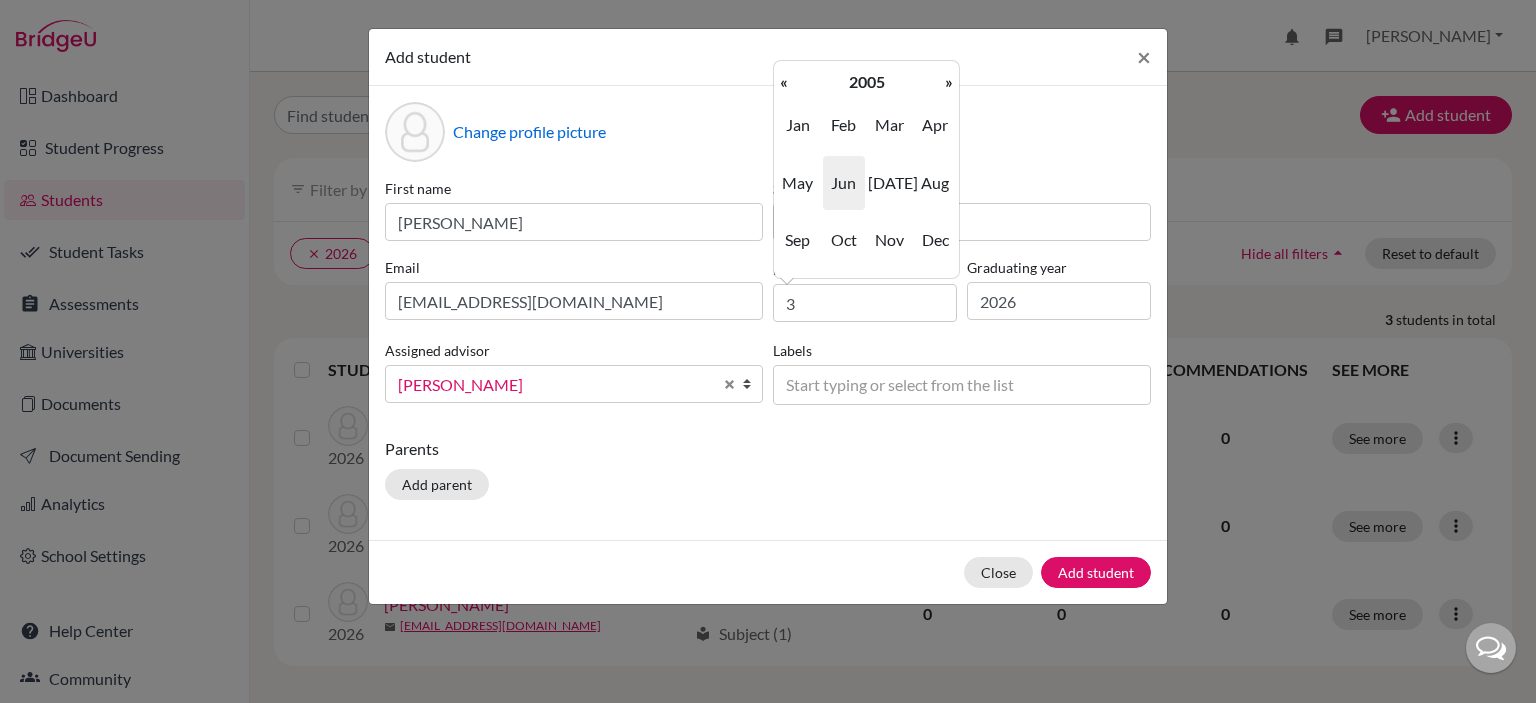 click on "«" at bounding box center [784, 82] 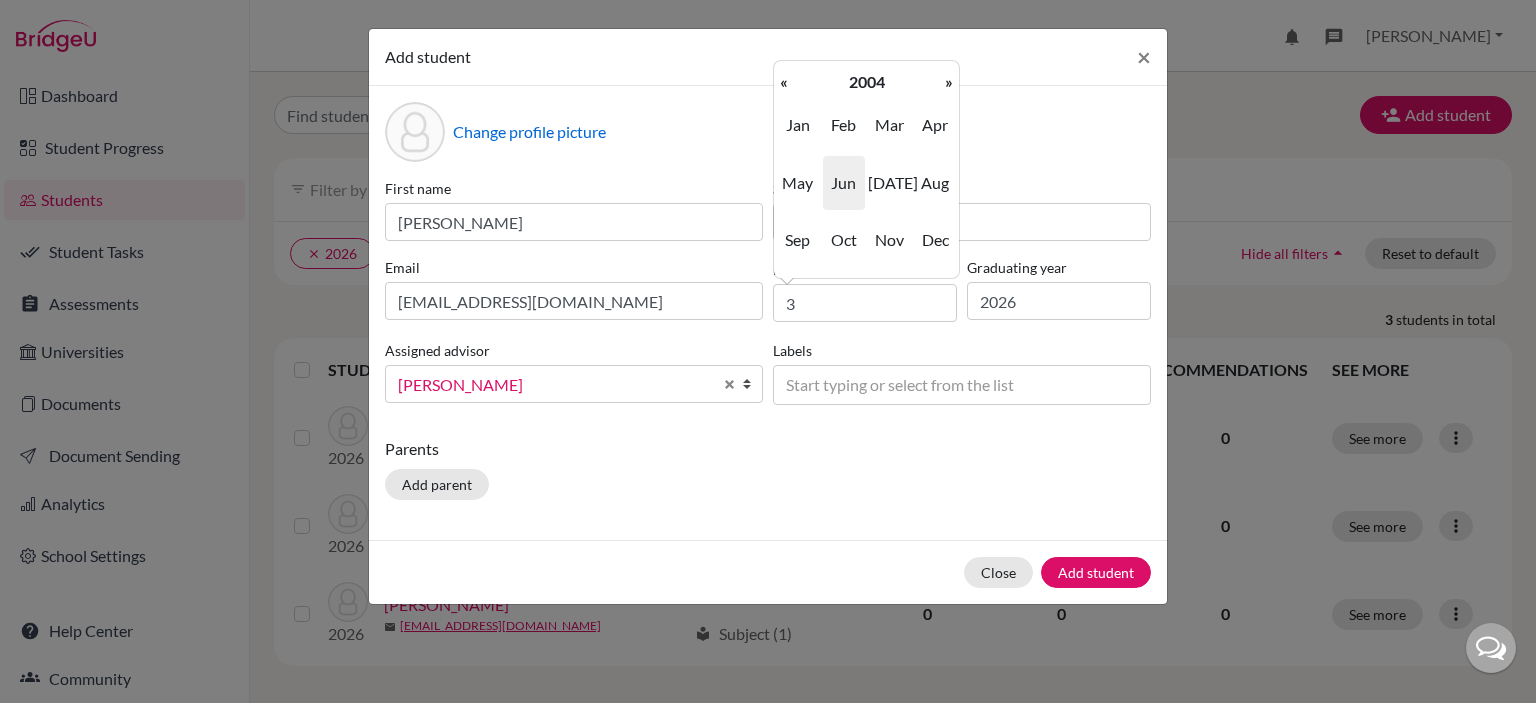 click on "«" at bounding box center [784, 82] 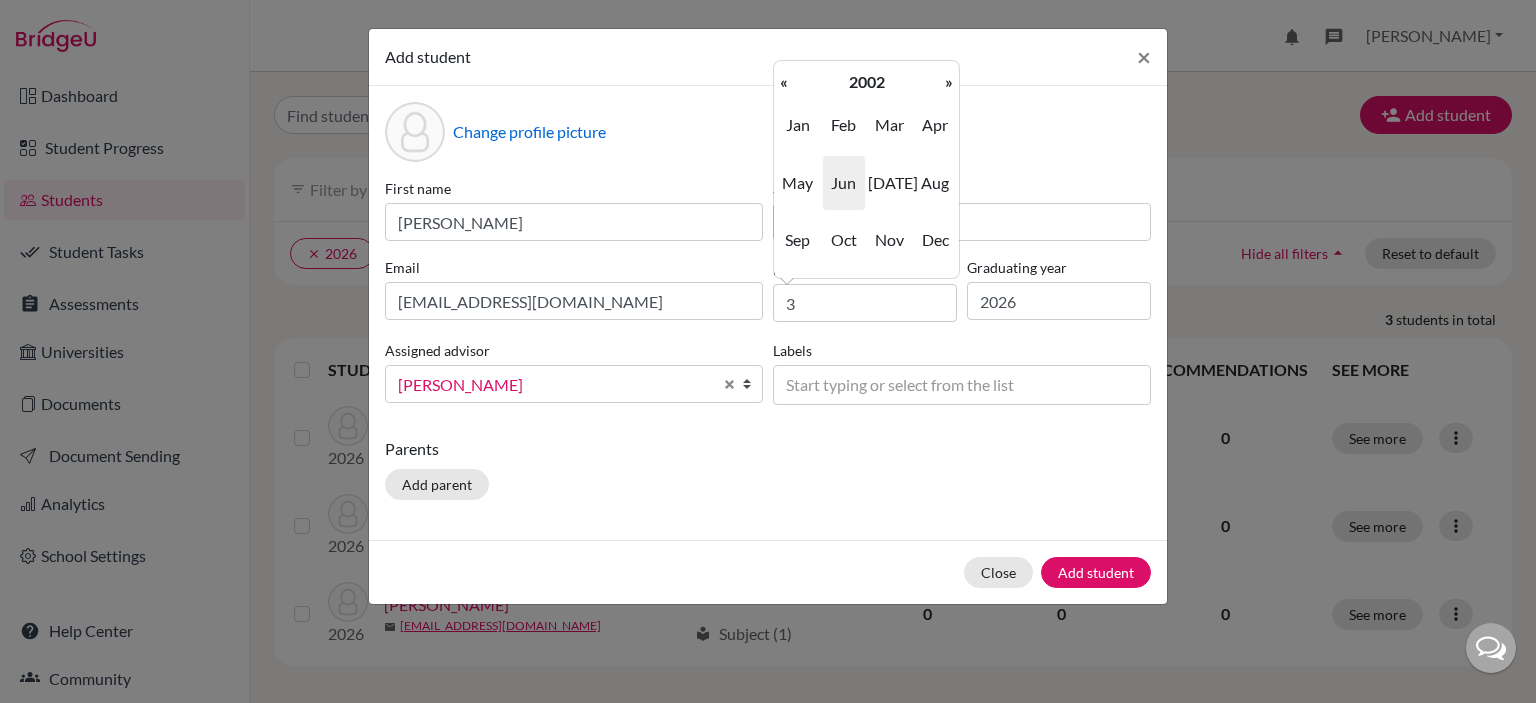 click on "«" at bounding box center [784, 82] 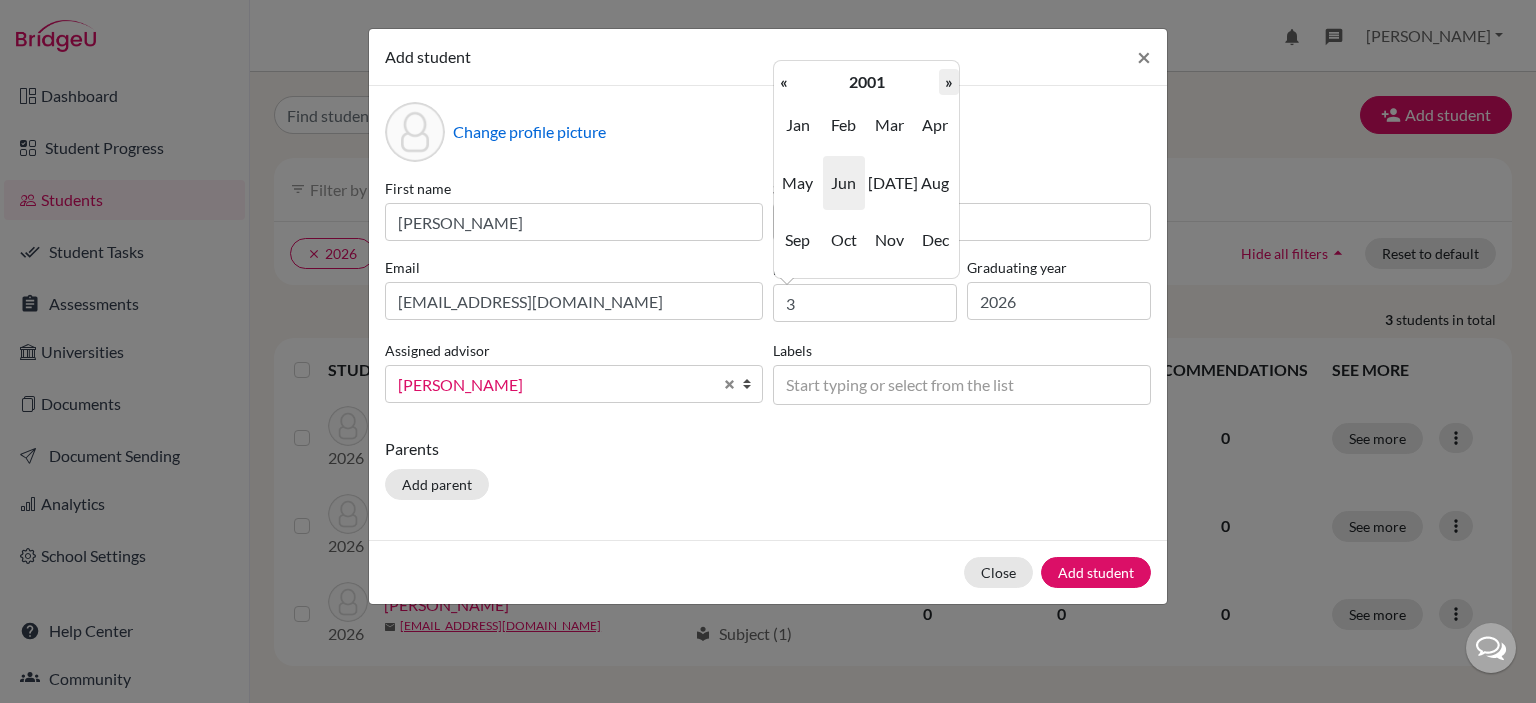 click on "»" at bounding box center [949, 82] 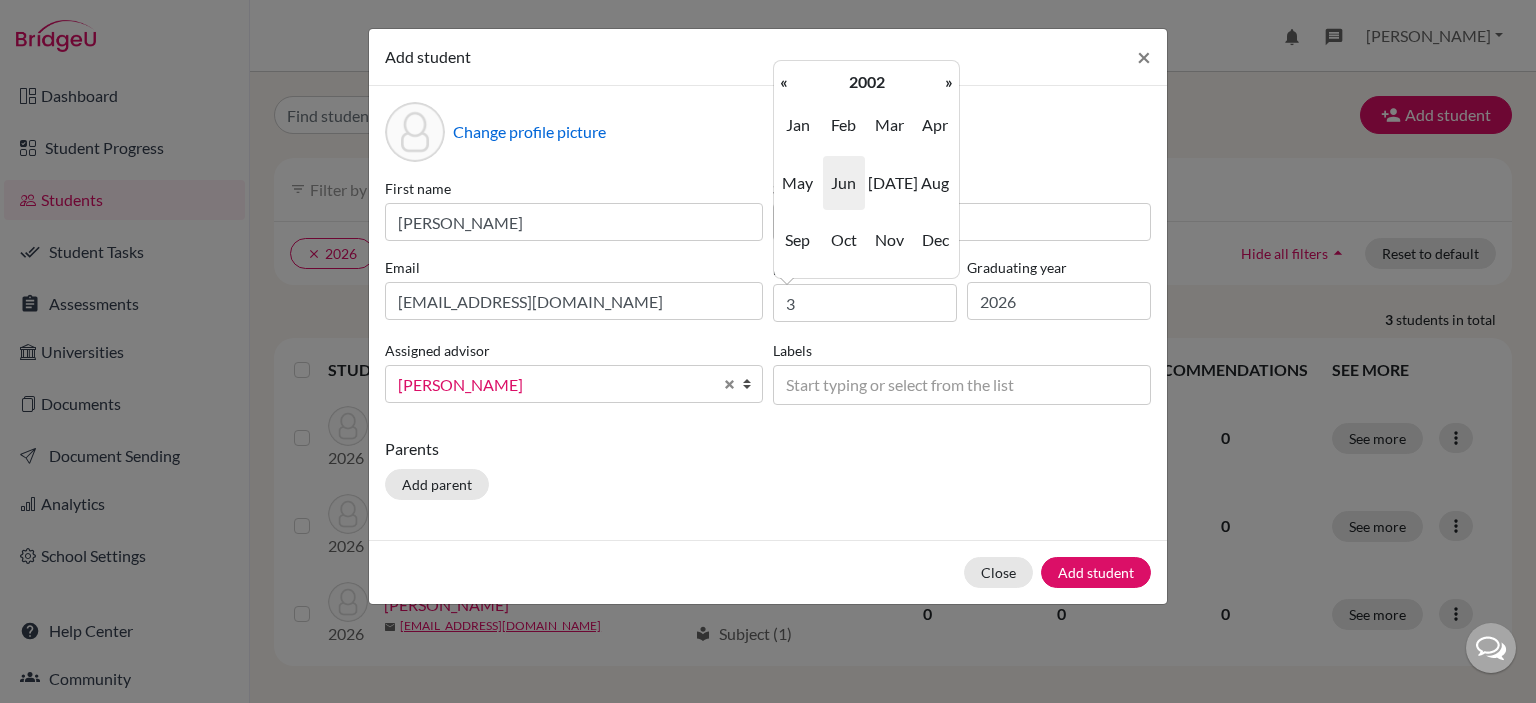 click on "»" at bounding box center [949, 82] 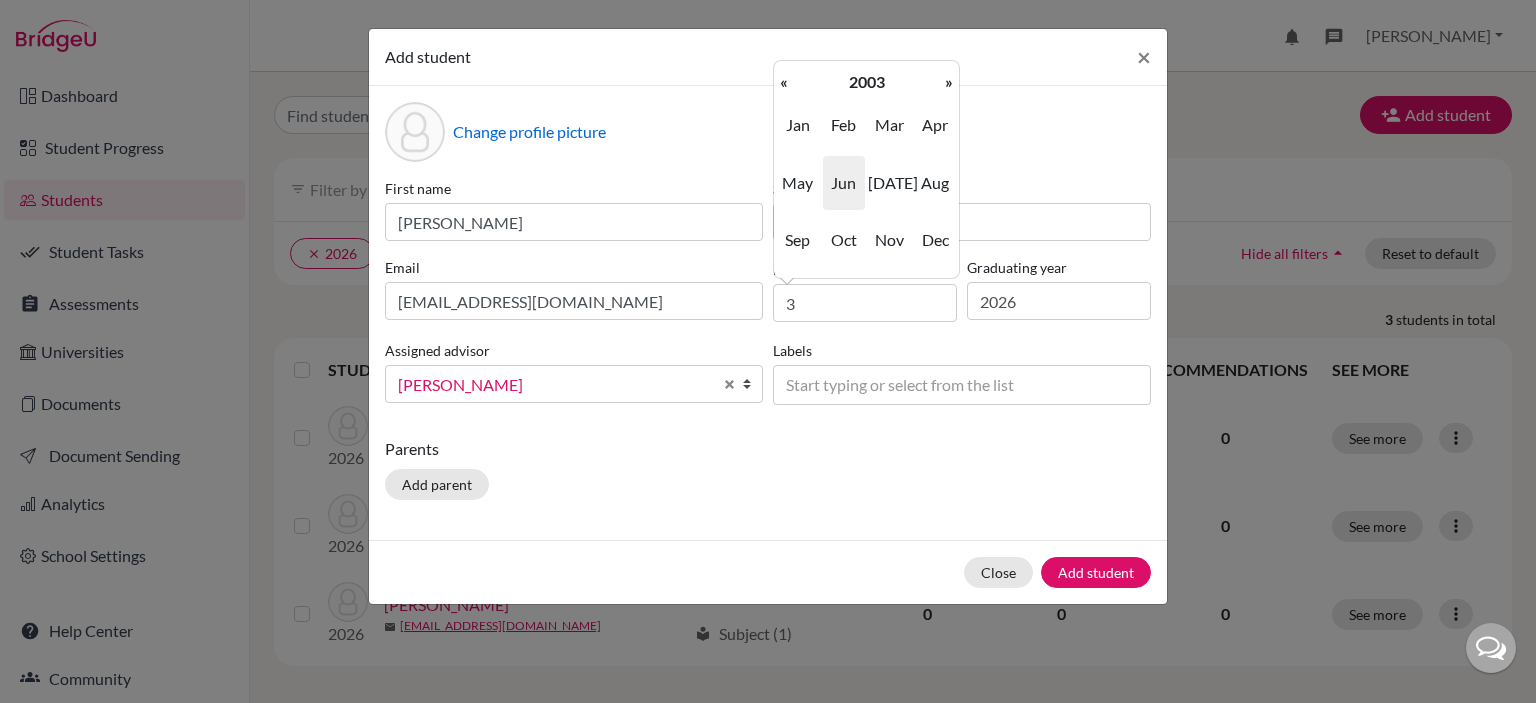 click on "»" at bounding box center (949, 82) 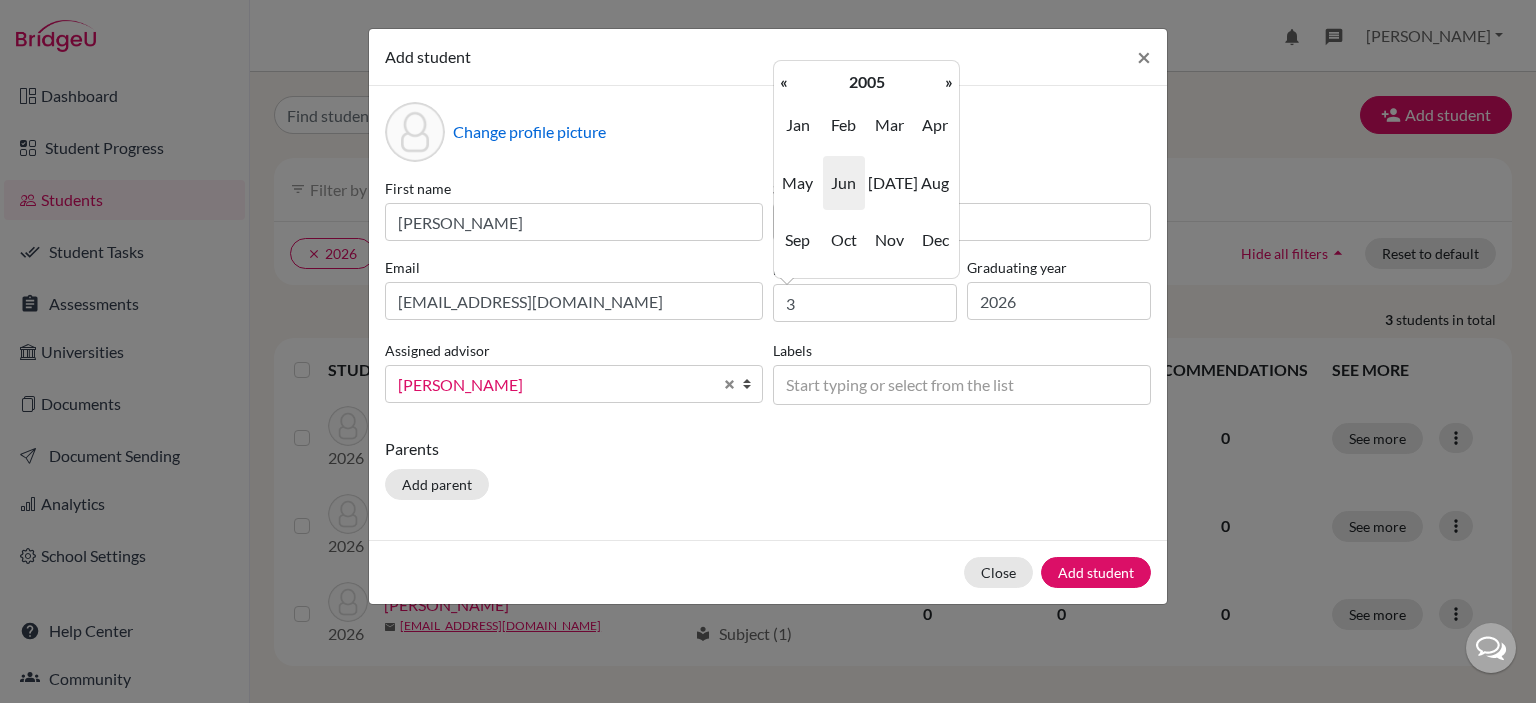 click on "»" at bounding box center (949, 82) 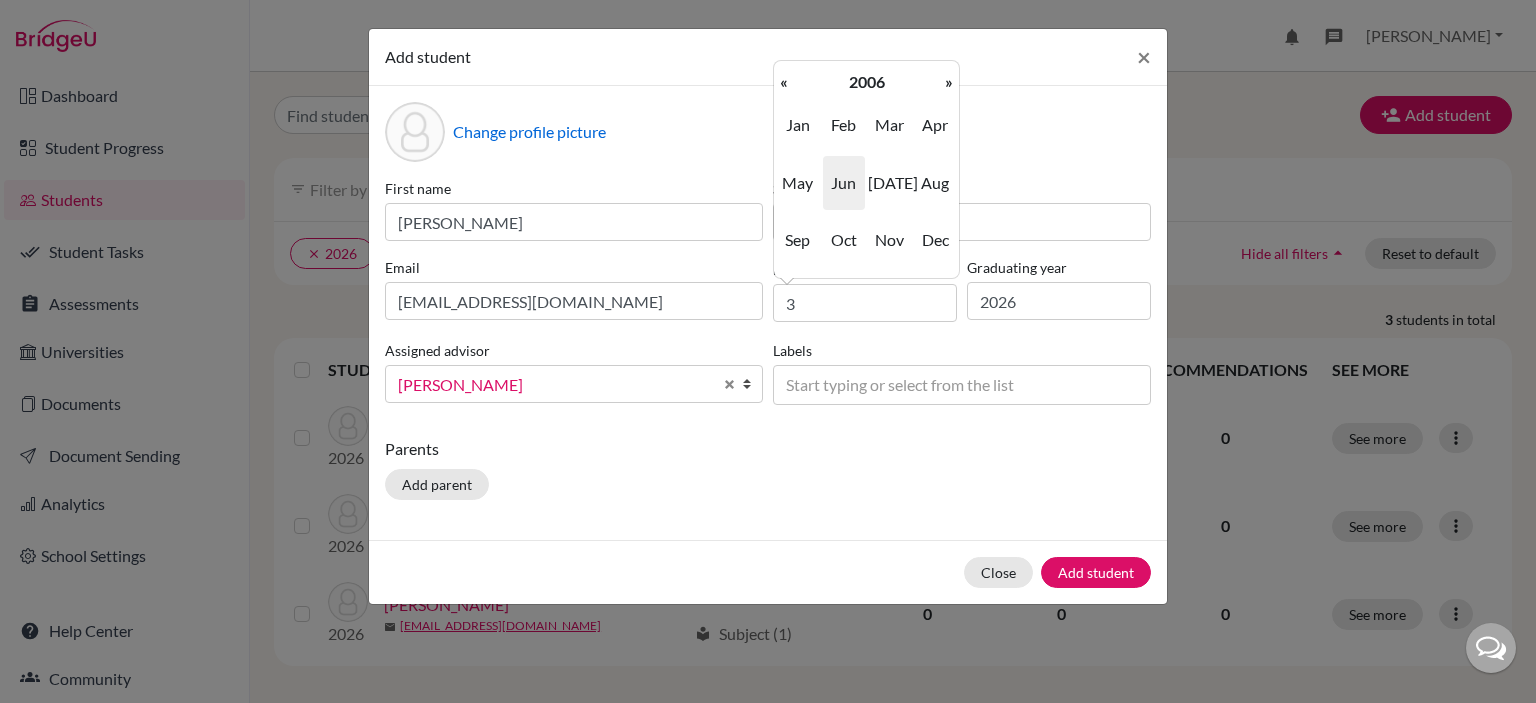 click on "»" at bounding box center [949, 82] 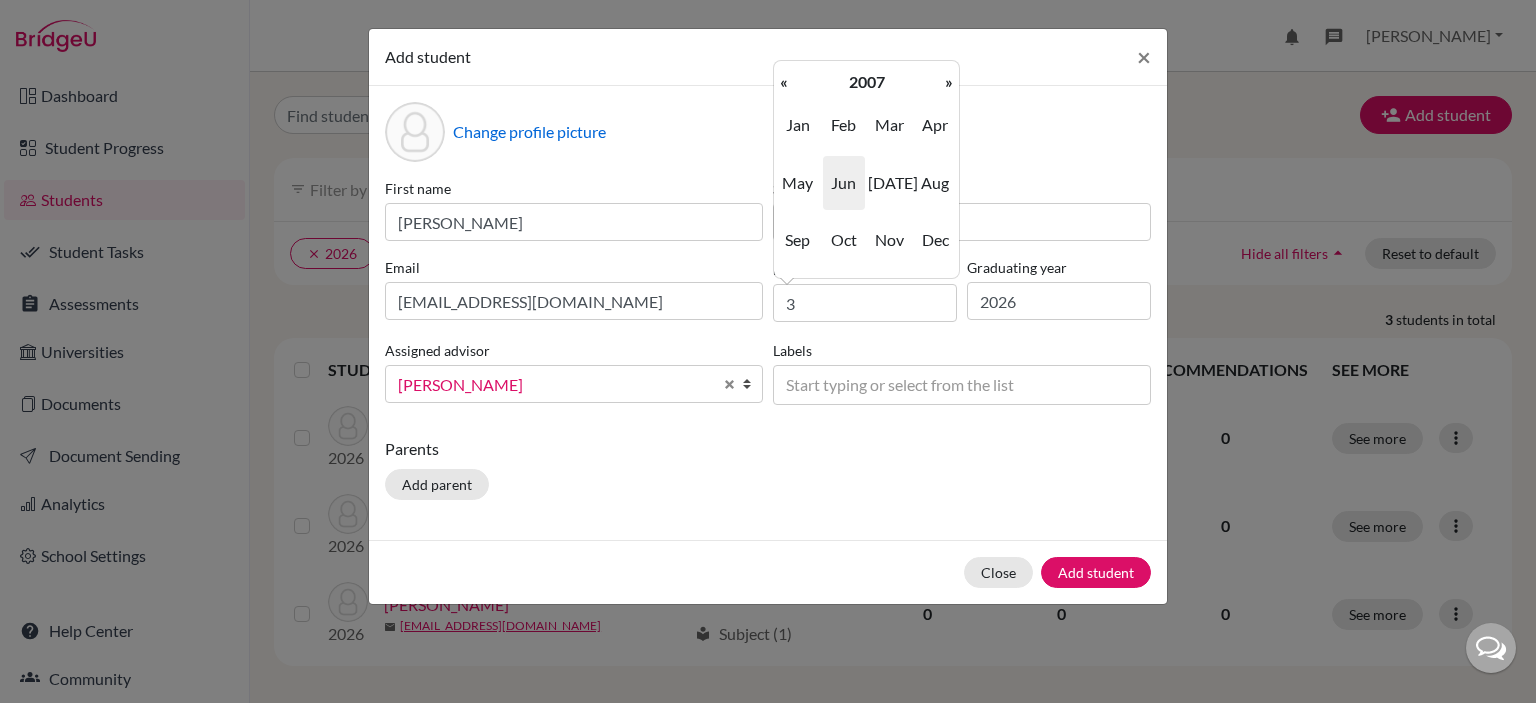 click on "»" at bounding box center [949, 82] 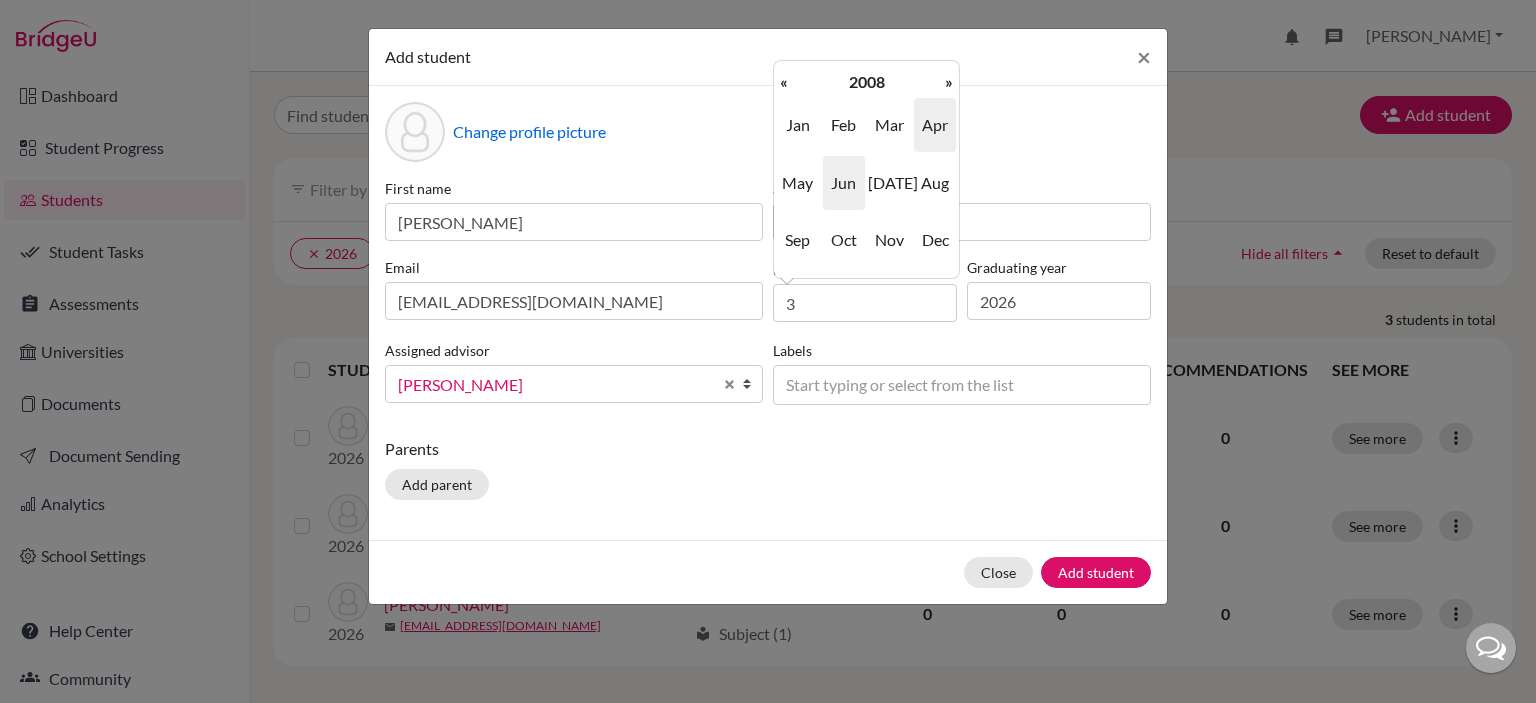 click on "Apr" at bounding box center [935, 125] 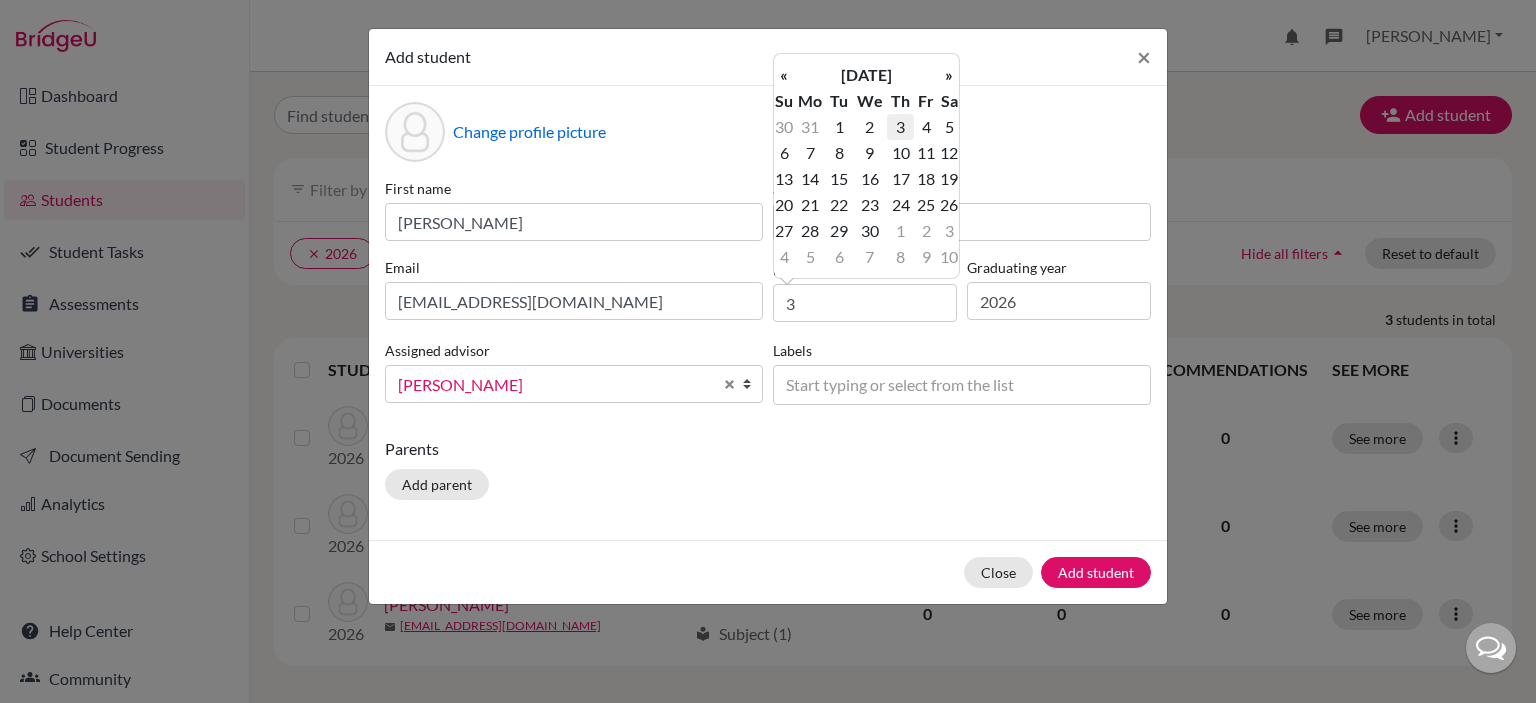 click on "3" at bounding box center [900, 127] 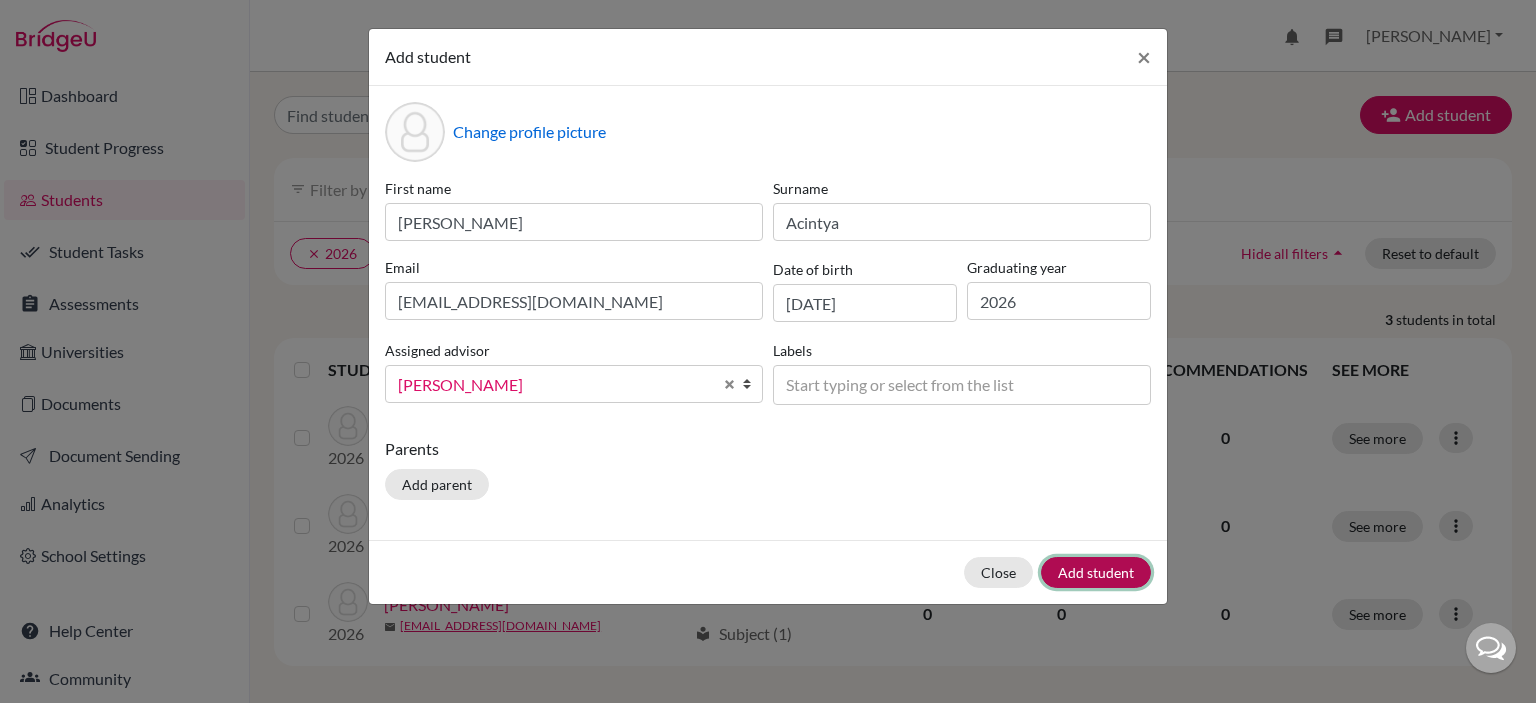 click on "Add student" at bounding box center (1096, 572) 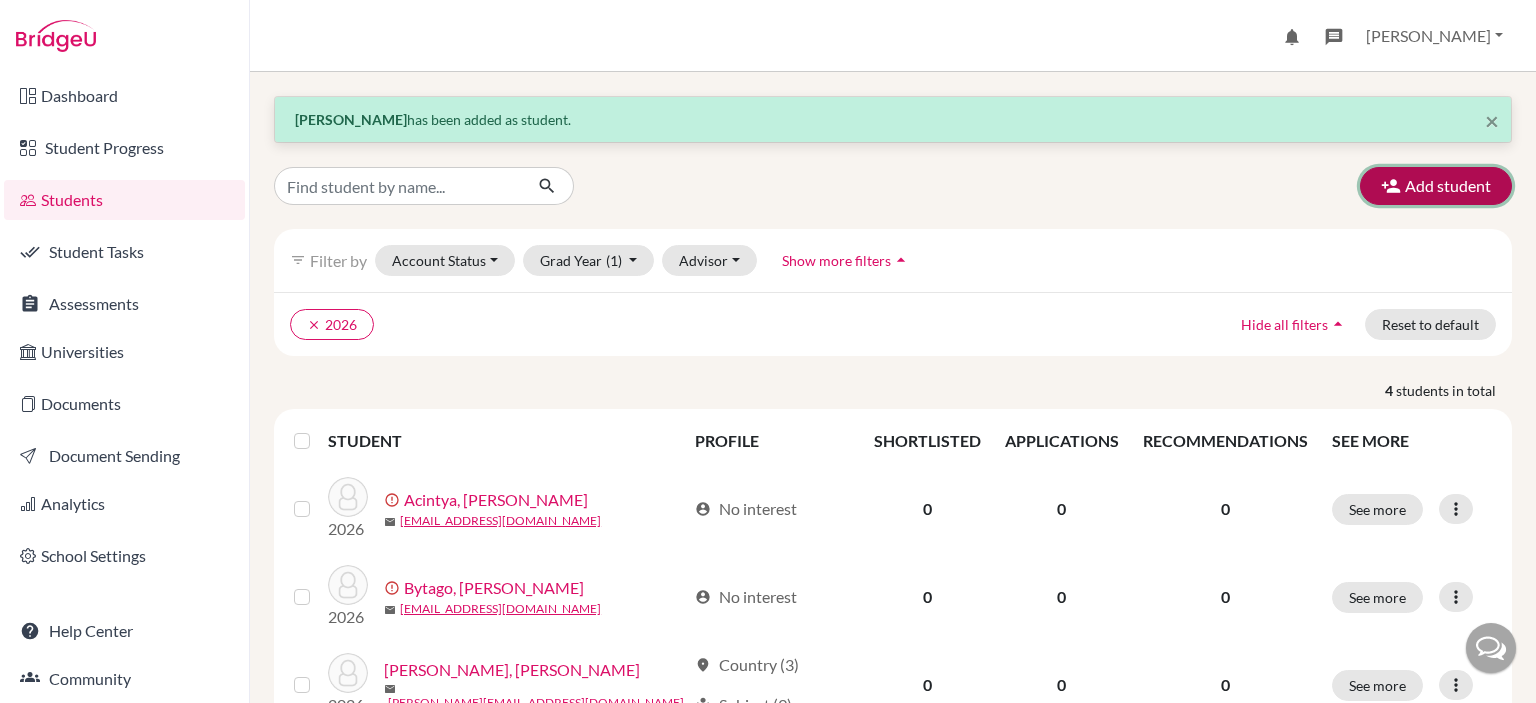 click on "Add student" at bounding box center [1436, 186] 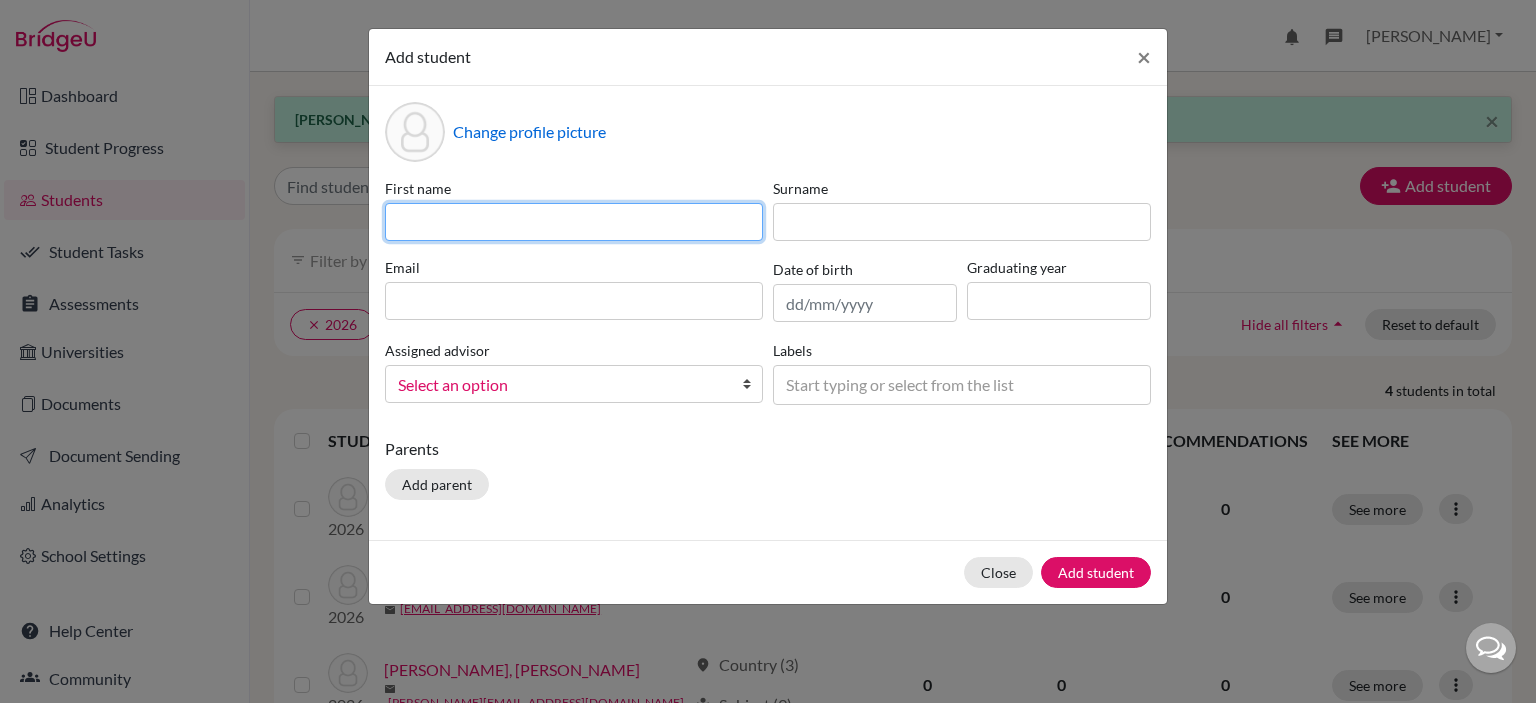 click at bounding box center (574, 222) 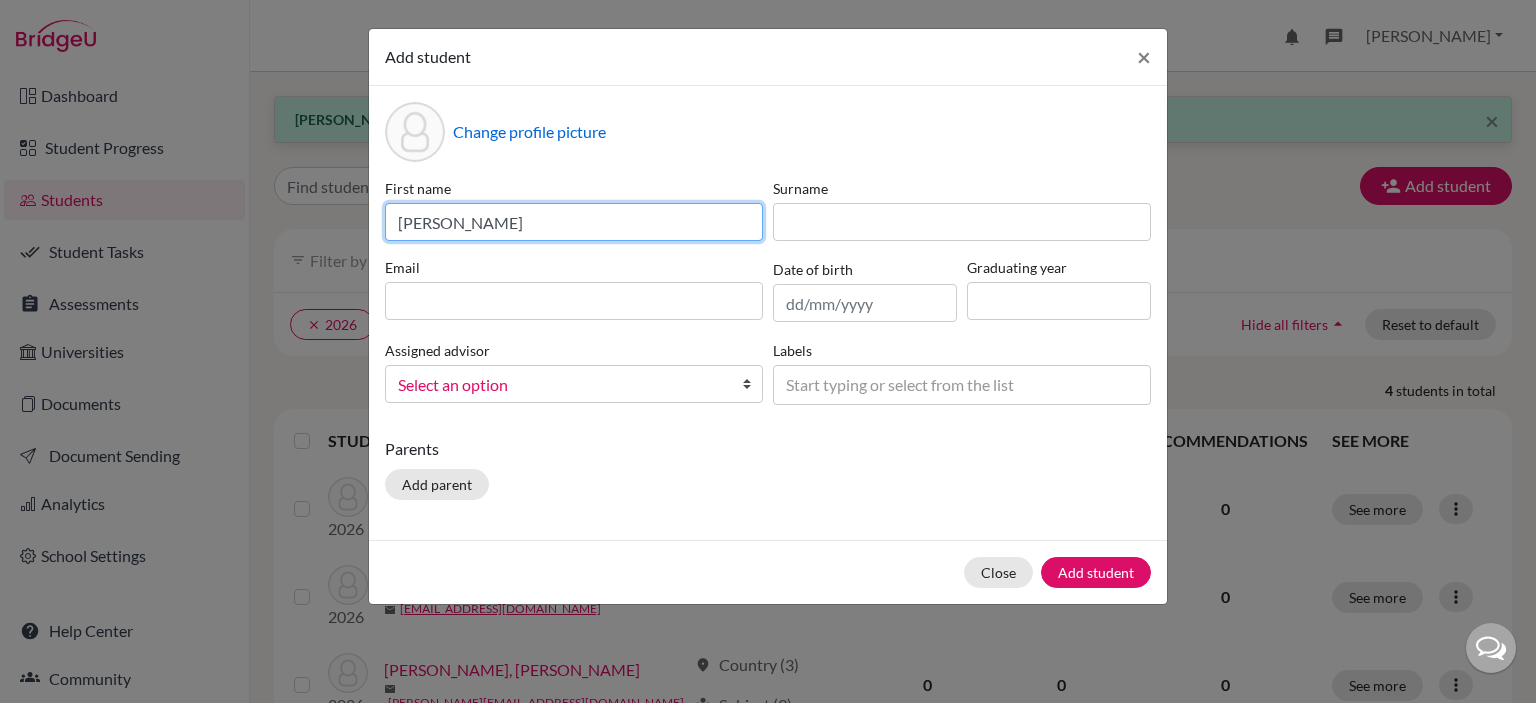 type on "[PERSON_NAME]" 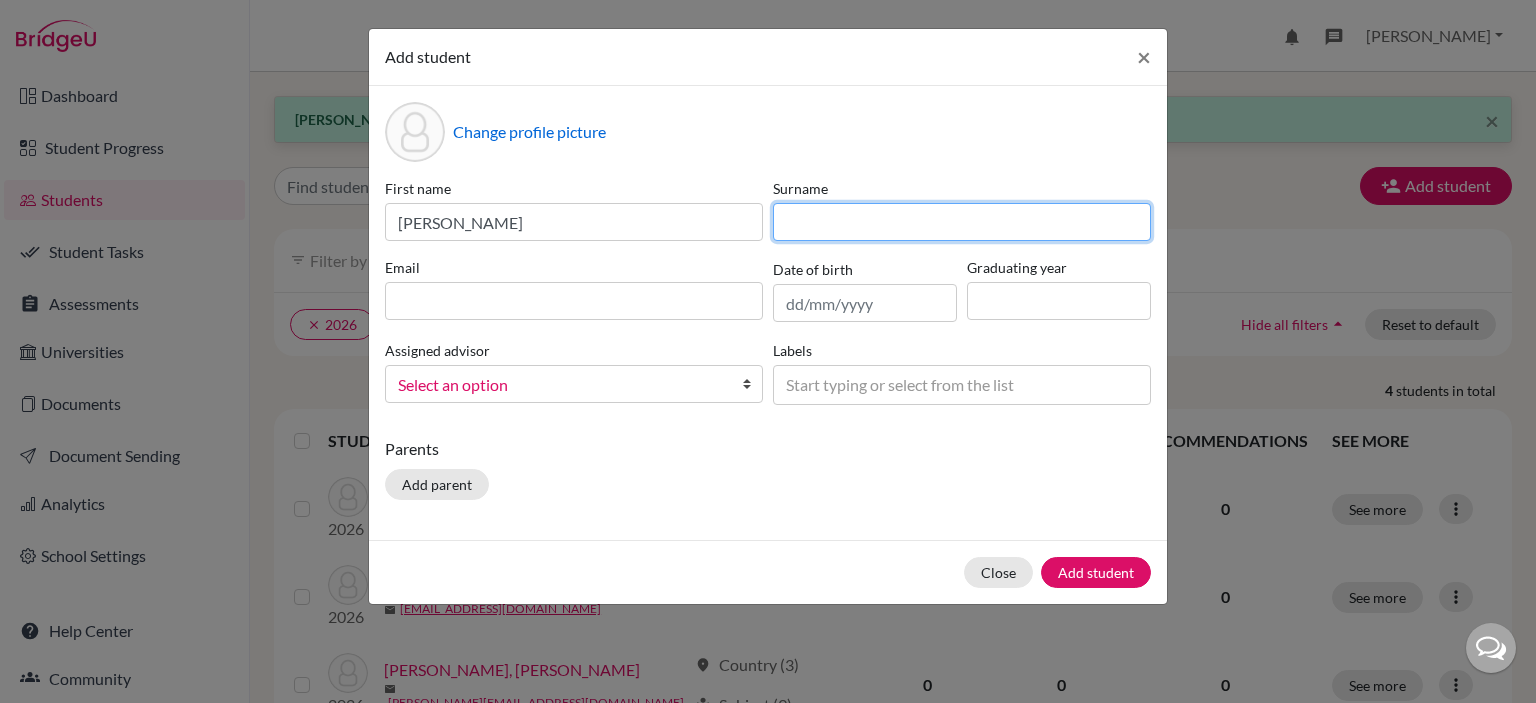 click at bounding box center [962, 222] 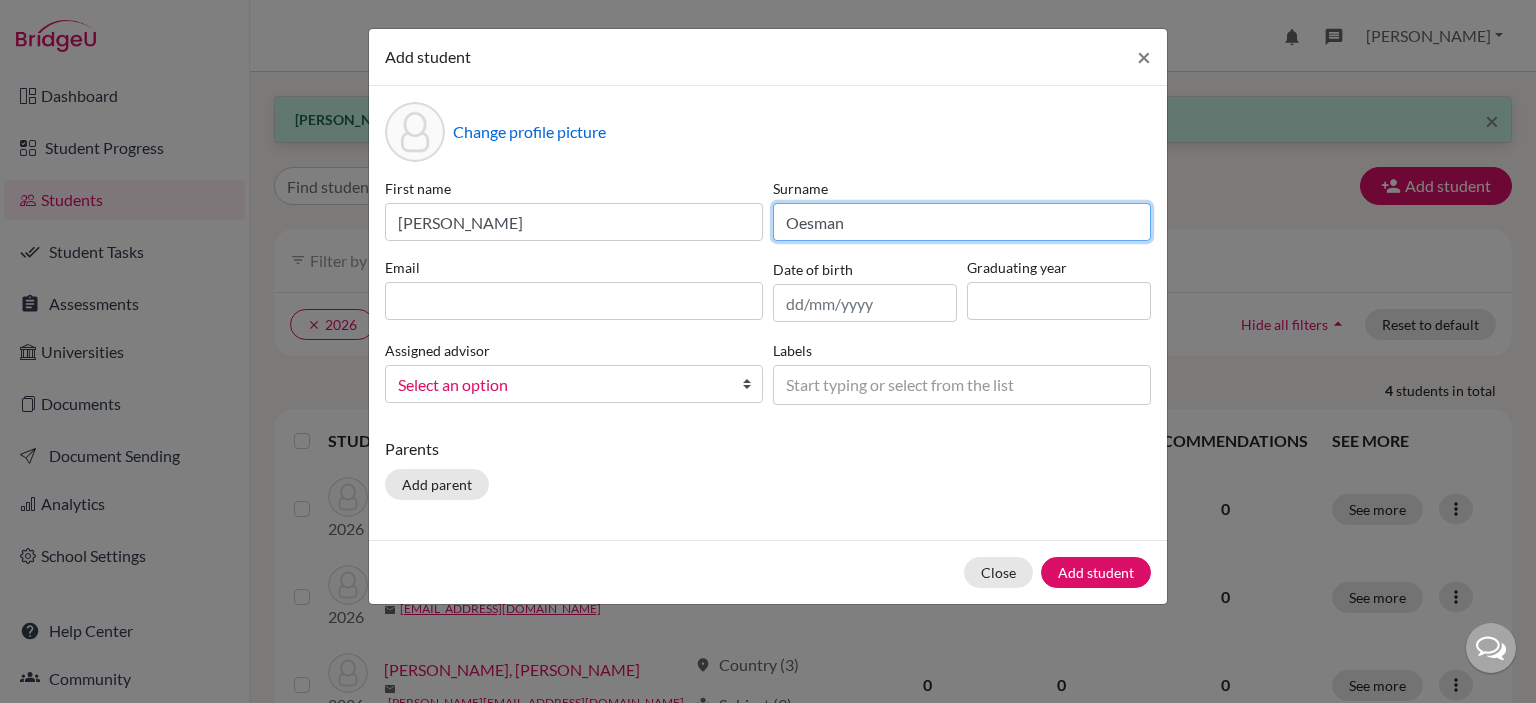 type on "Oesman" 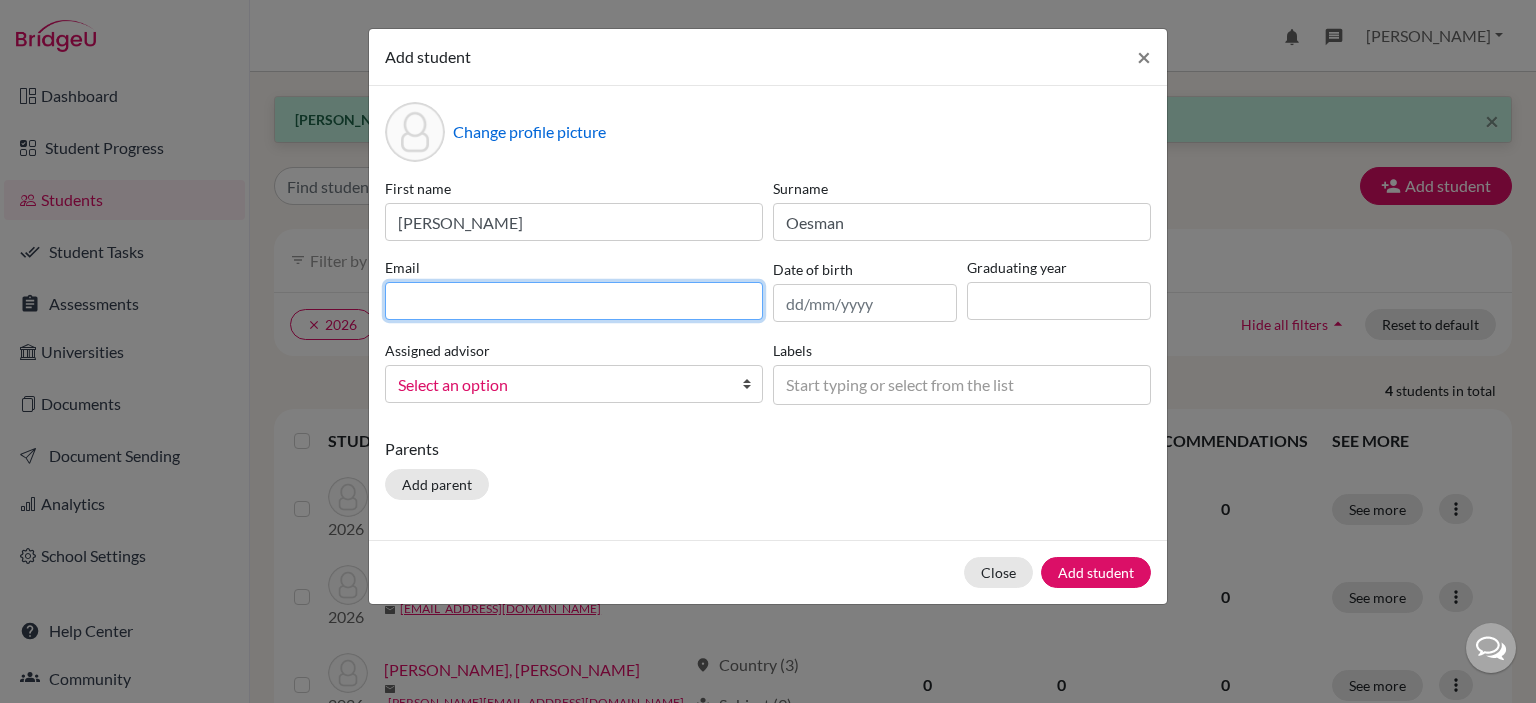 click at bounding box center (574, 301) 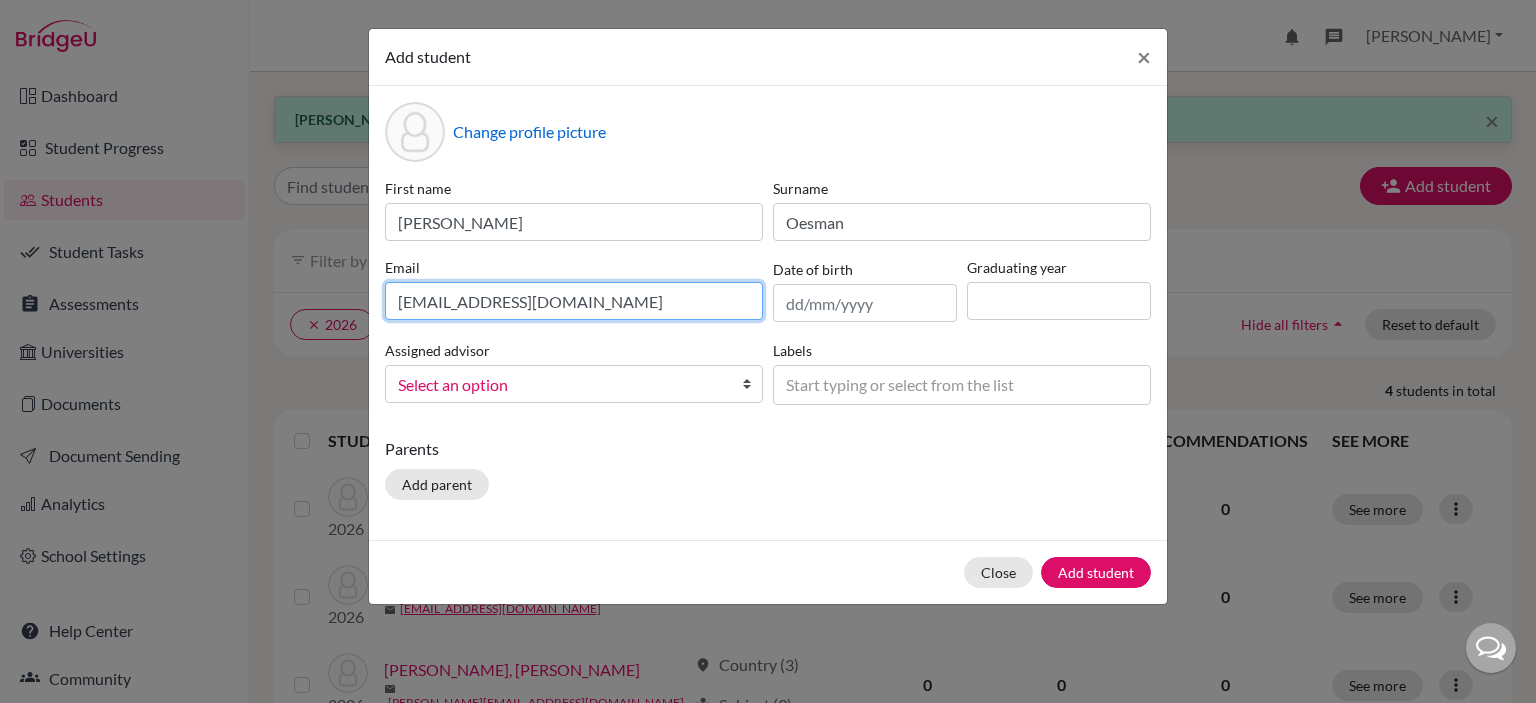 type on "[EMAIL_ADDRESS][DOMAIN_NAME]" 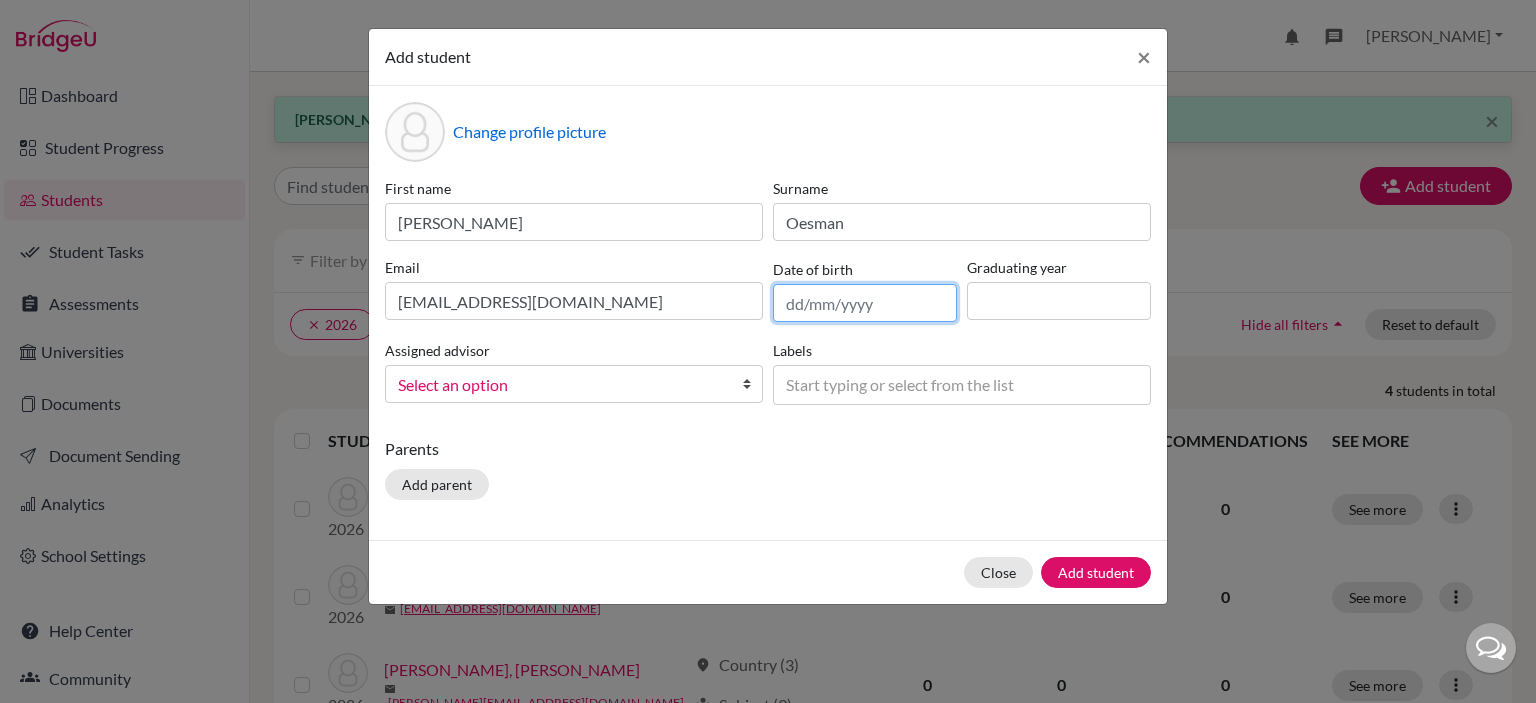 click at bounding box center [865, 303] 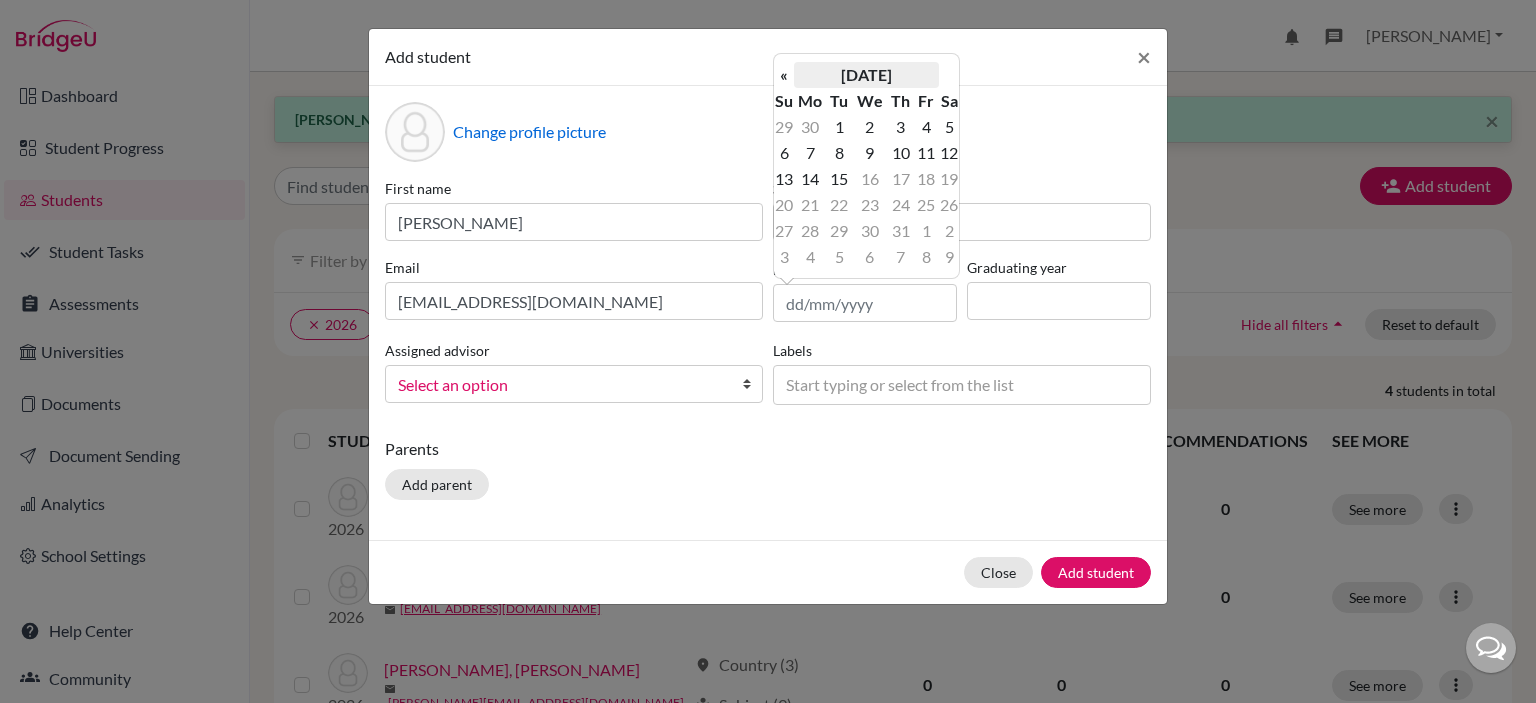 click on "[DATE]" at bounding box center (866, 75) 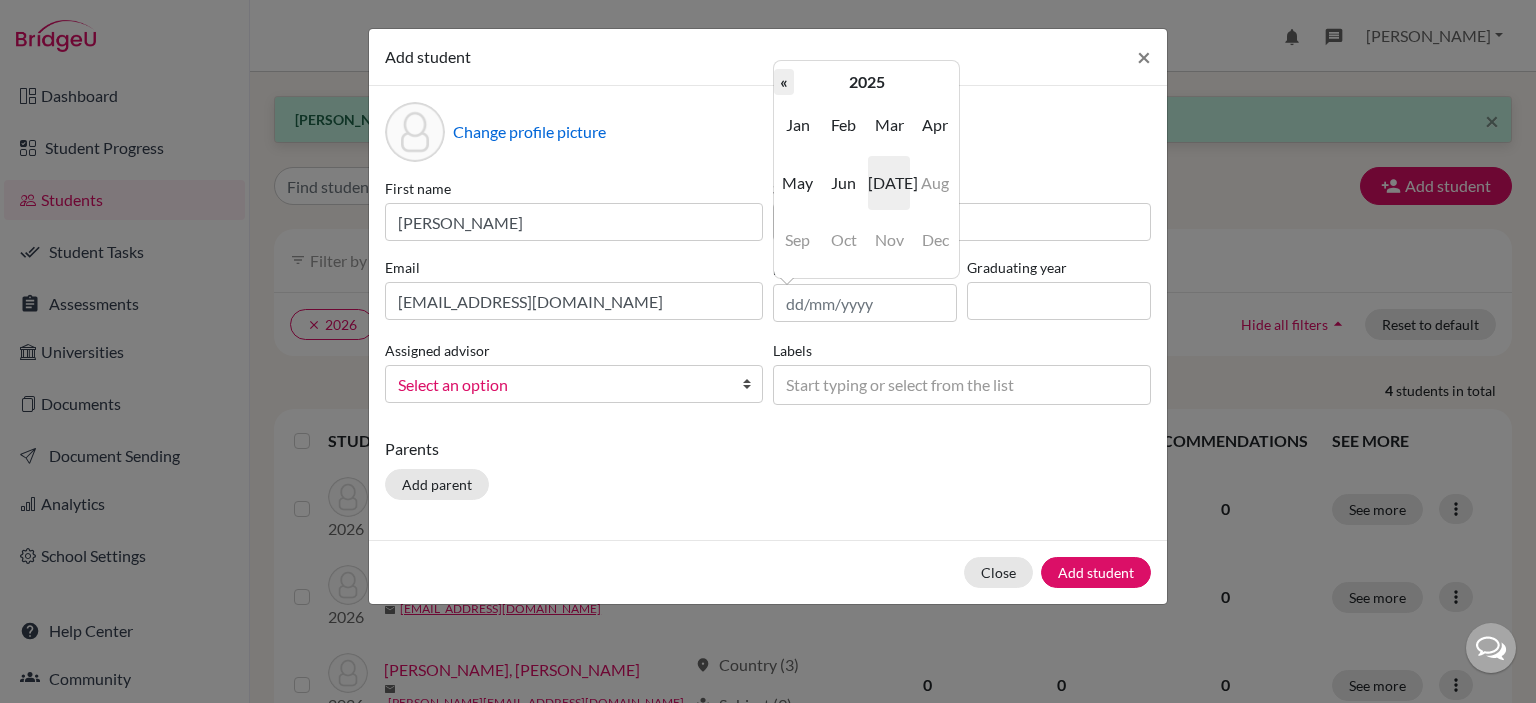 click on "«" at bounding box center [784, 82] 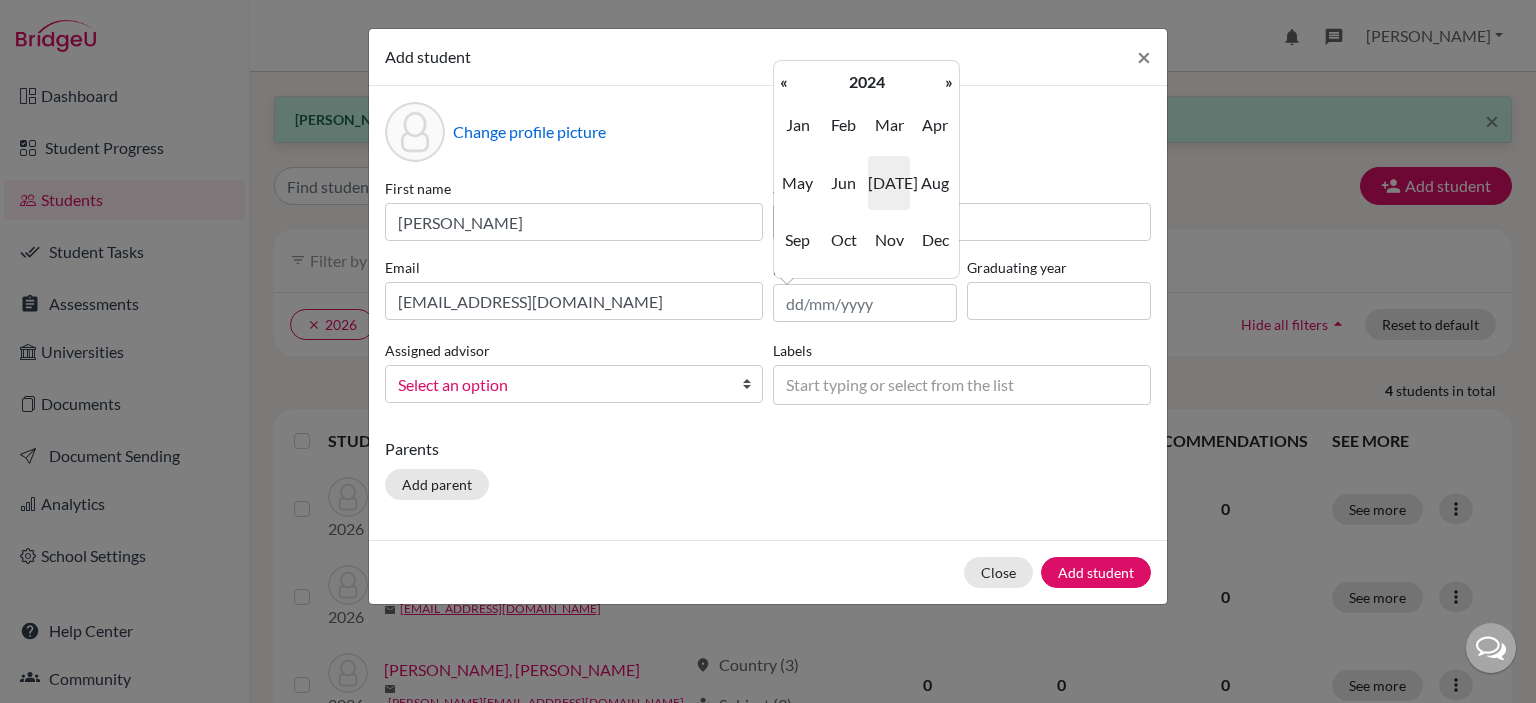 click on "«" at bounding box center [784, 82] 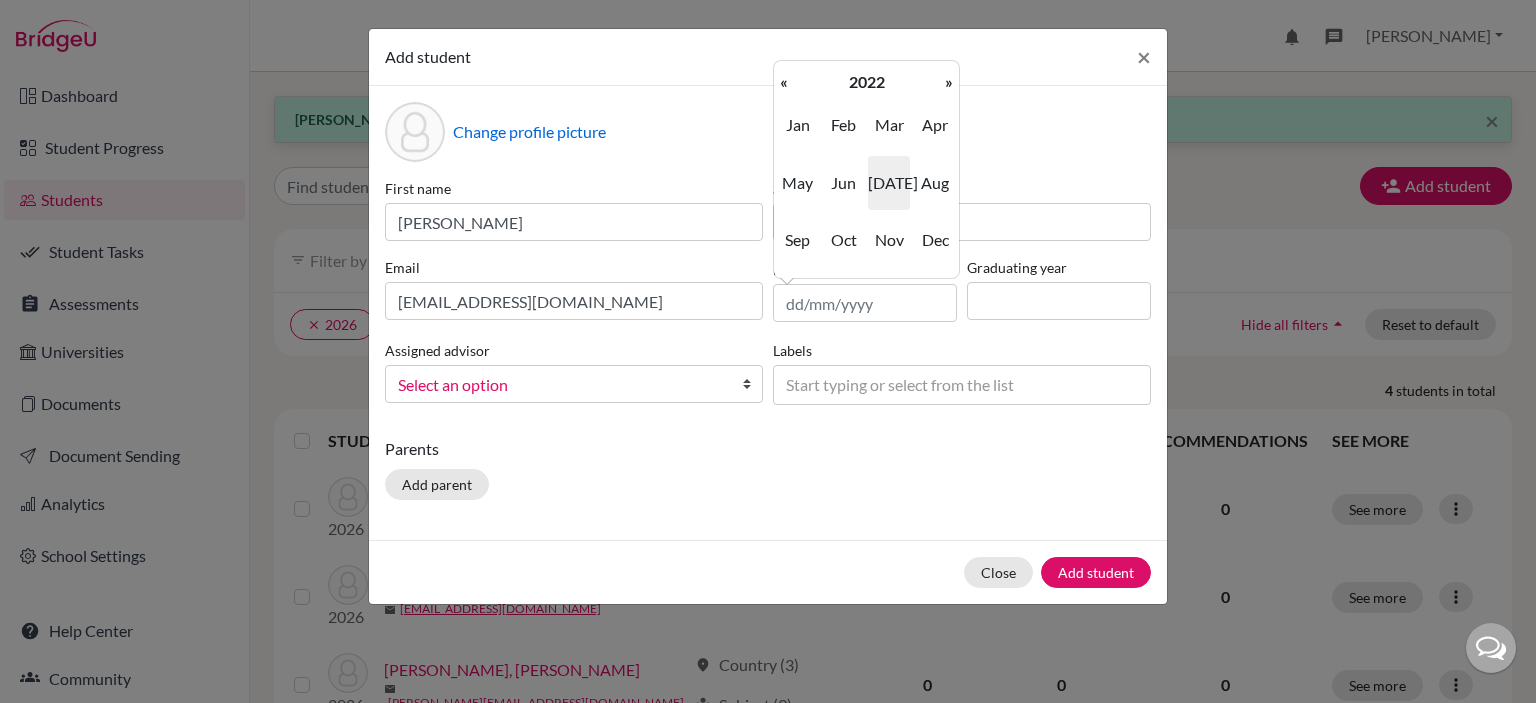 click on "«" at bounding box center [784, 82] 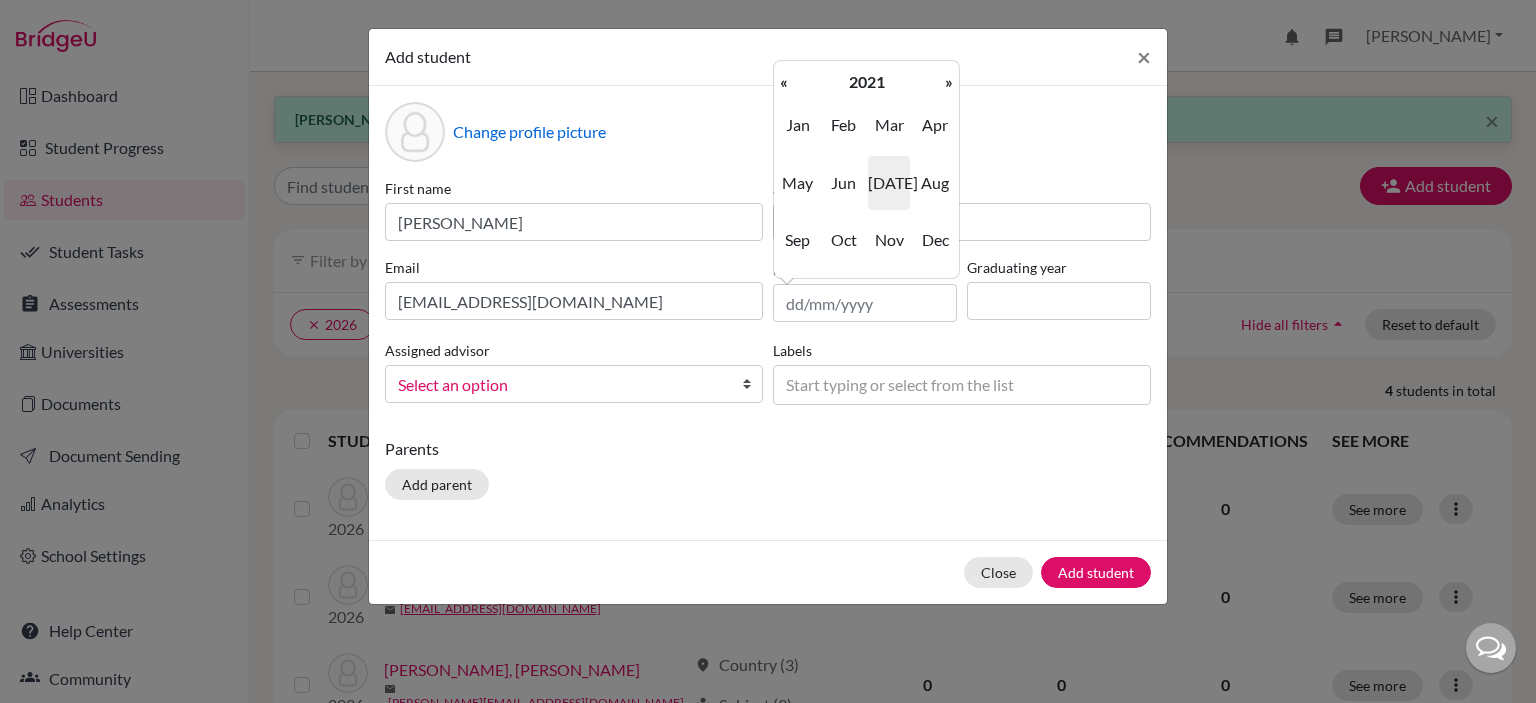 click on "«" at bounding box center [784, 82] 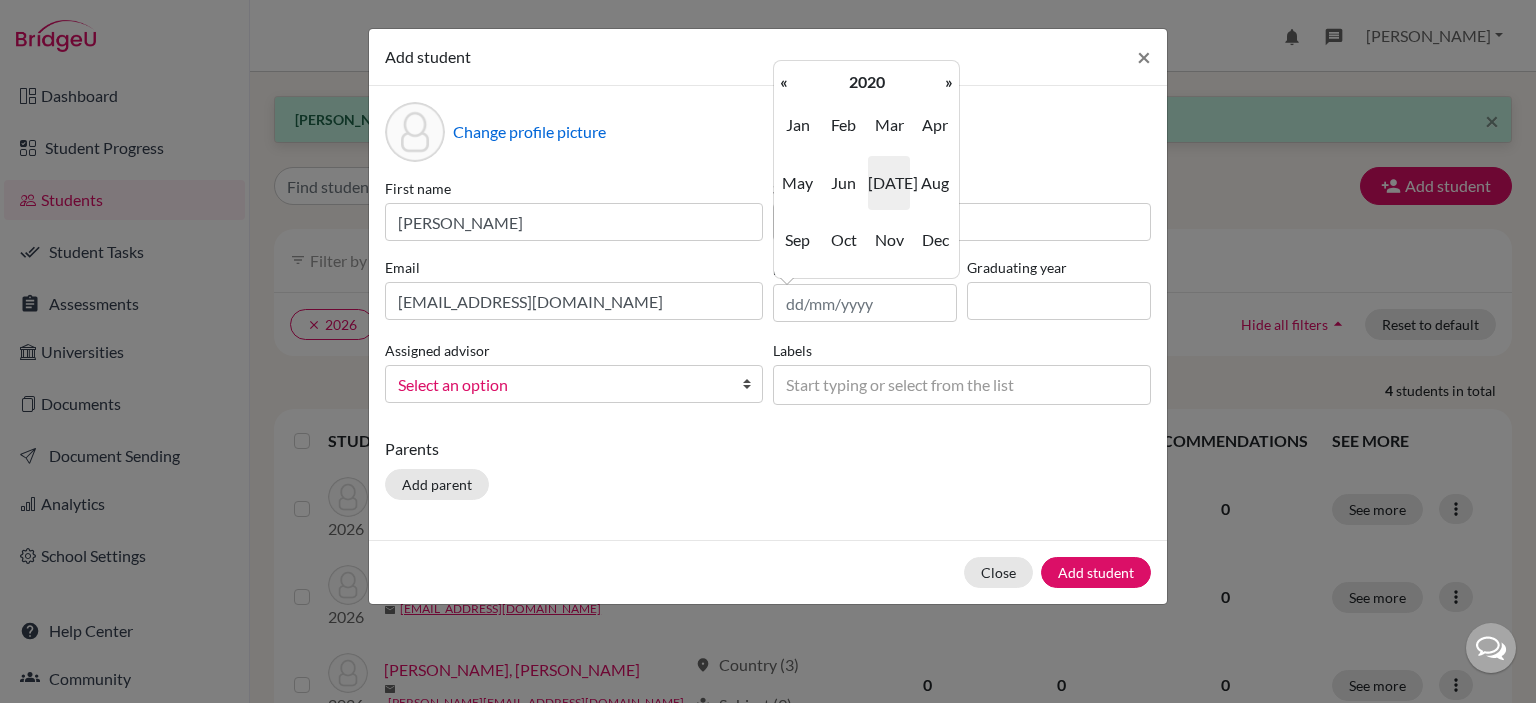 click on "«" at bounding box center (784, 82) 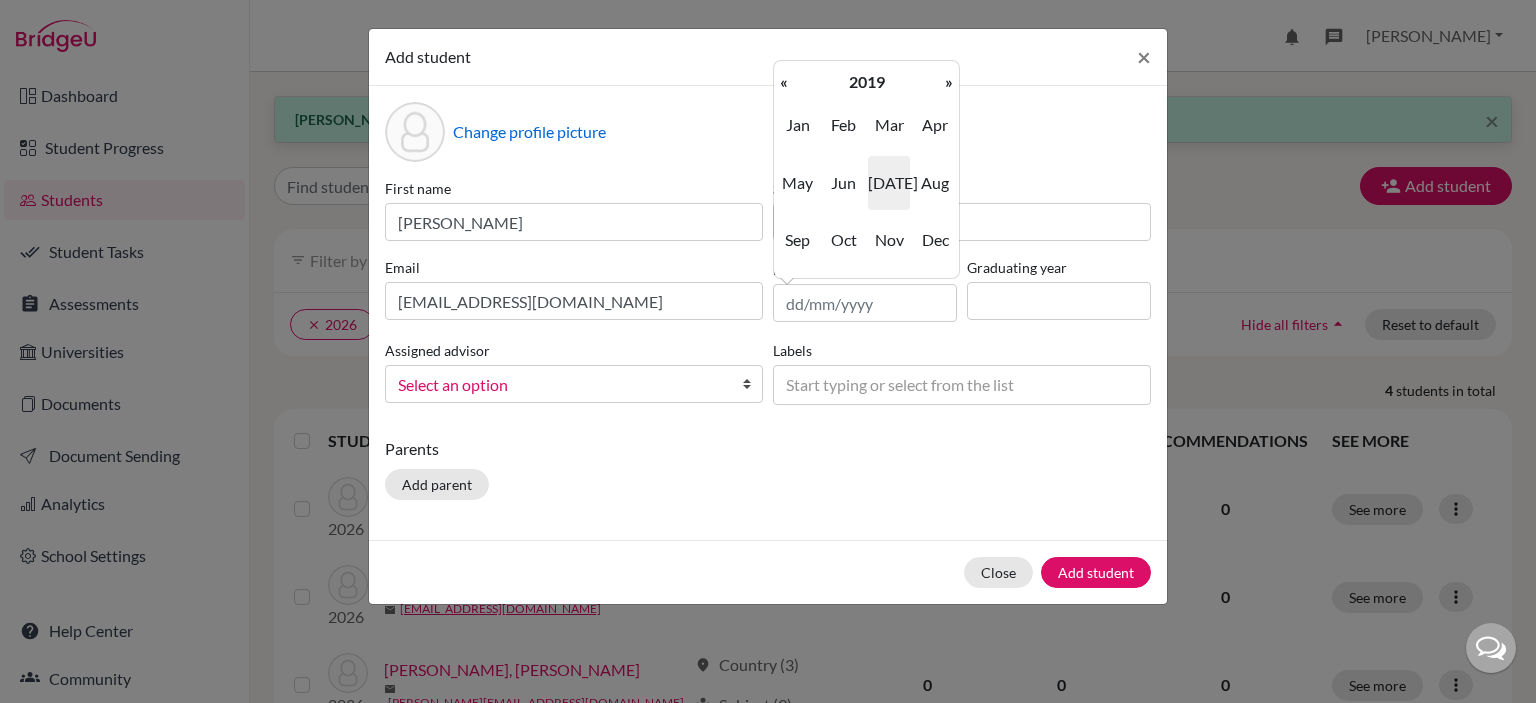 click on "«" at bounding box center (784, 82) 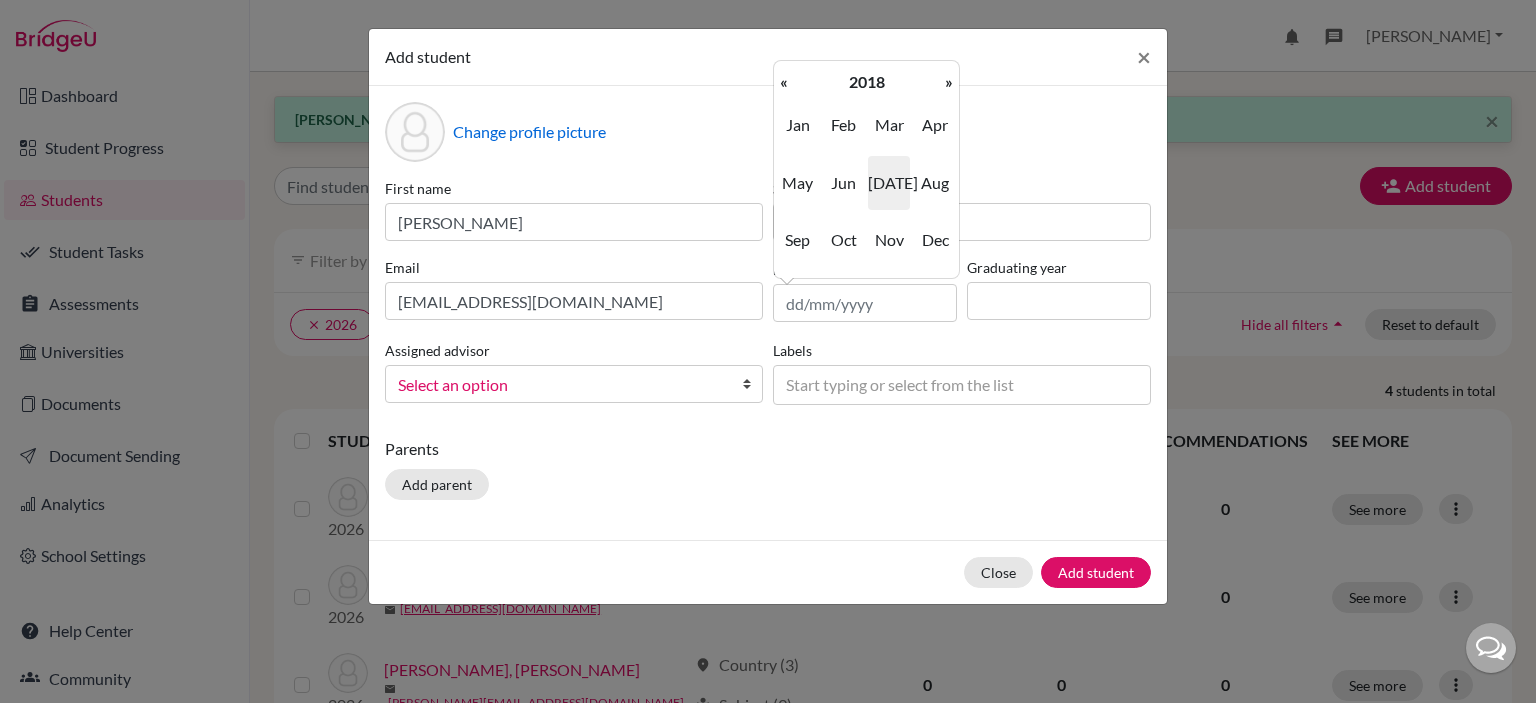 click on "«" at bounding box center (784, 82) 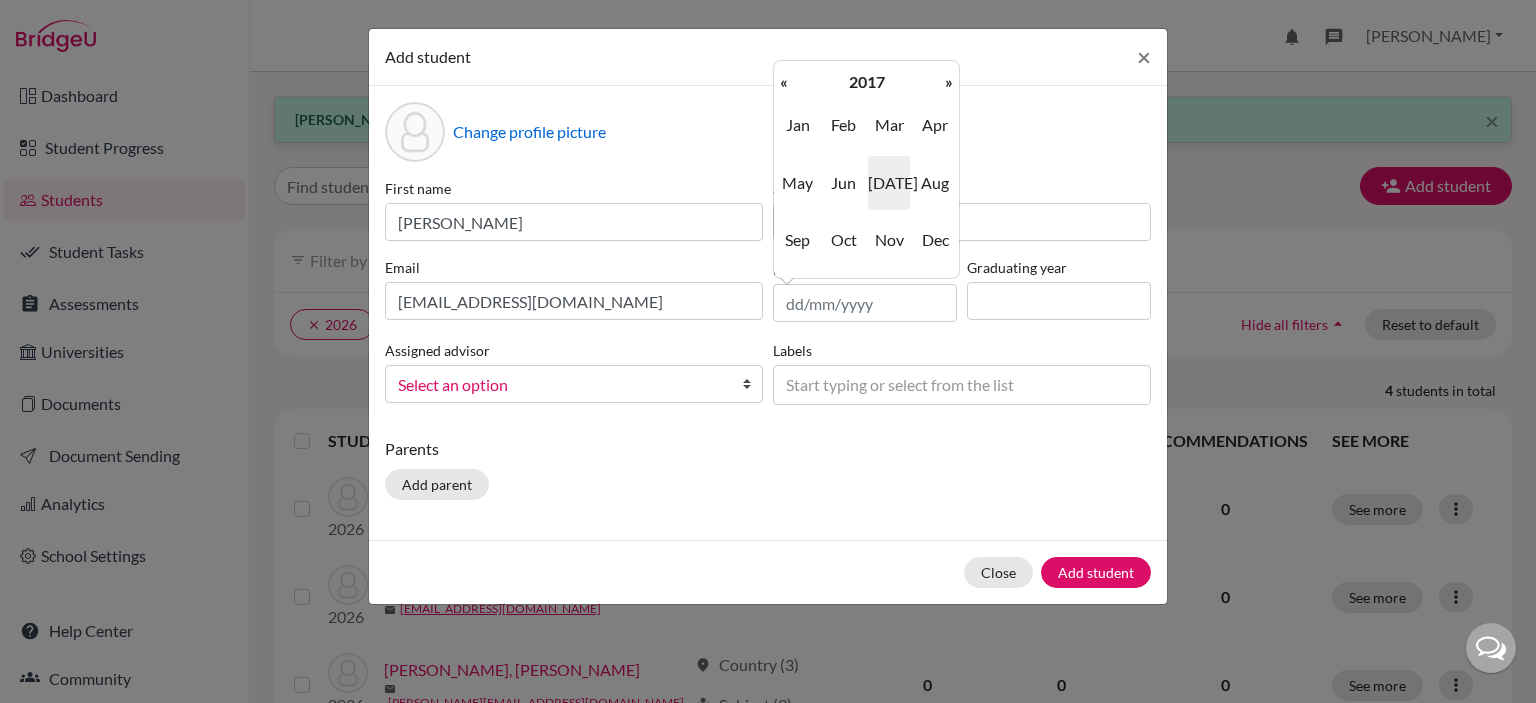 click on "«" at bounding box center [784, 82] 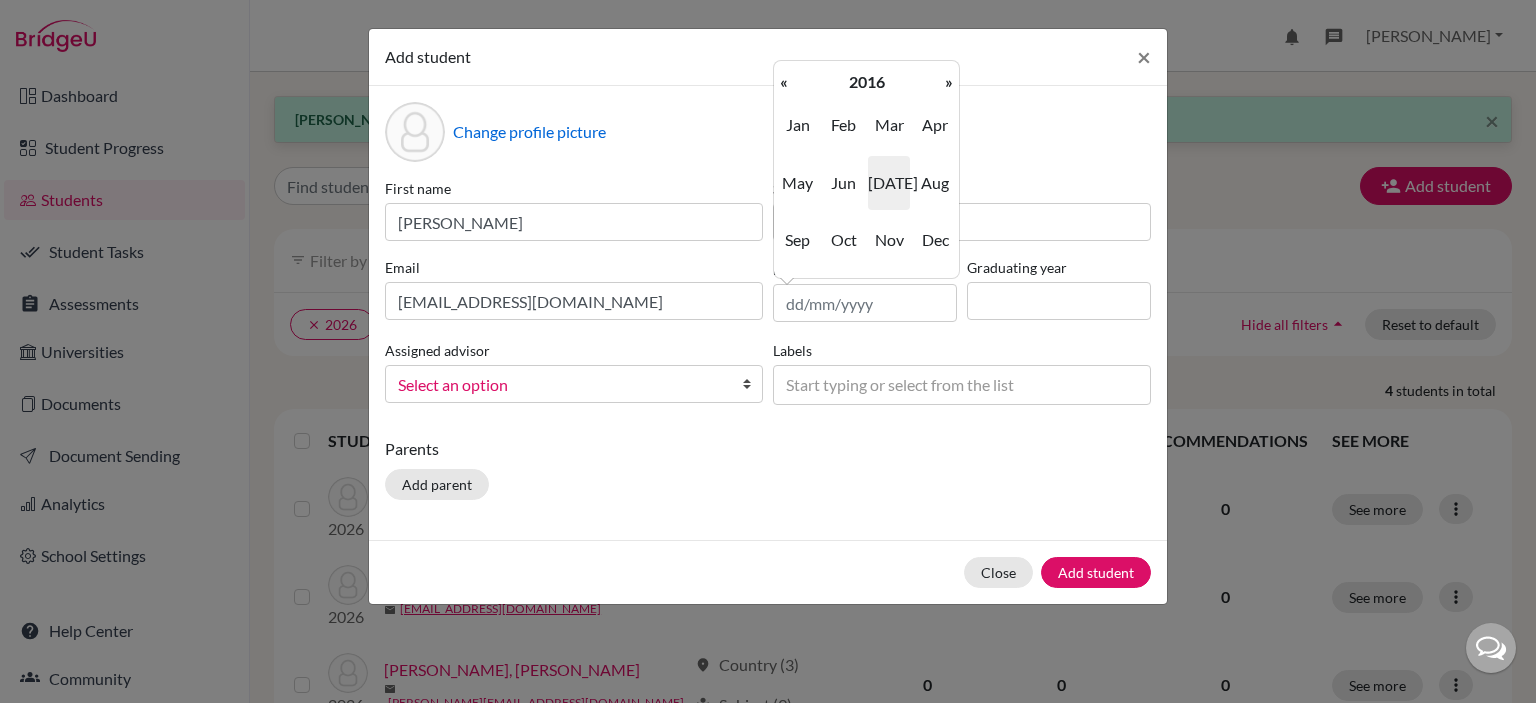 click on "«" at bounding box center [784, 82] 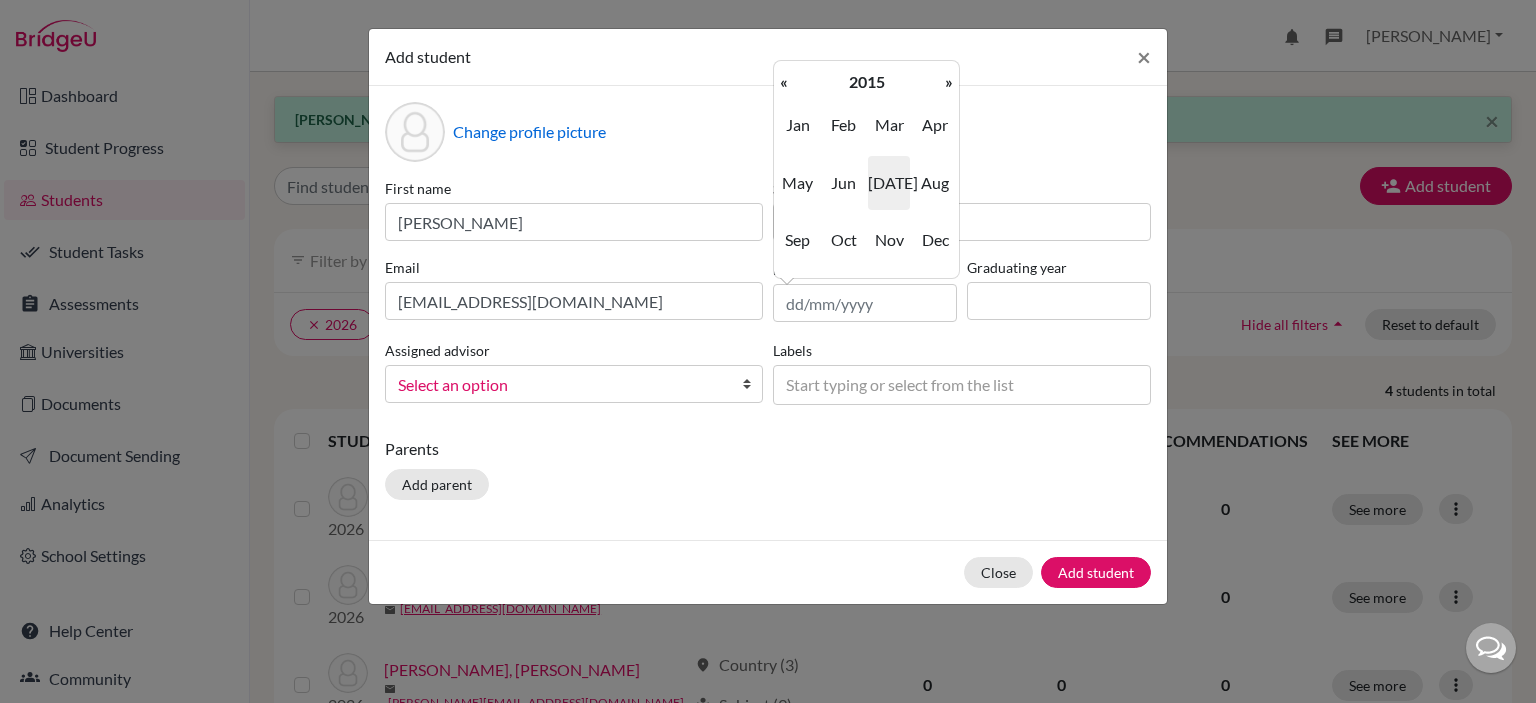 click on "«" at bounding box center (784, 82) 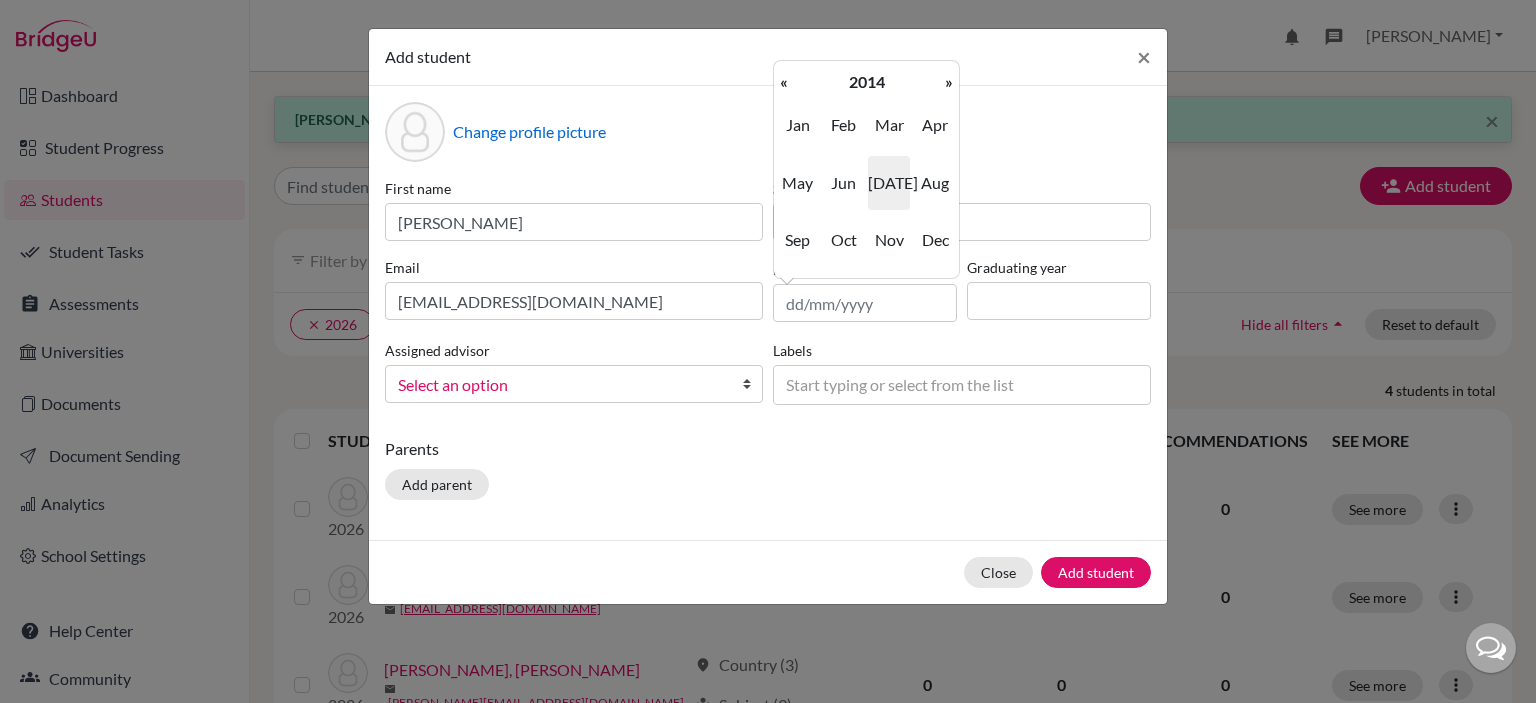 click on "«" at bounding box center (784, 82) 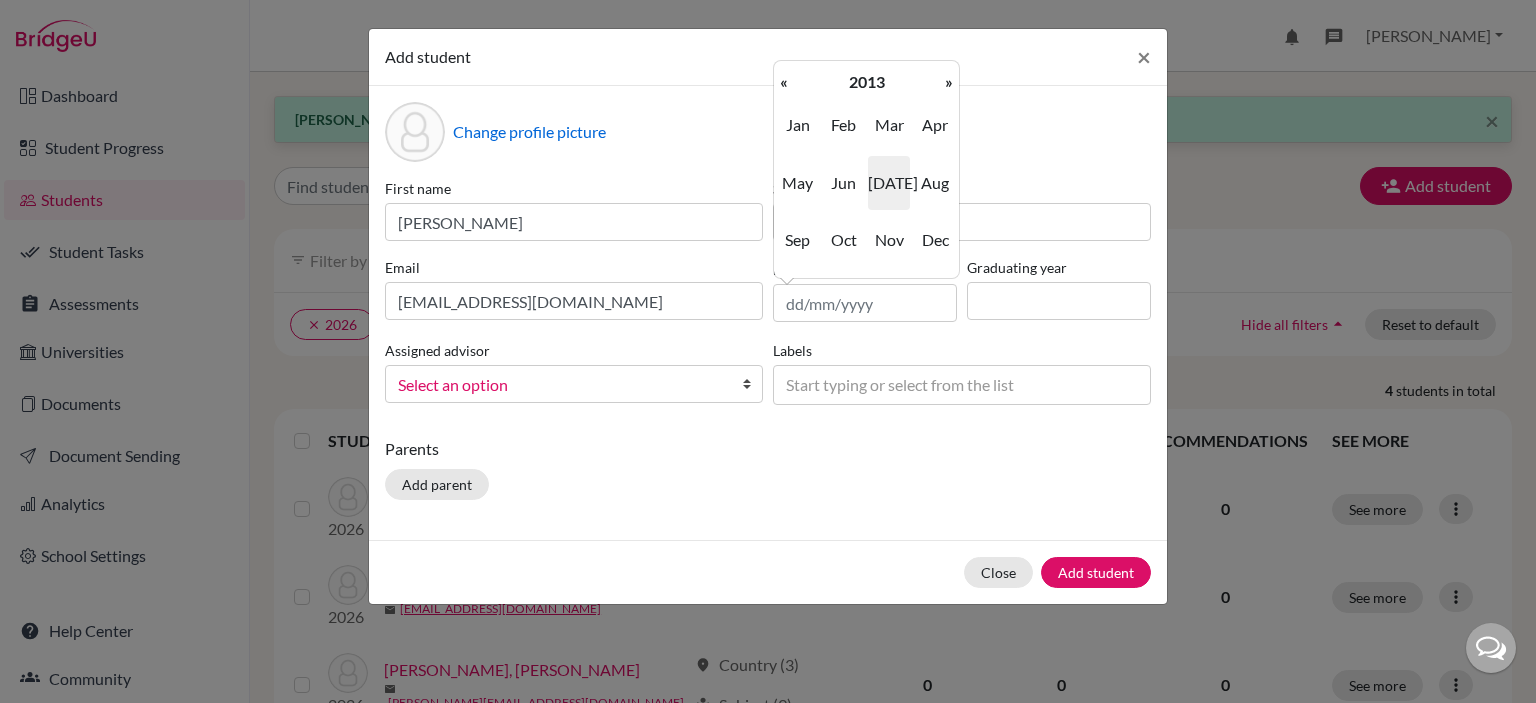 click on "«" at bounding box center (784, 82) 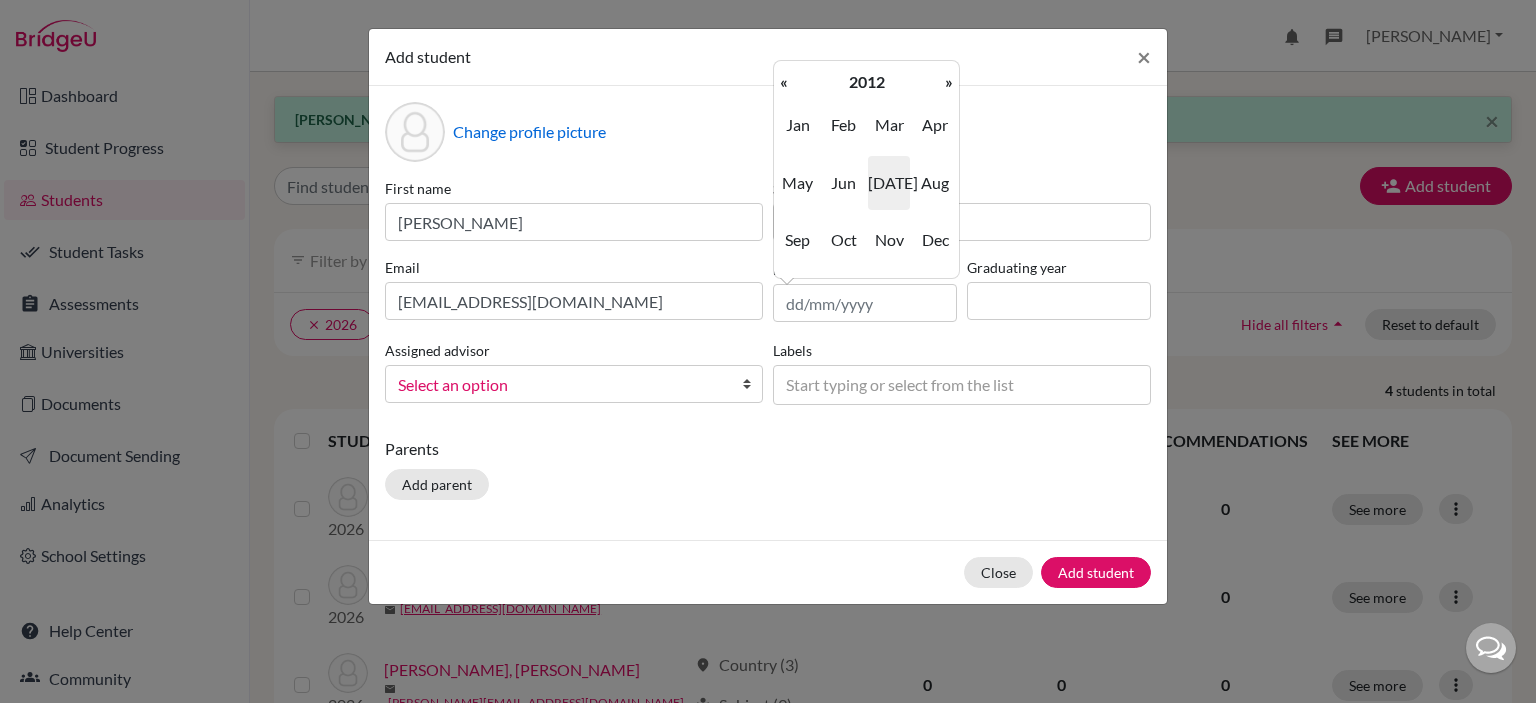 click on "«" at bounding box center [784, 82] 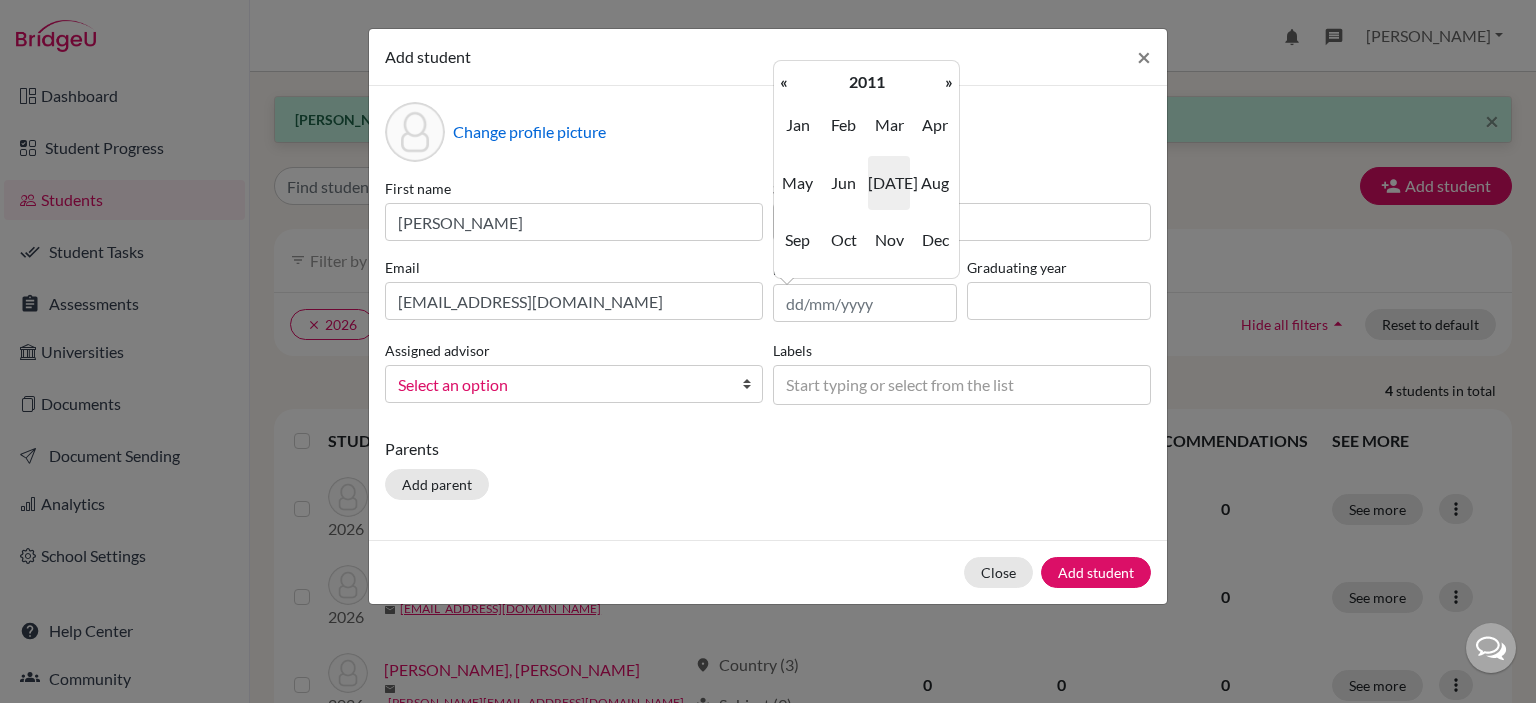 click on "«" at bounding box center [784, 82] 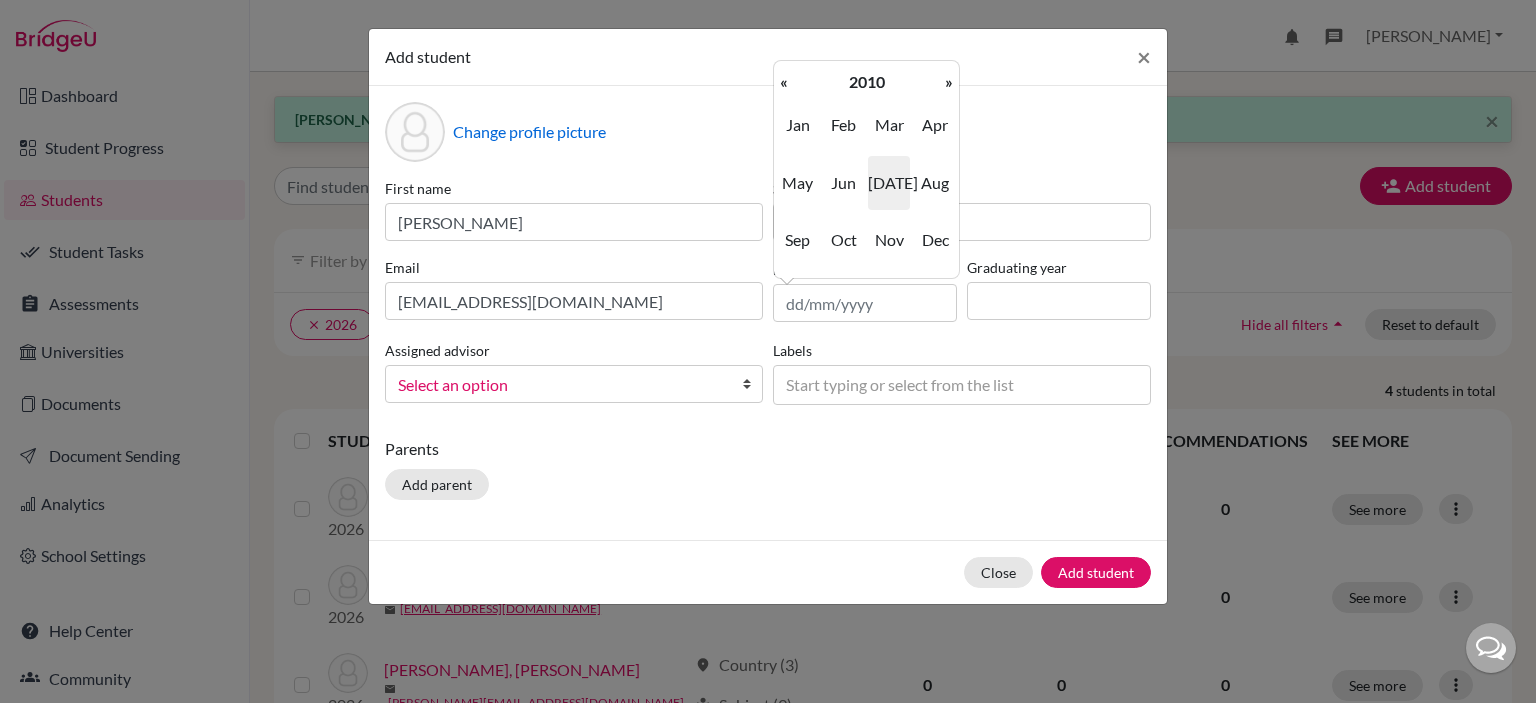 click on "«" at bounding box center (784, 82) 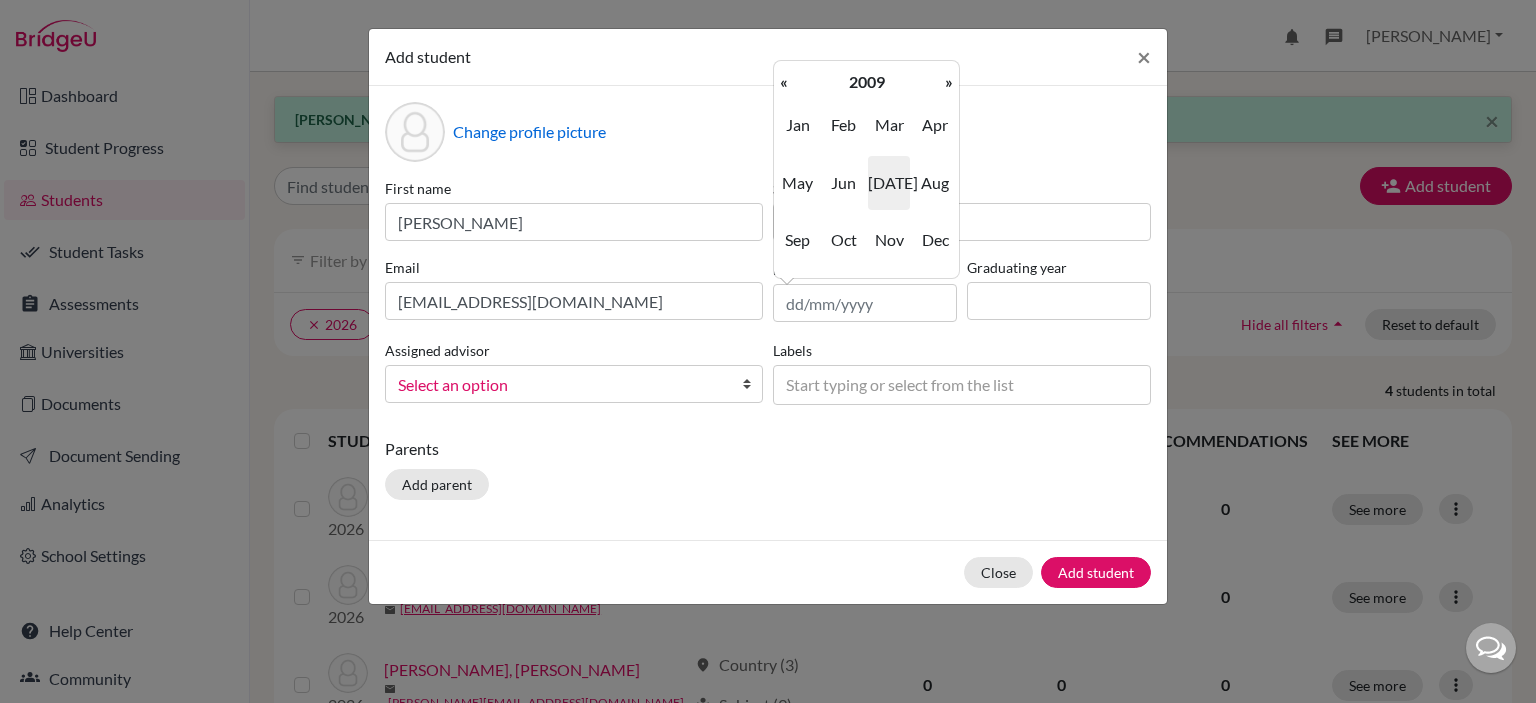 click on "«" at bounding box center (784, 82) 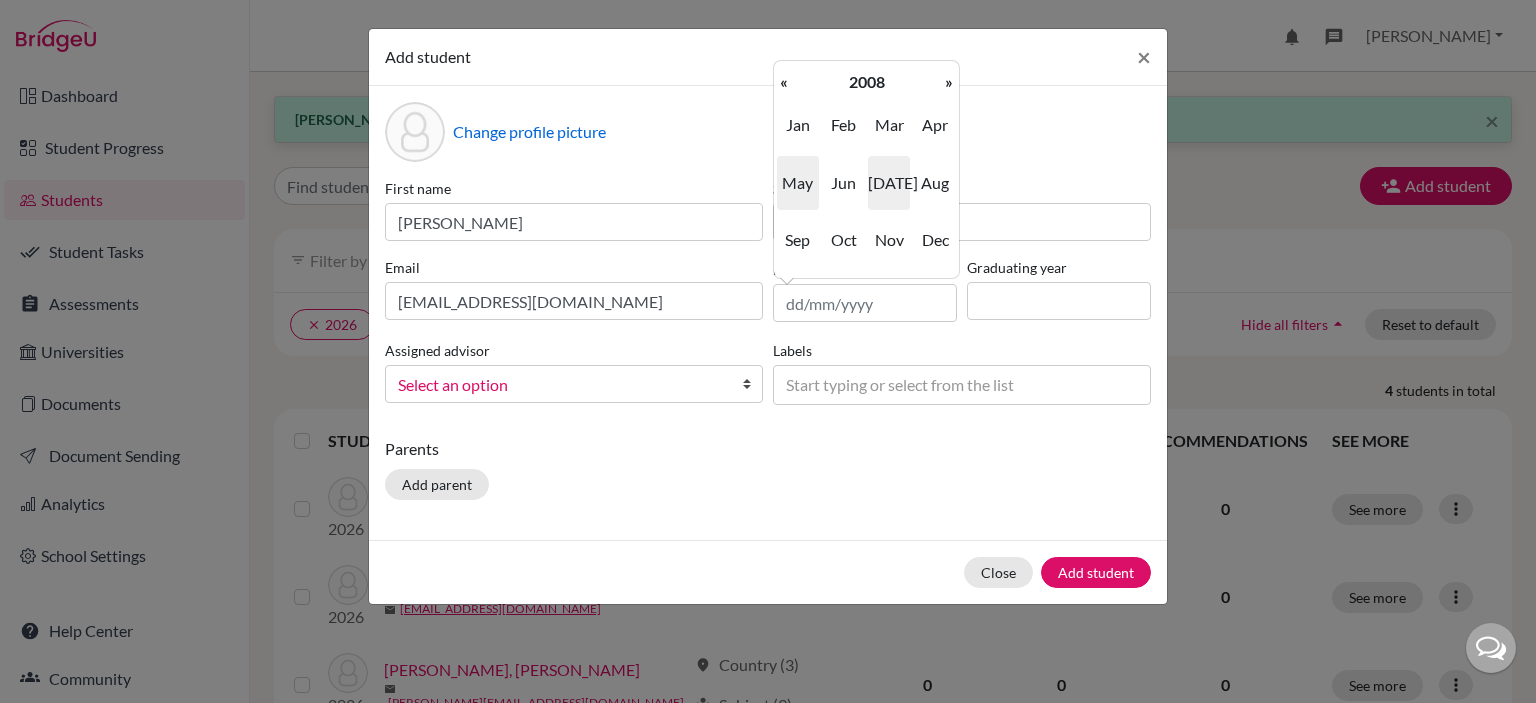 click on "May" at bounding box center (798, 183) 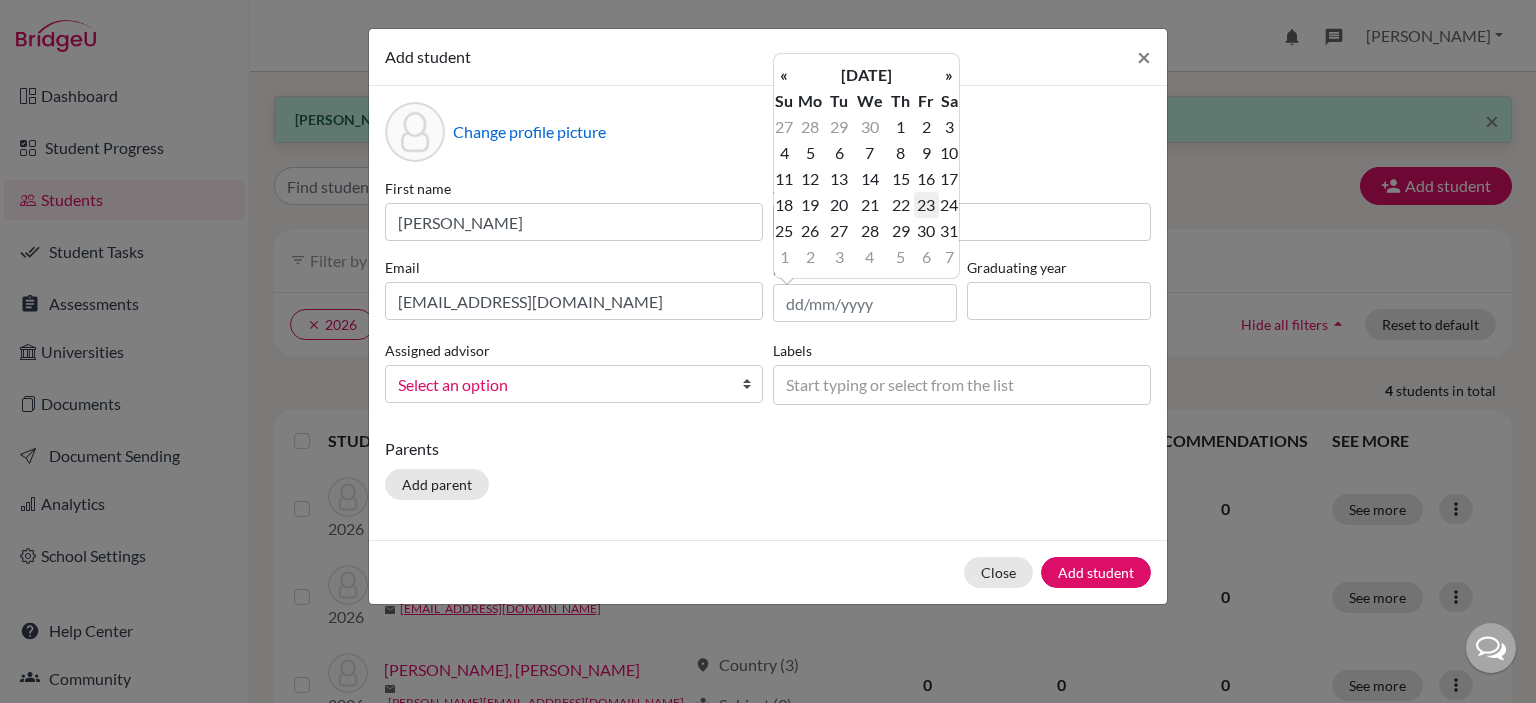 click on "23" at bounding box center (926, 205) 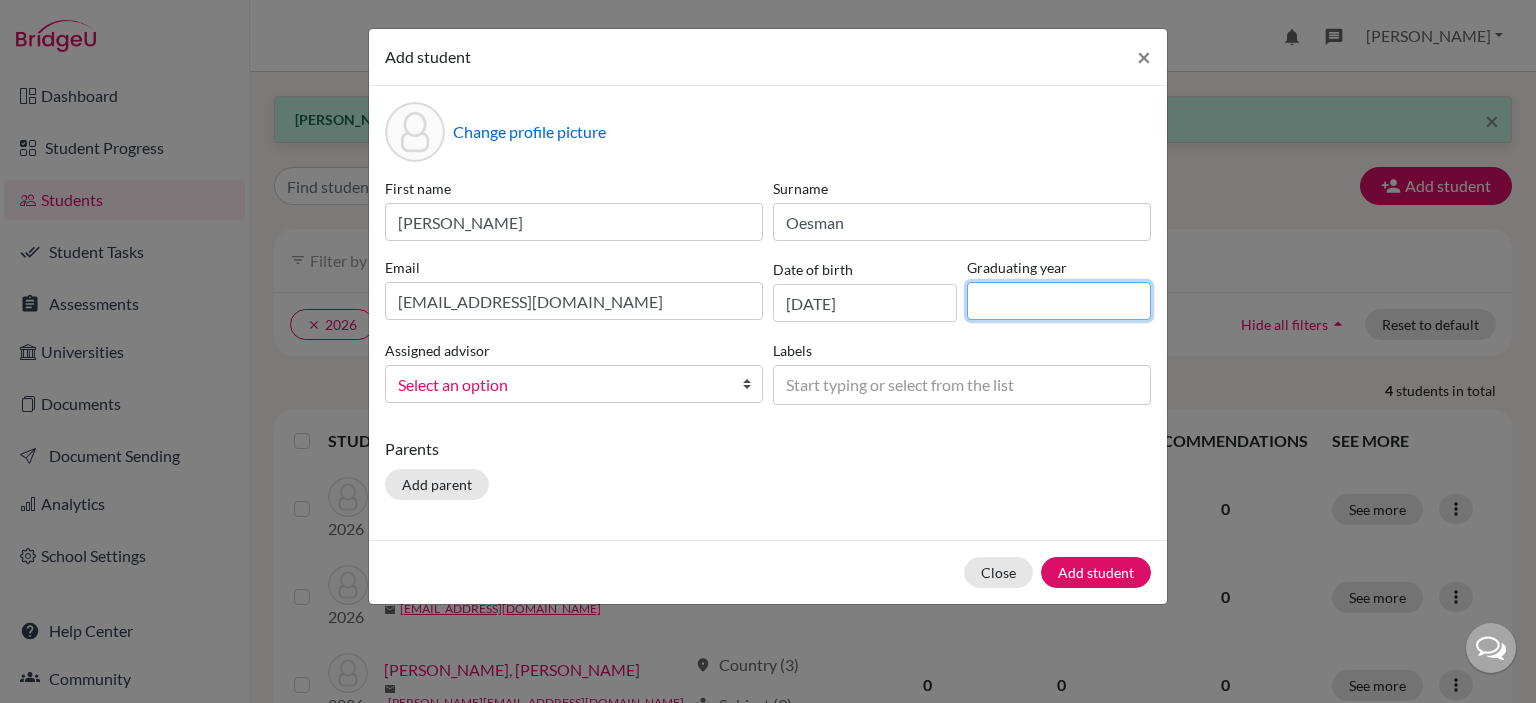 click at bounding box center (1059, 301) 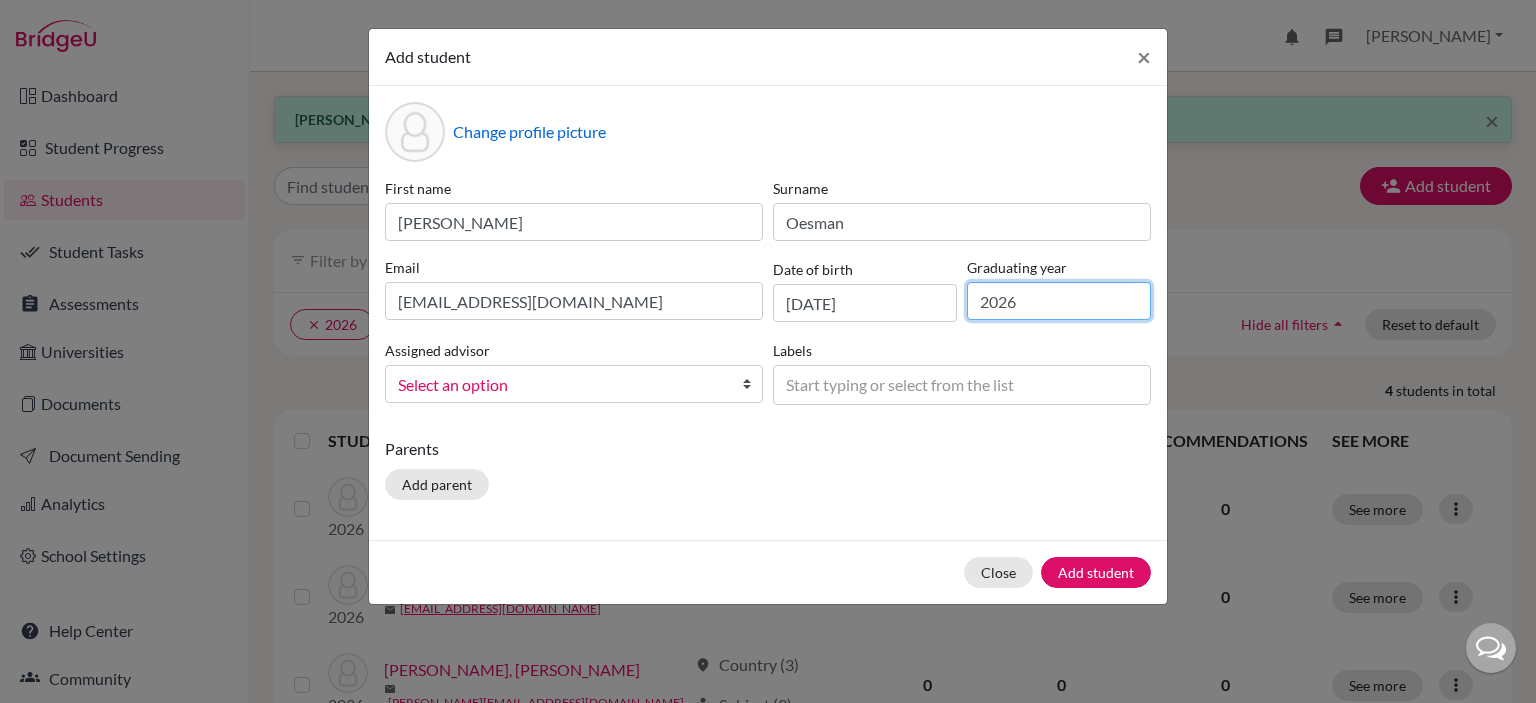 type on "2026" 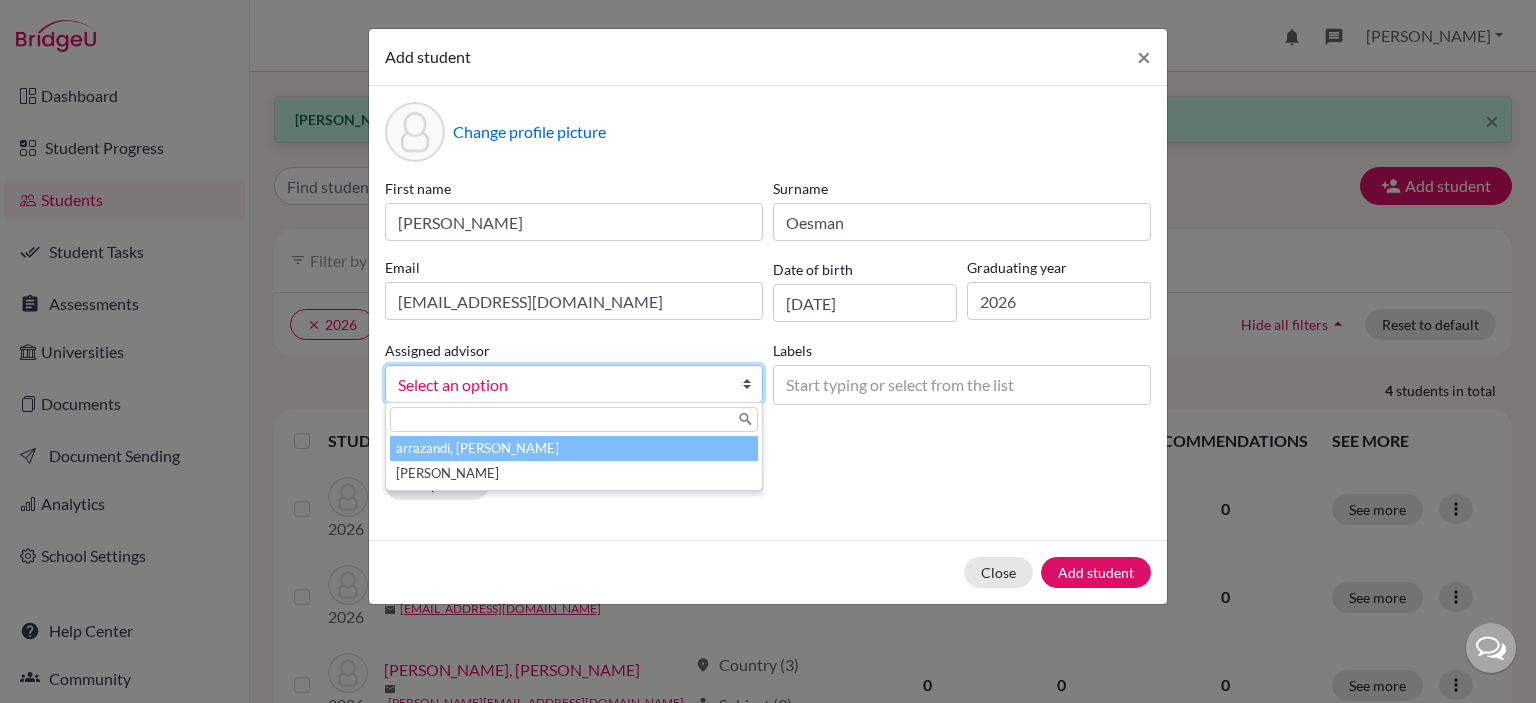 click on "Select an option" at bounding box center [561, 385] 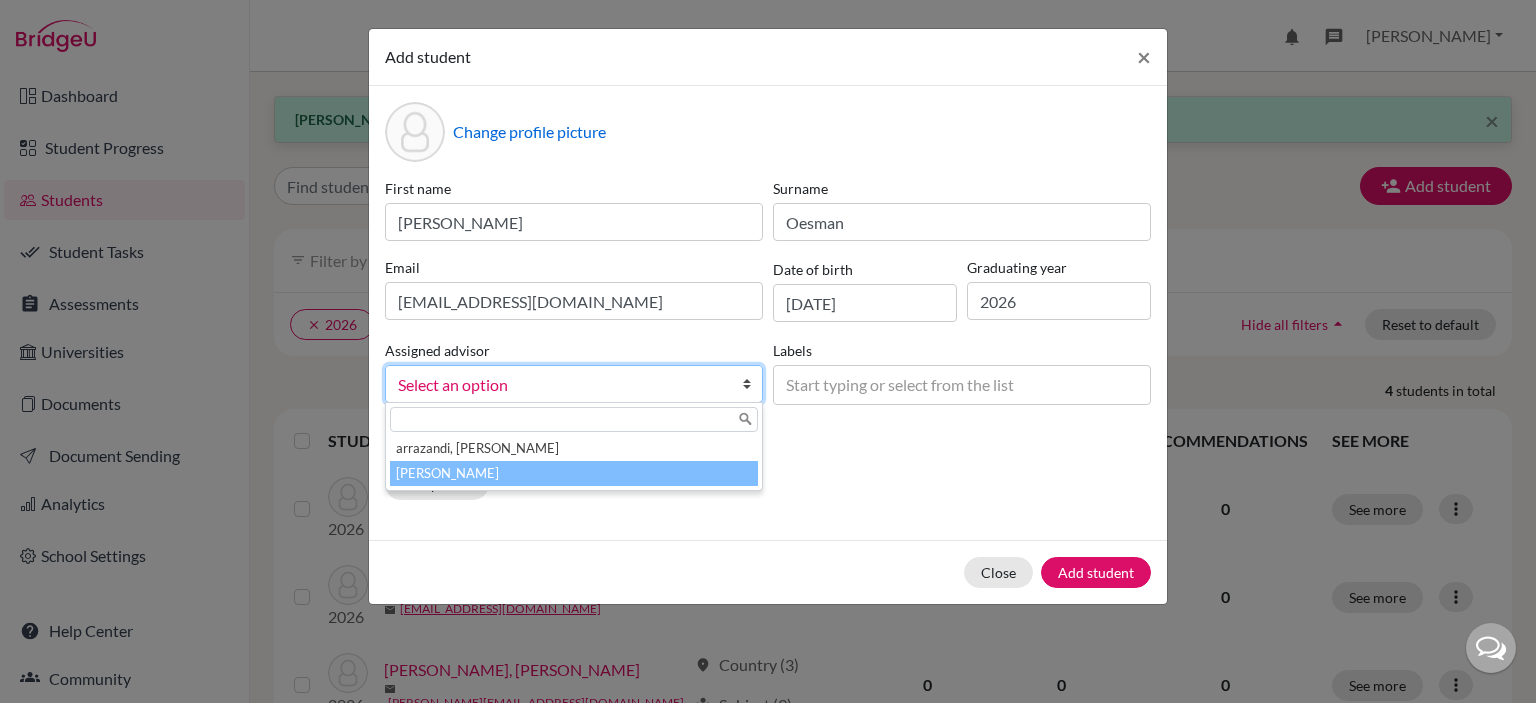click on "[PERSON_NAME]" at bounding box center (574, 473) 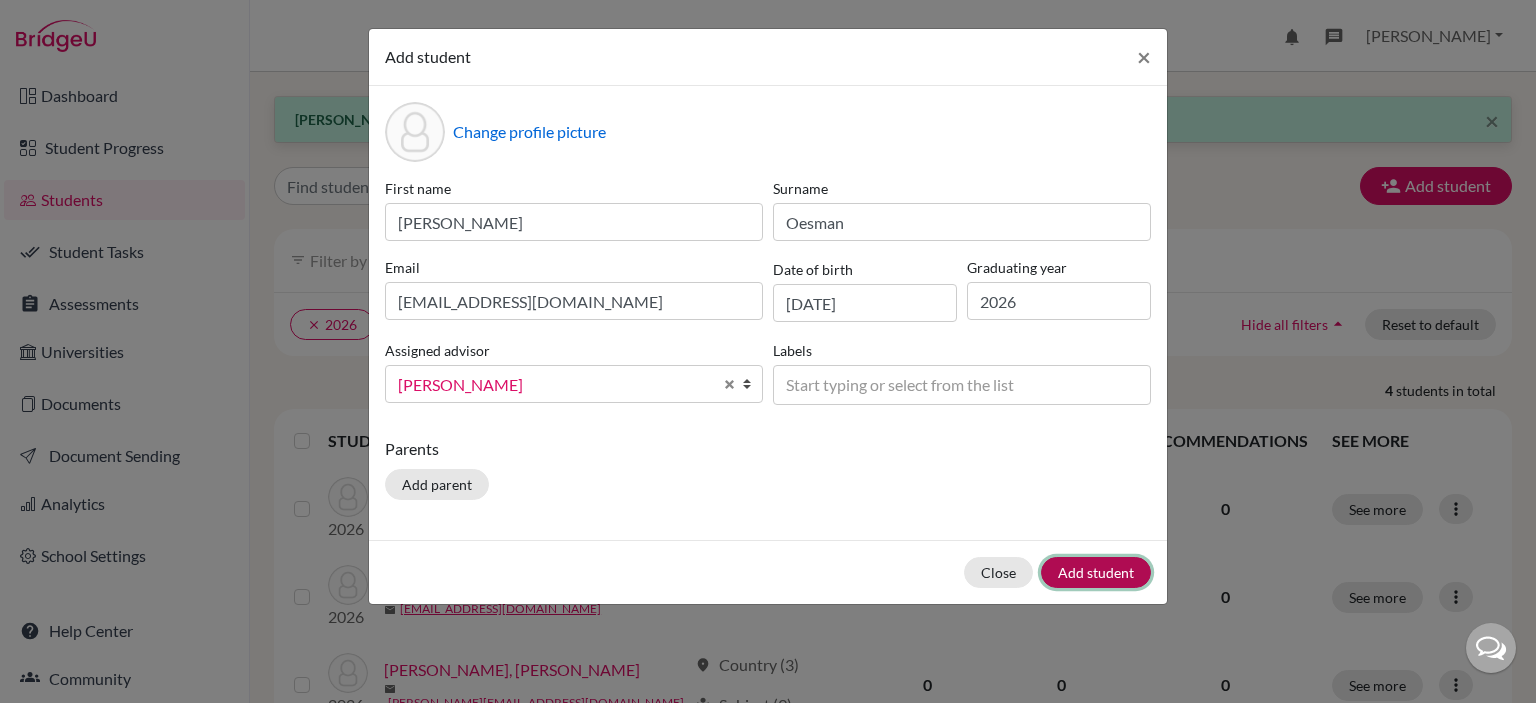 click on "Add student" at bounding box center [1096, 572] 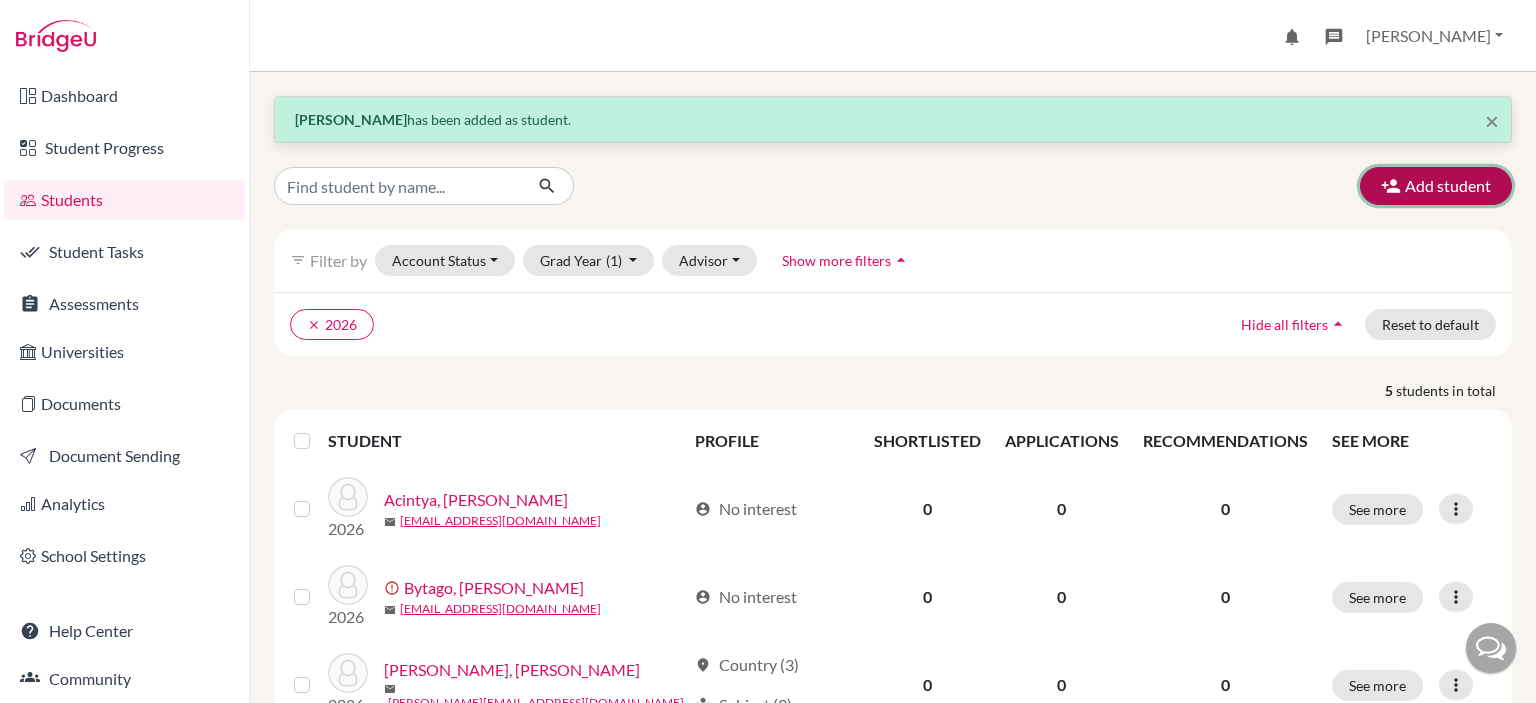 click on "Add student" at bounding box center [1436, 186] 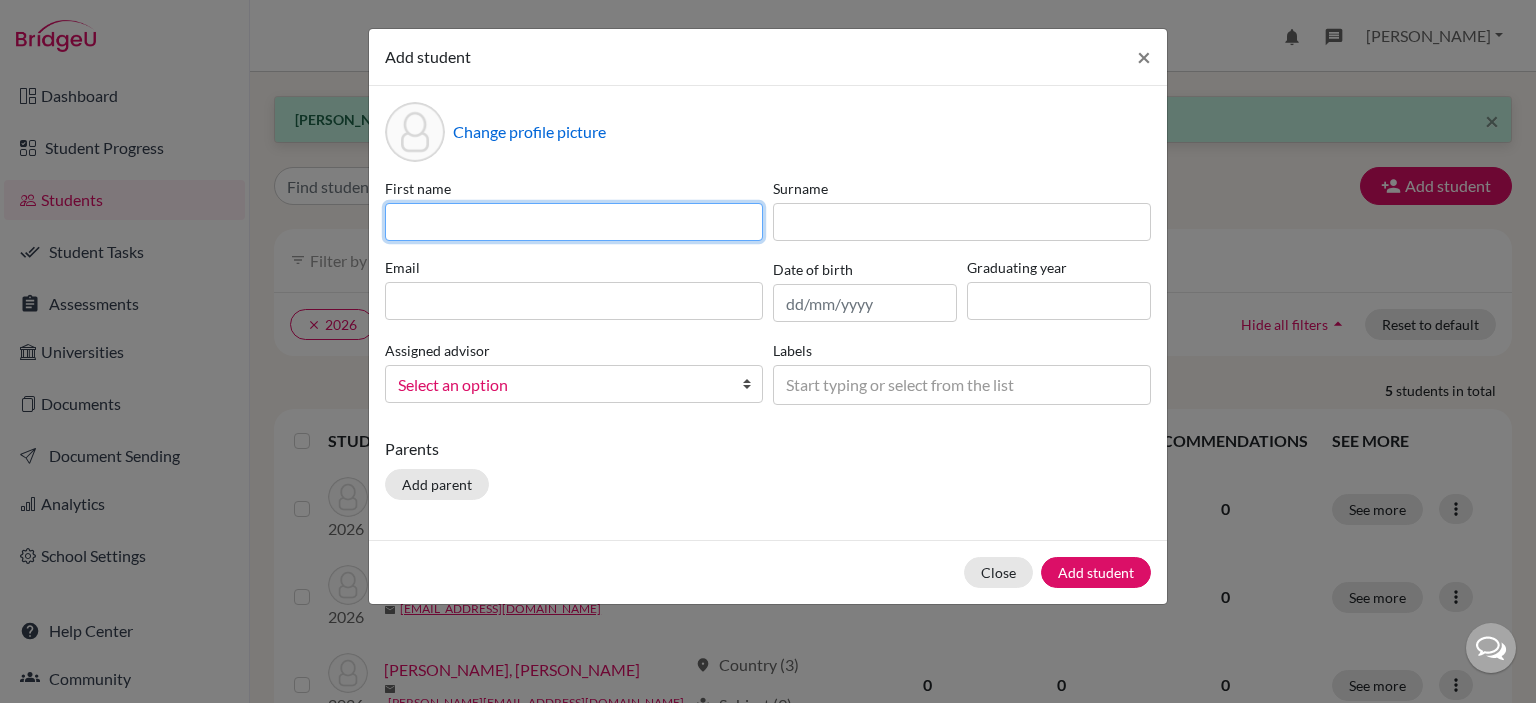 click at bounding box center [574, 222] 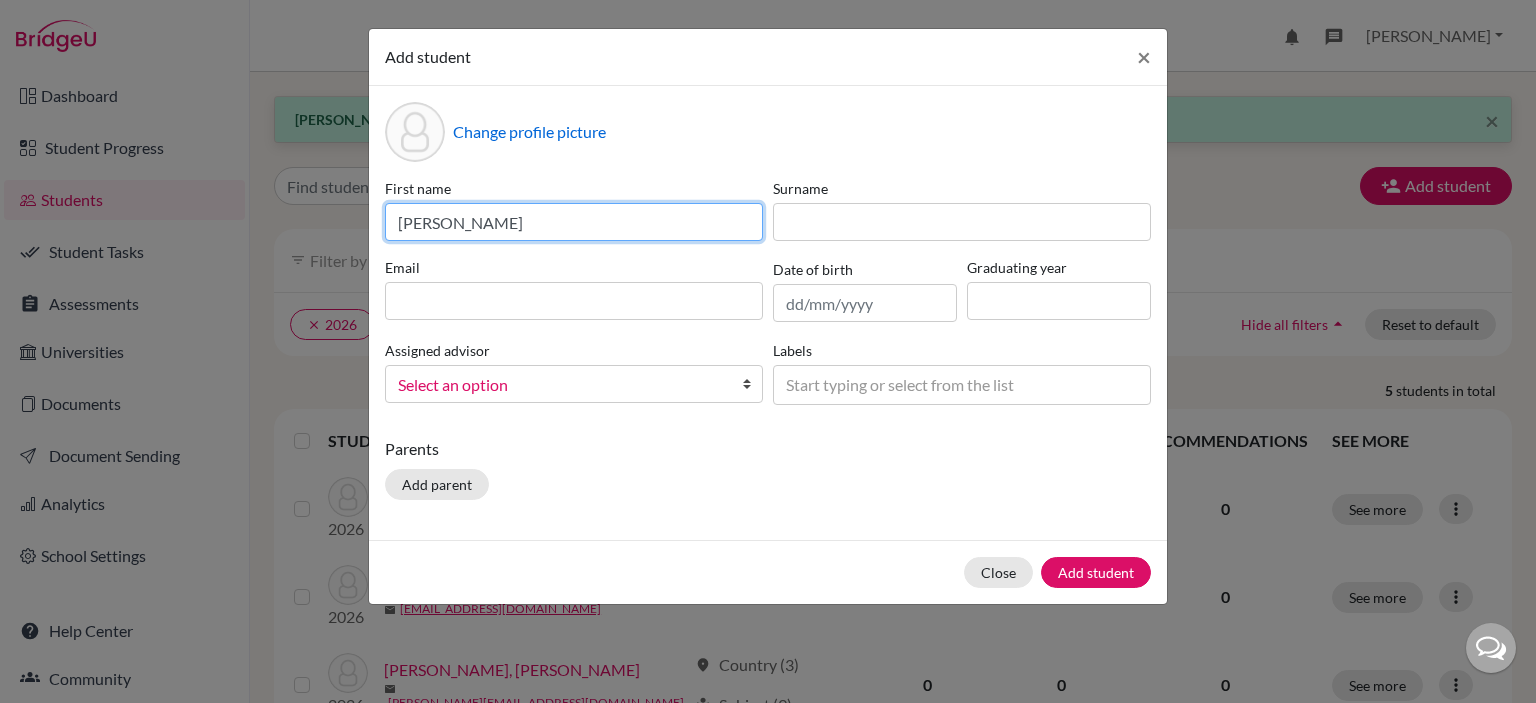 type on "[PERSON_NAME]" 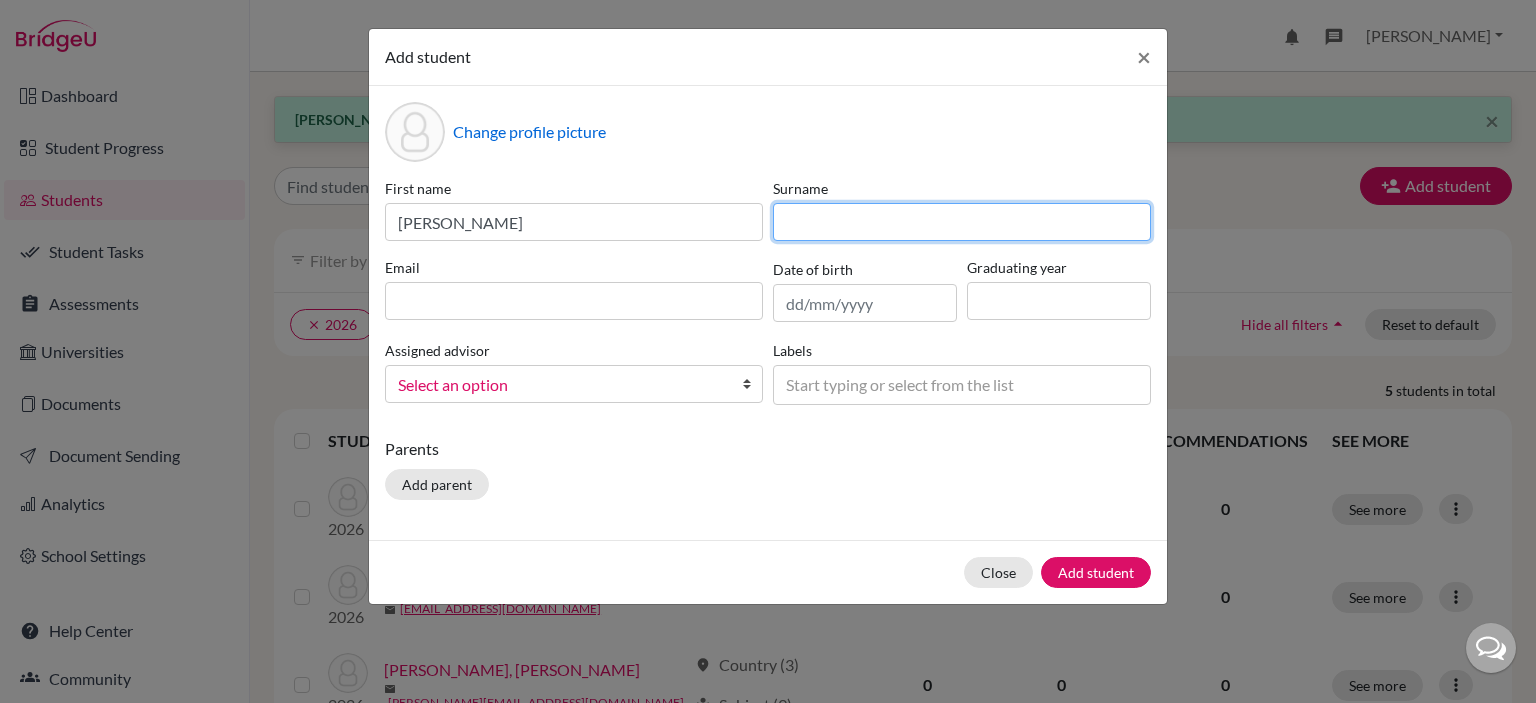 click at bounding box center (962, 222) 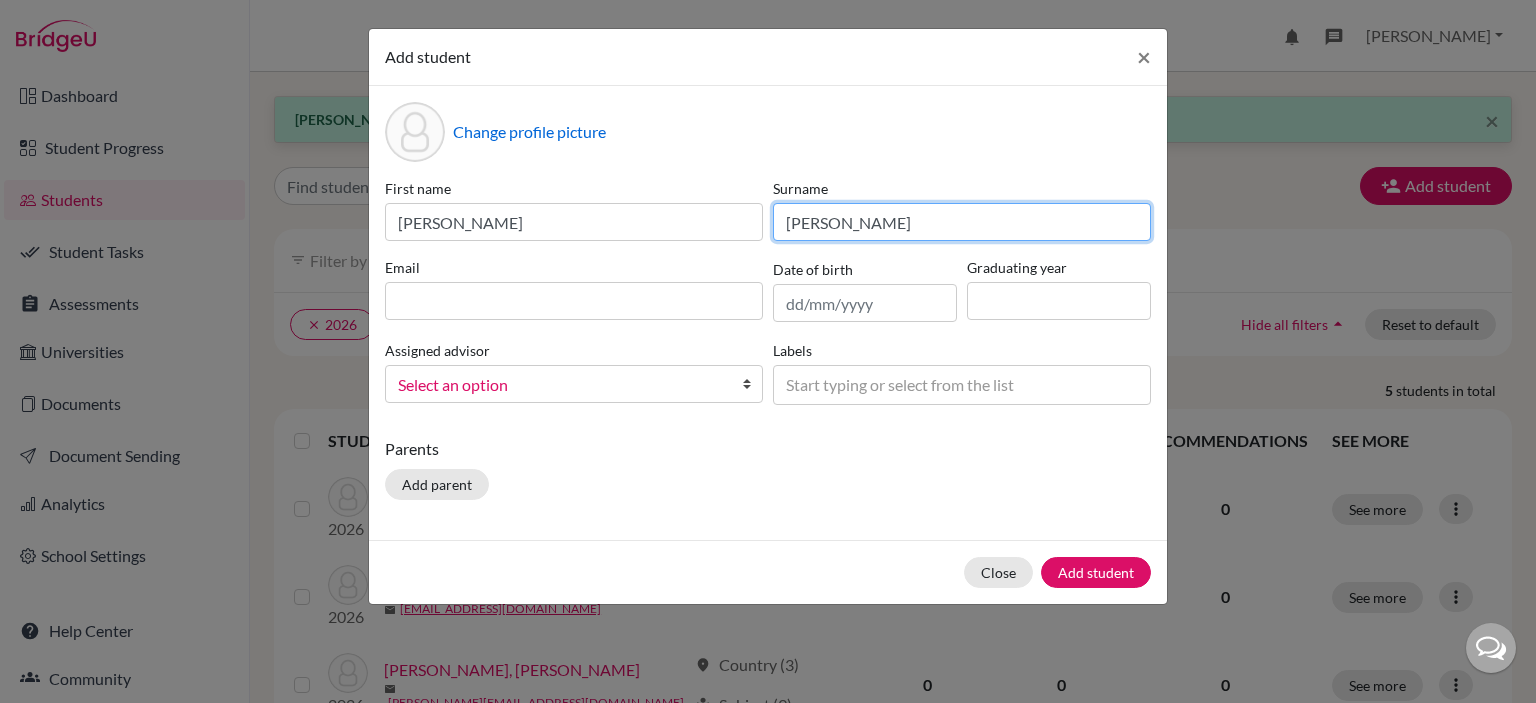 type on "[PERSON_NAME]" 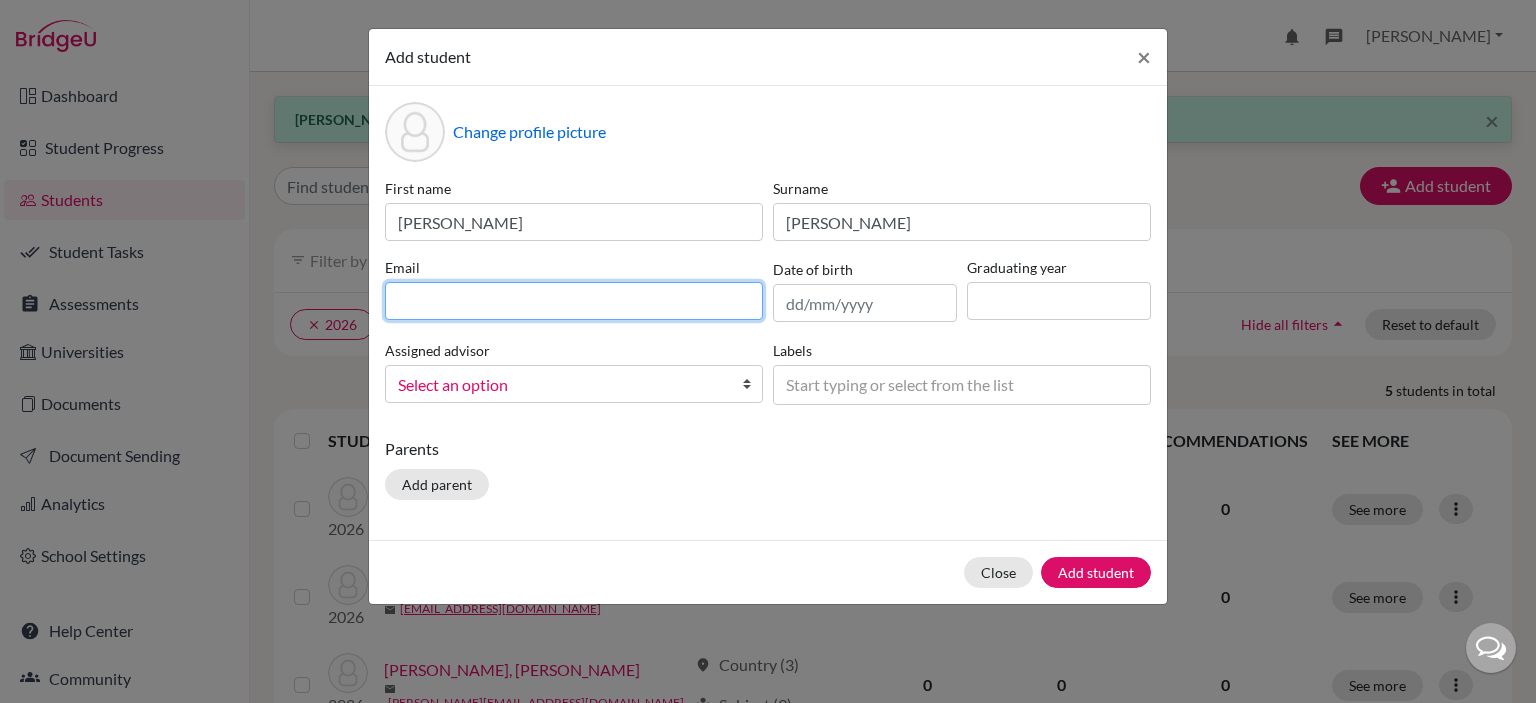 click at bounding box center (574, 301) 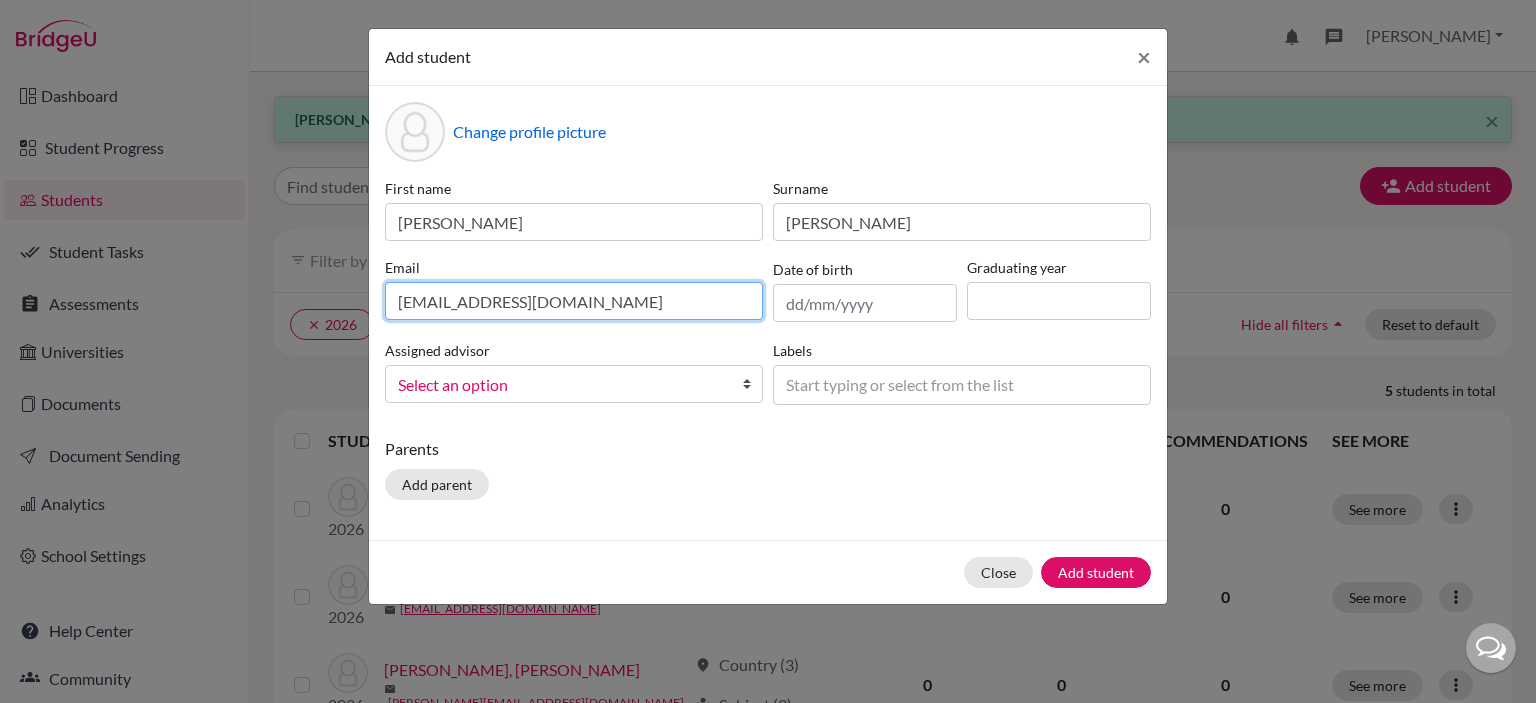 type on "[EMAIL_ADDRESS][DOMAIN_NAME]" 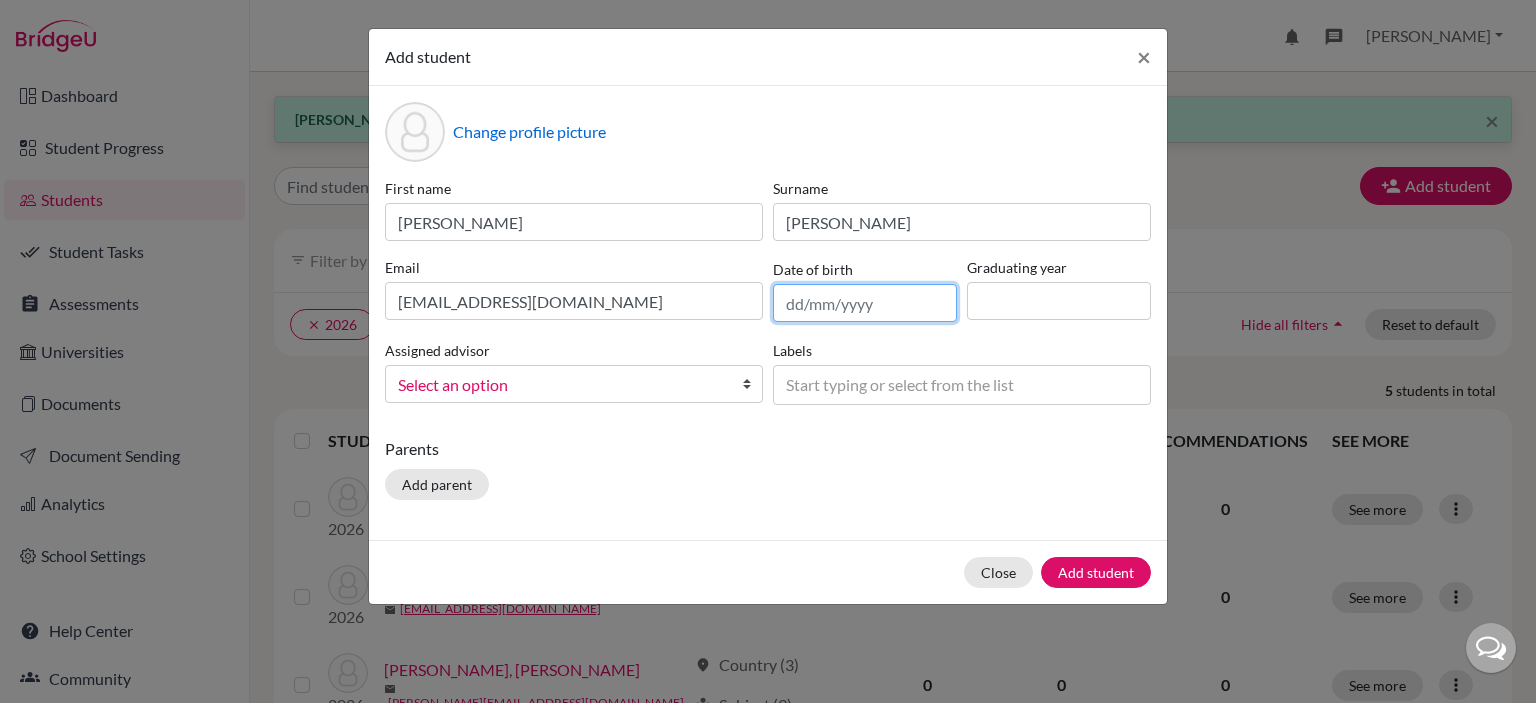 click at bounding box center [865, 303] 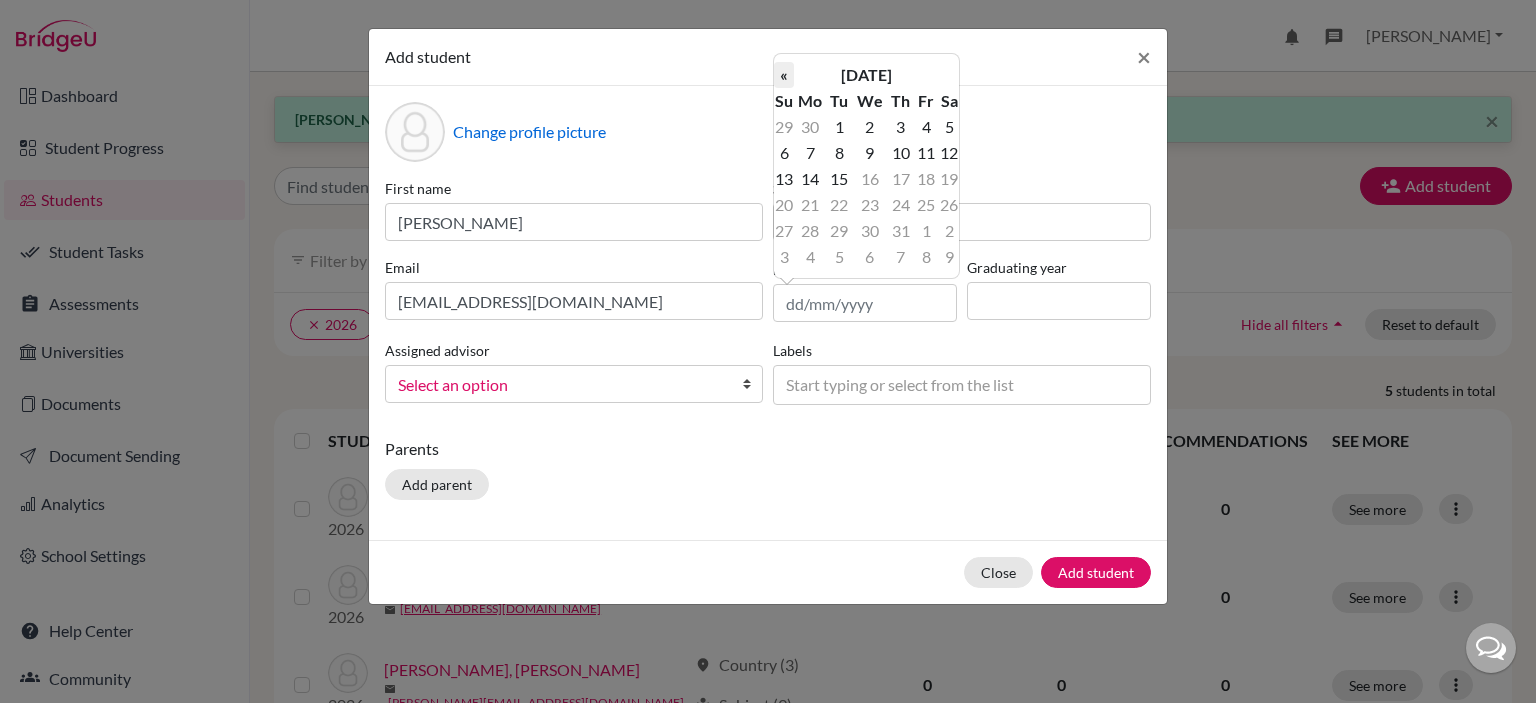 click on "«" at bounding box center (784, 75) 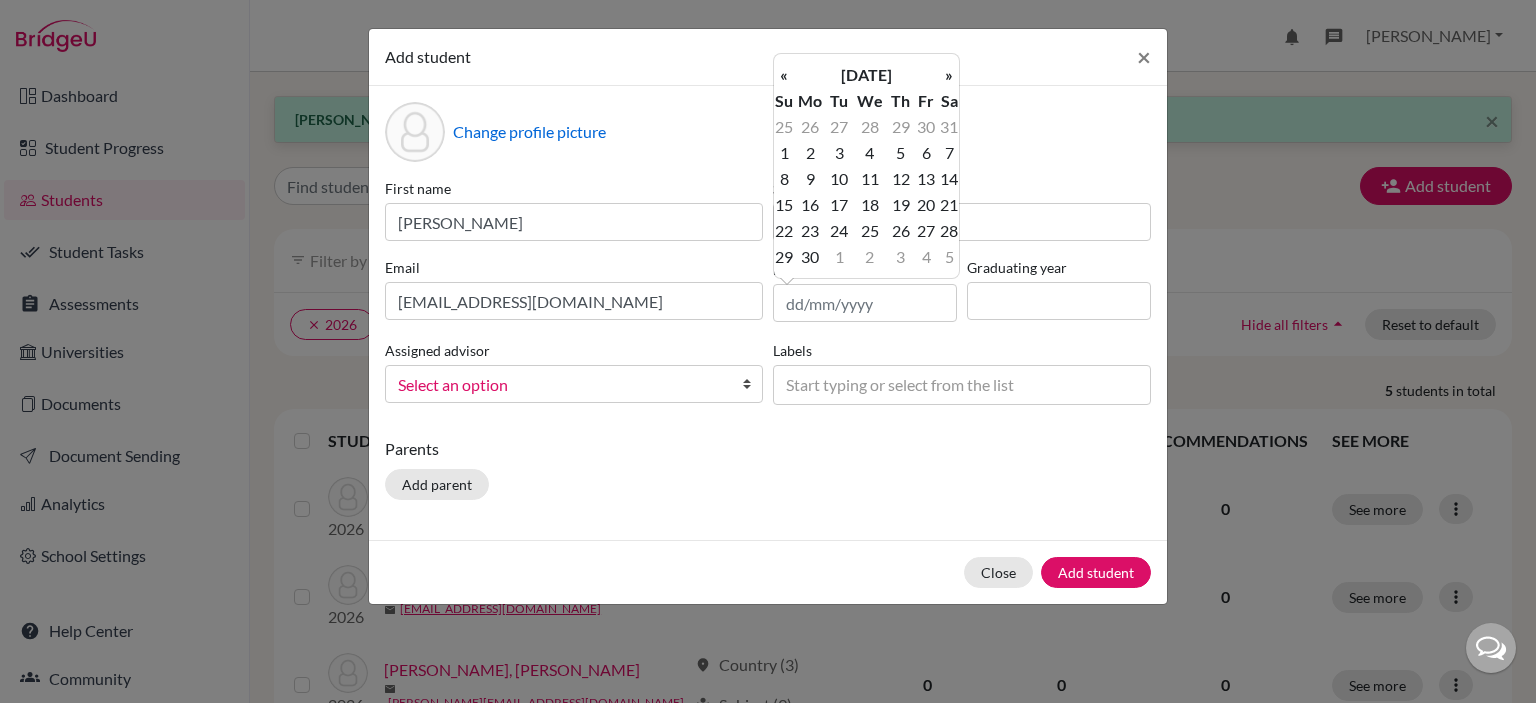 click on "«" at bounding box center (784, 75) 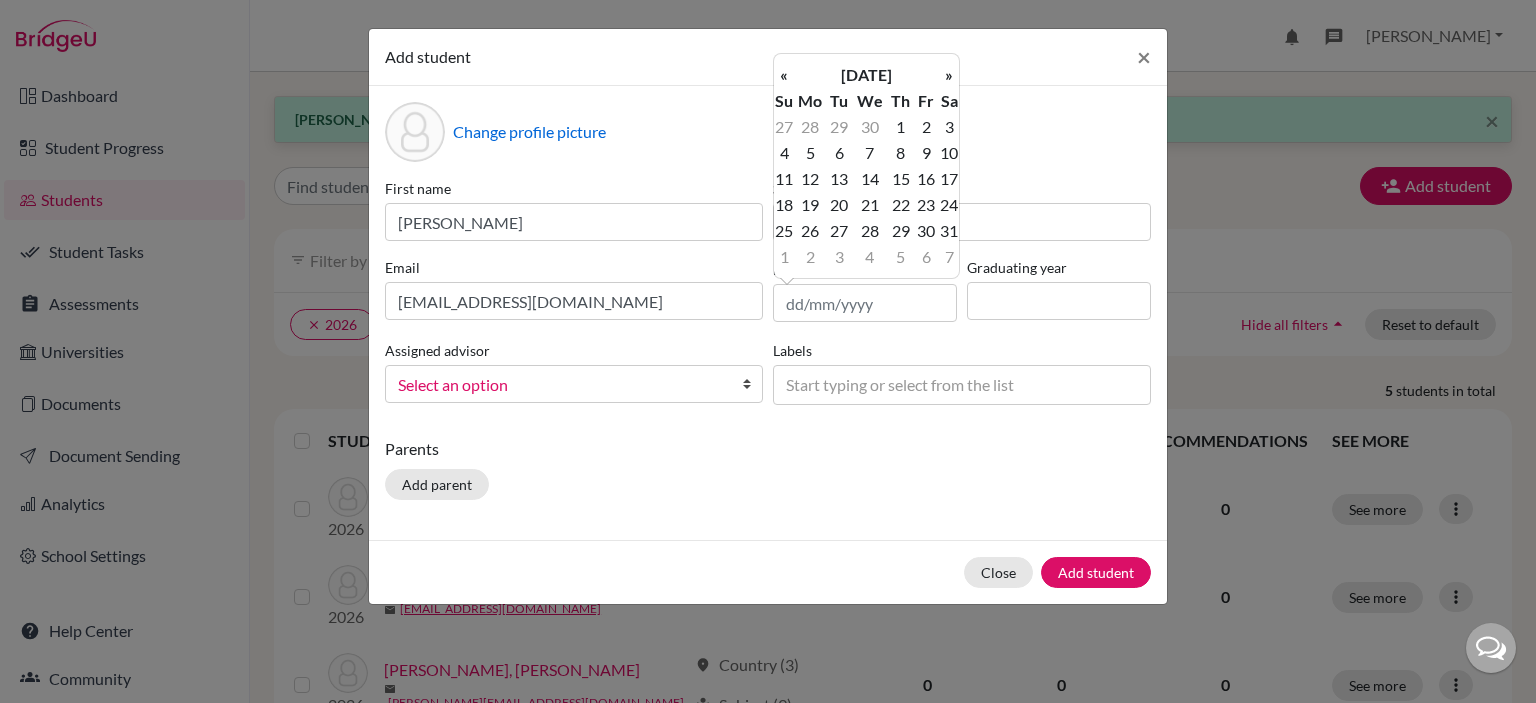 click on "«" at bounding box center (784, 75) 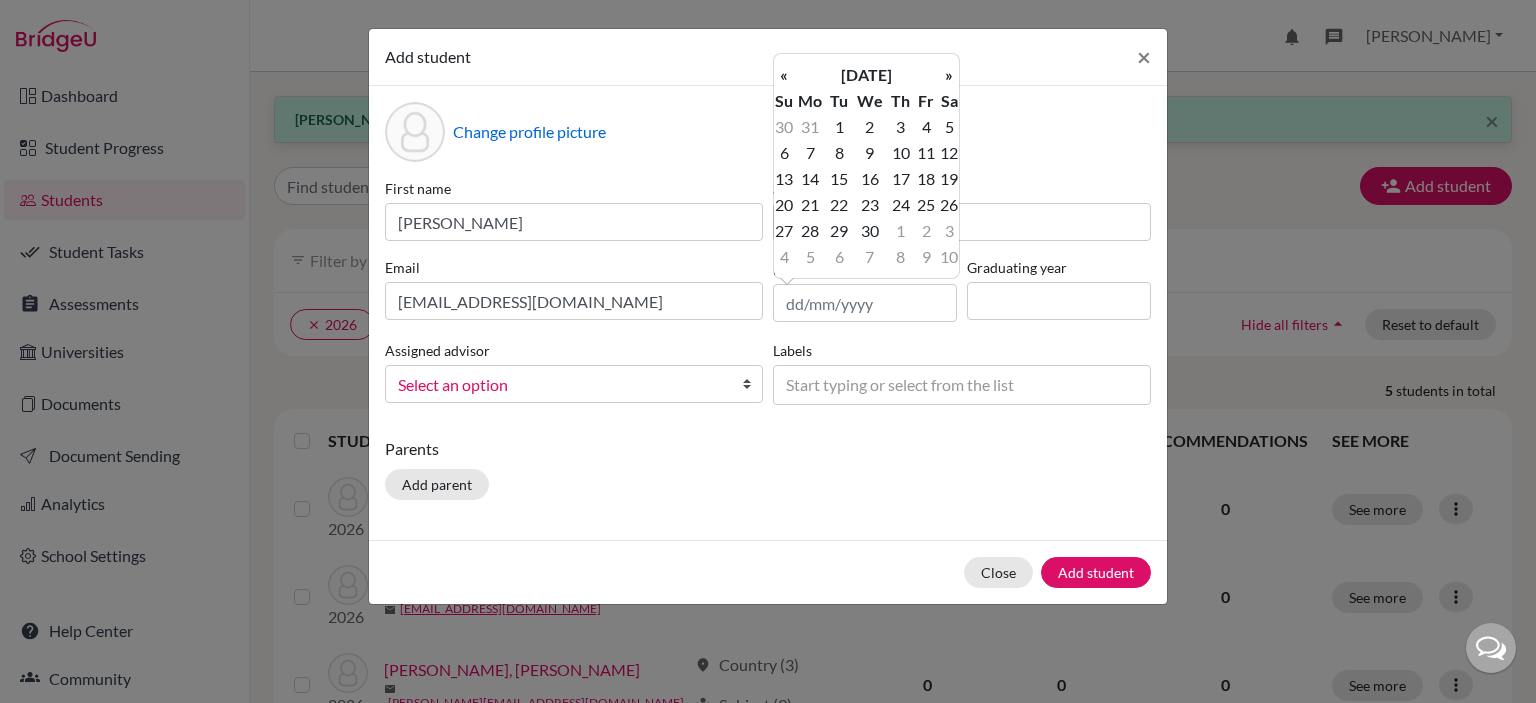 click on "«" at bounding box center [784, 75] 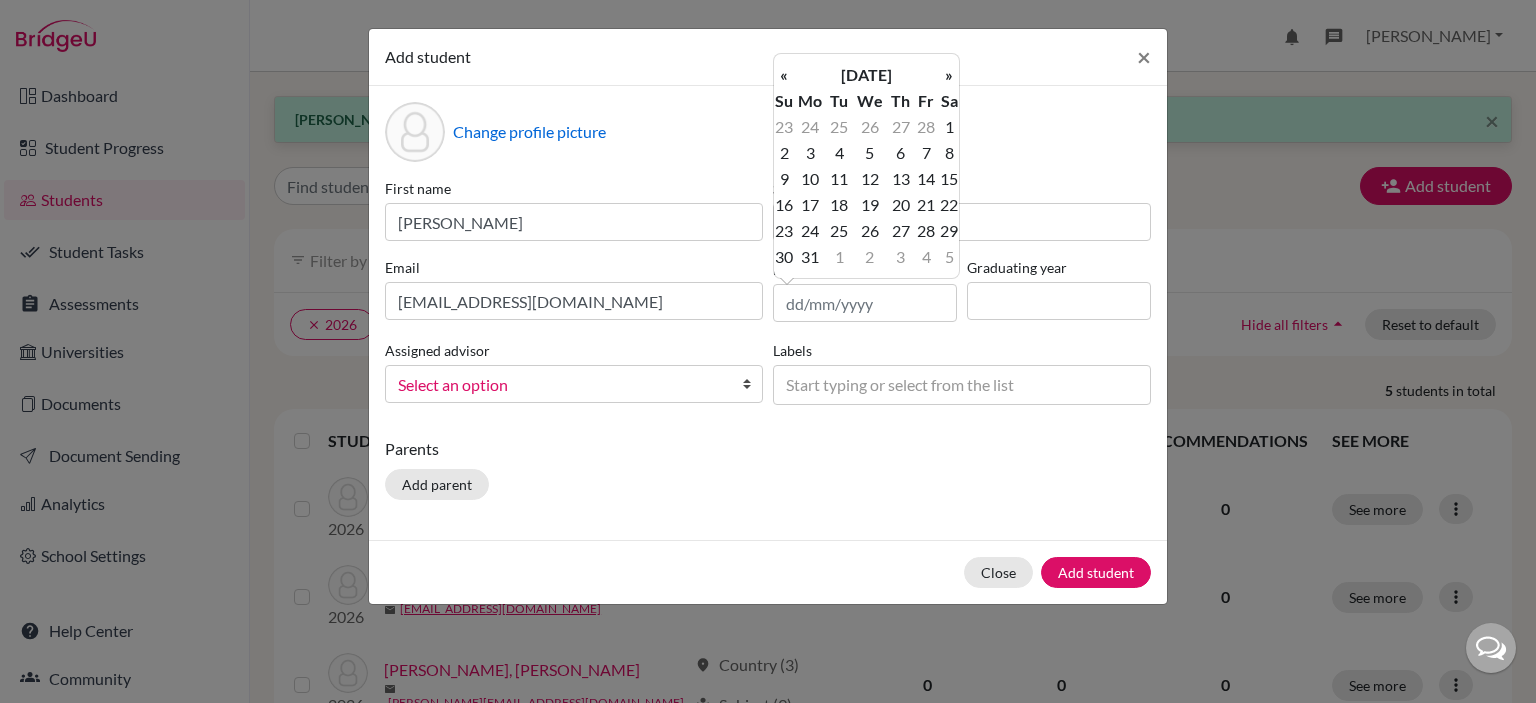 click on "«" at bounding box center (784, 75) 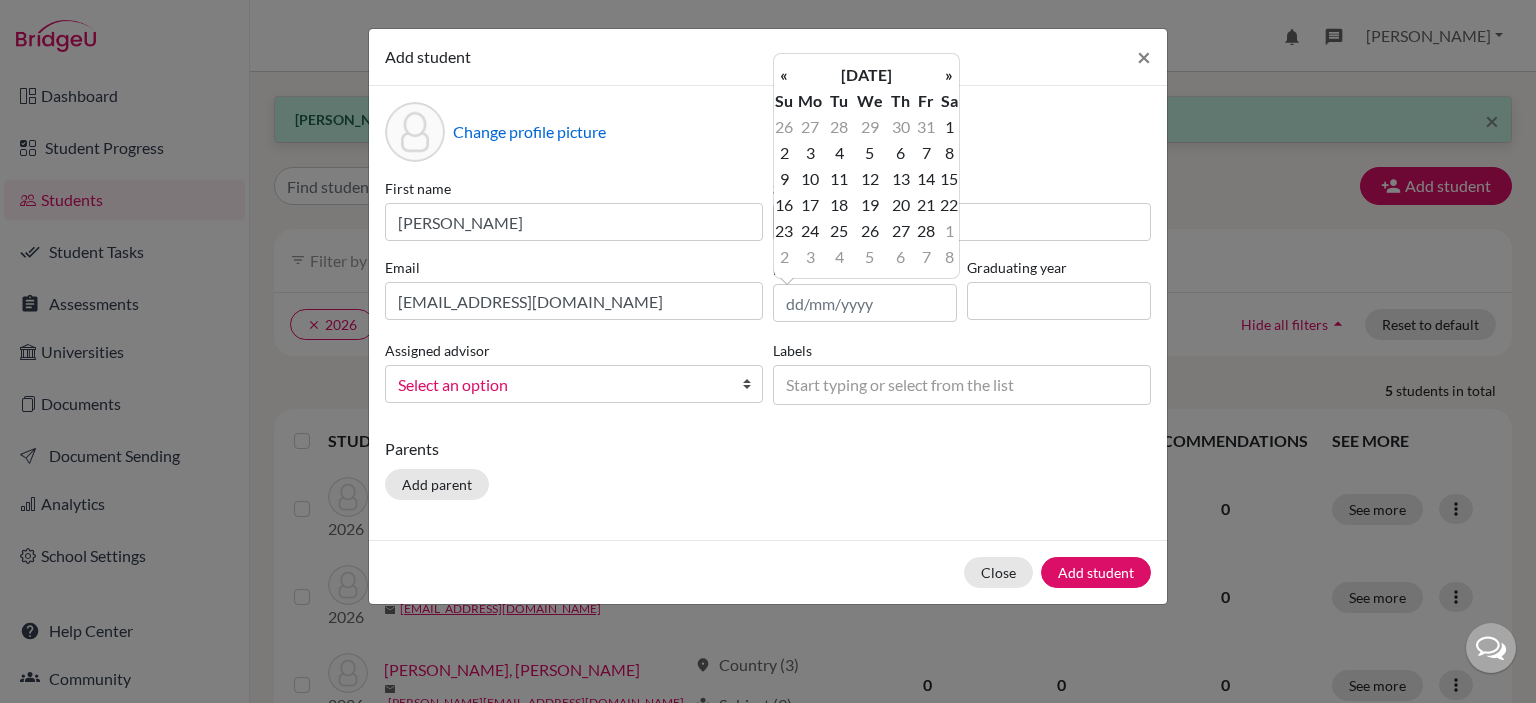 click on "«" at bounding box center [784, 75] 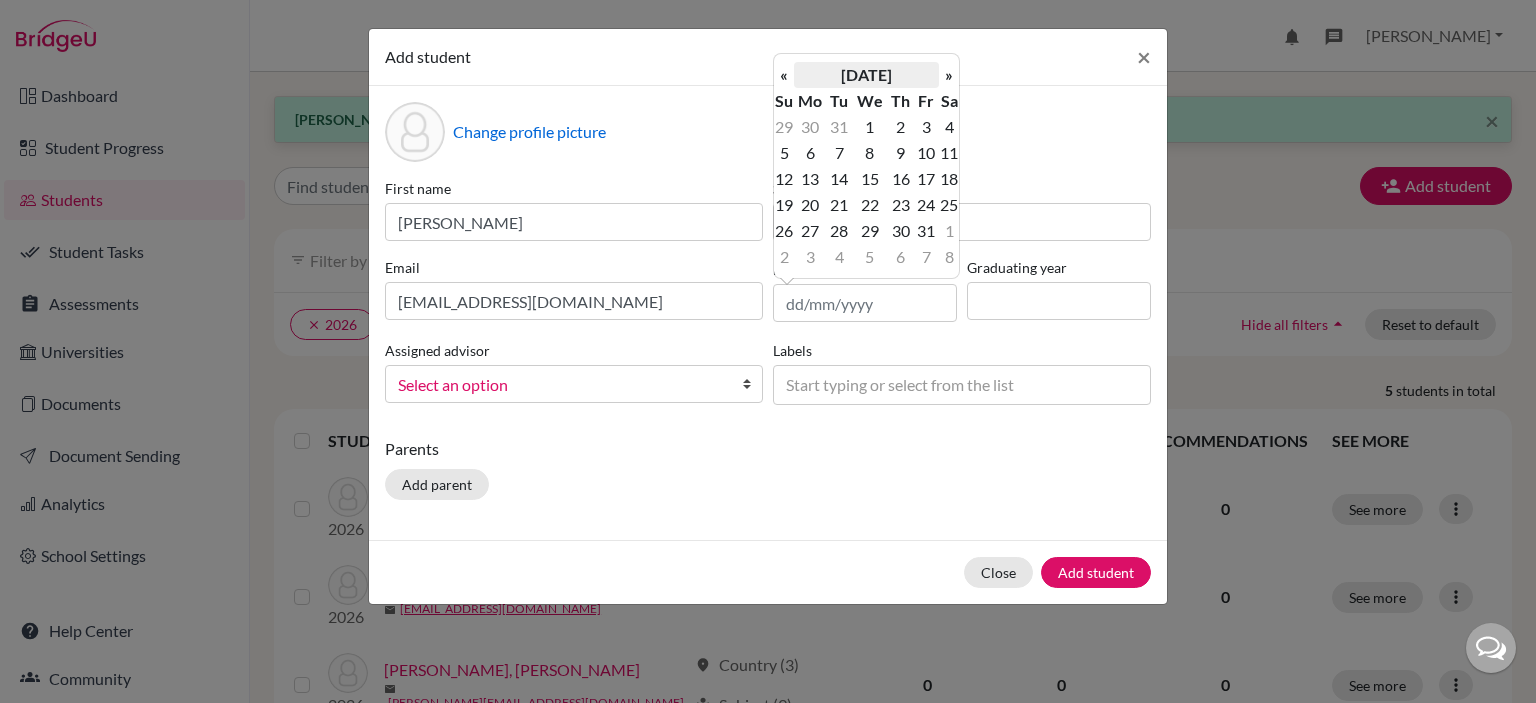 click on "[DATE]" at bounding box center (866, 75) 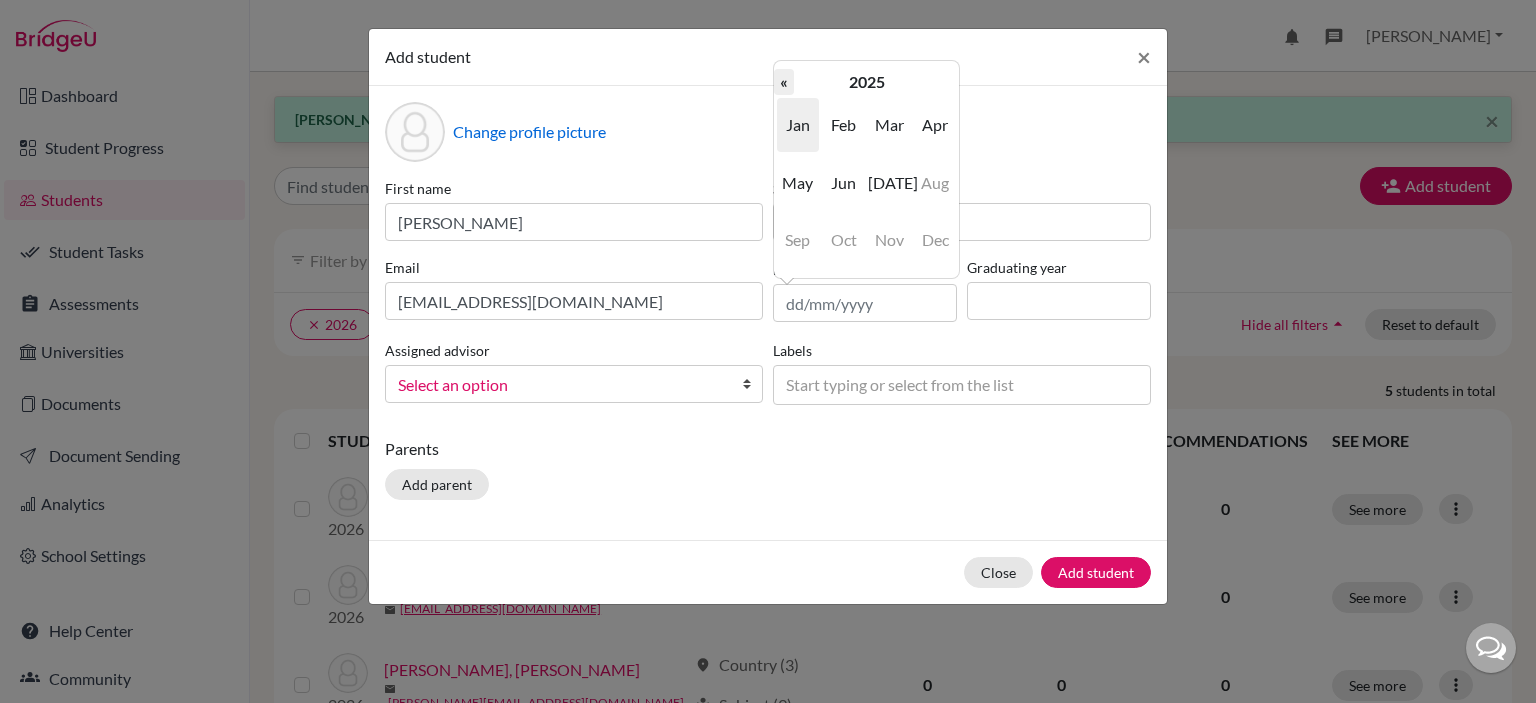 click on "«" at bounding box center [784, 82] 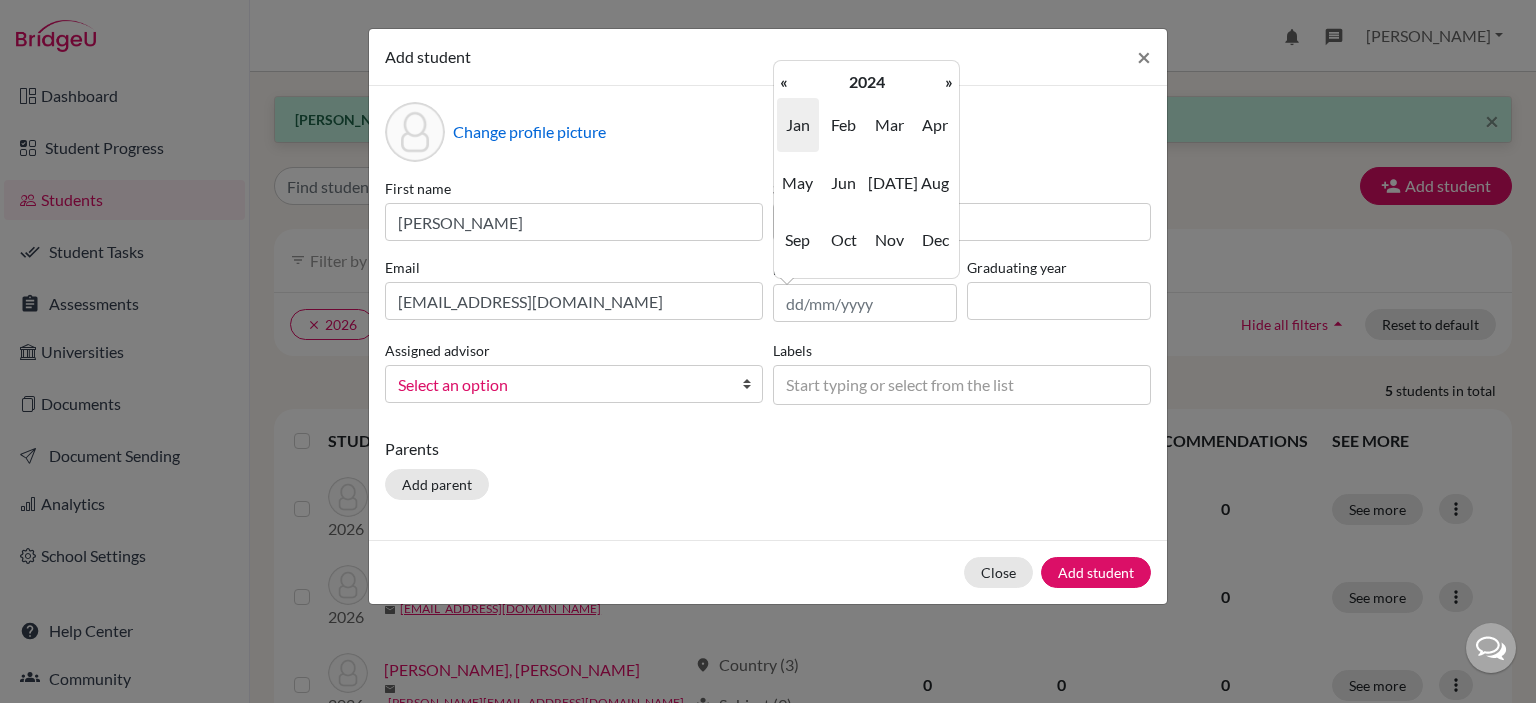 click on "«" at bounding box center [784, 82] 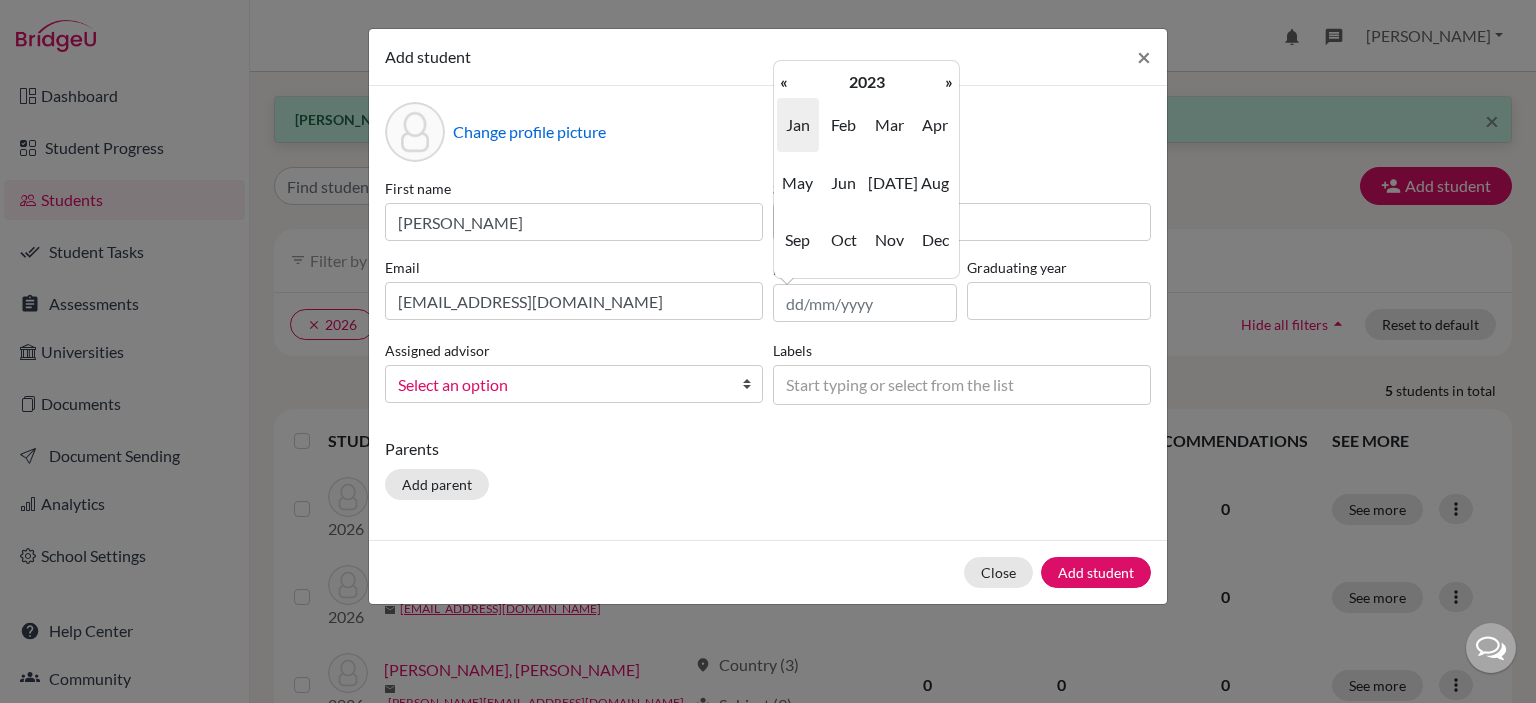click on "«" at bounding box center (784, 82) 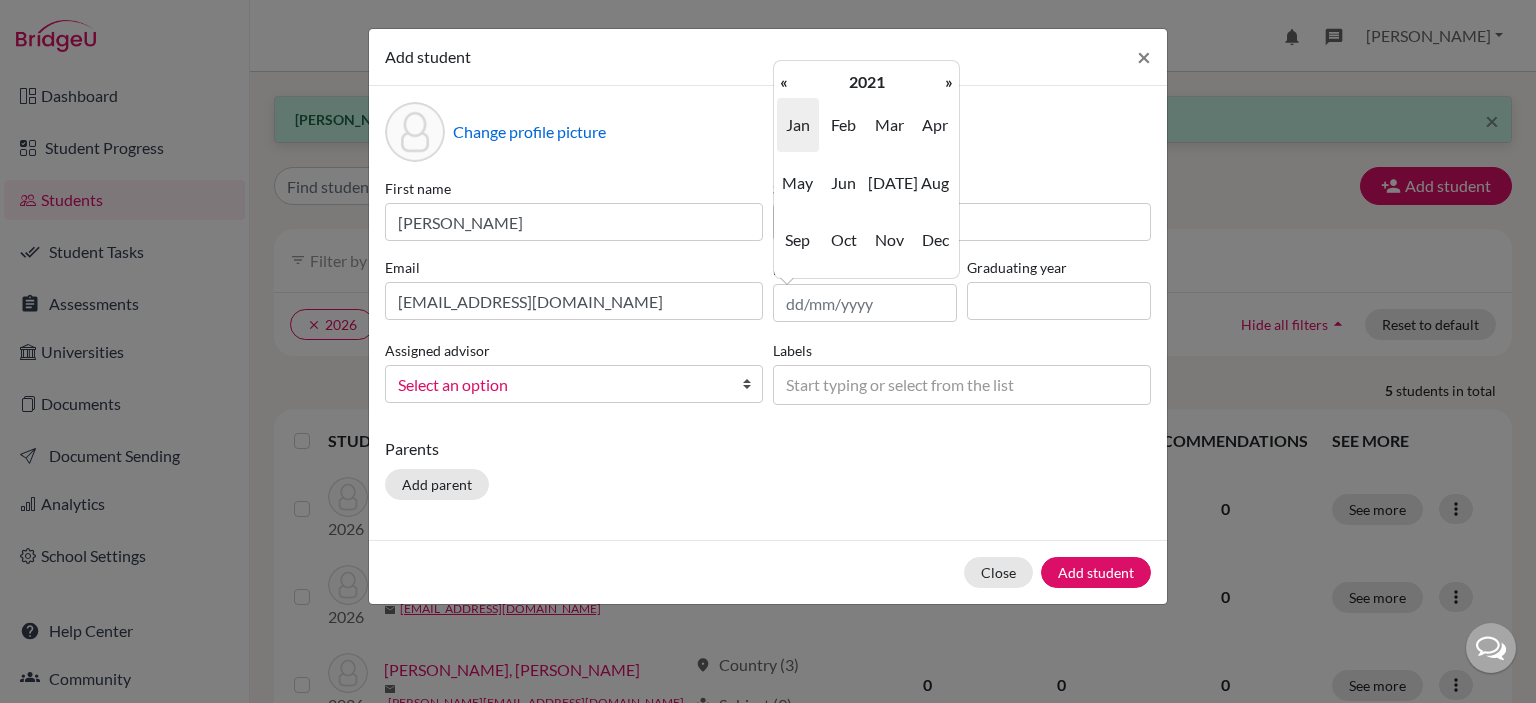 click on "«" at bounding box center (784, 82) 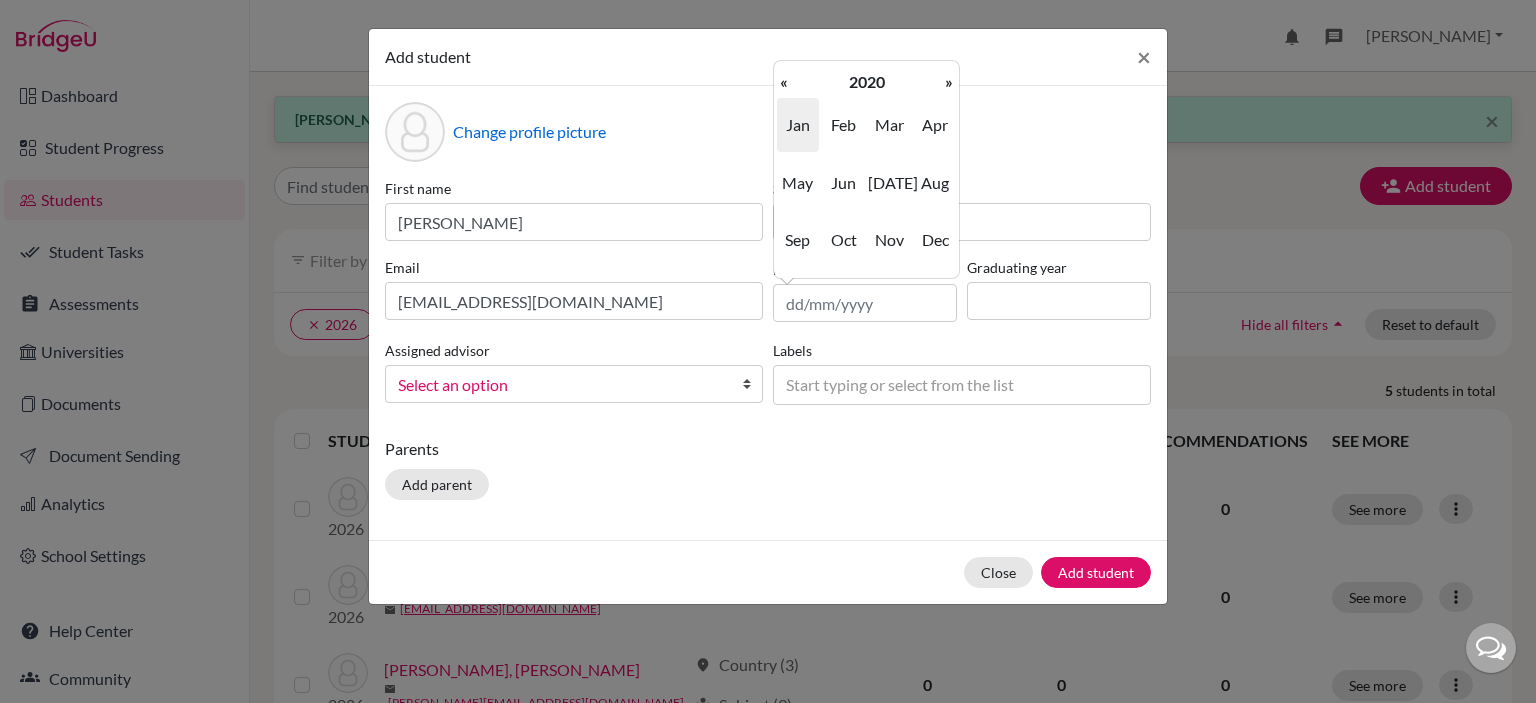 click on "«" at bounding box center [784, 82] 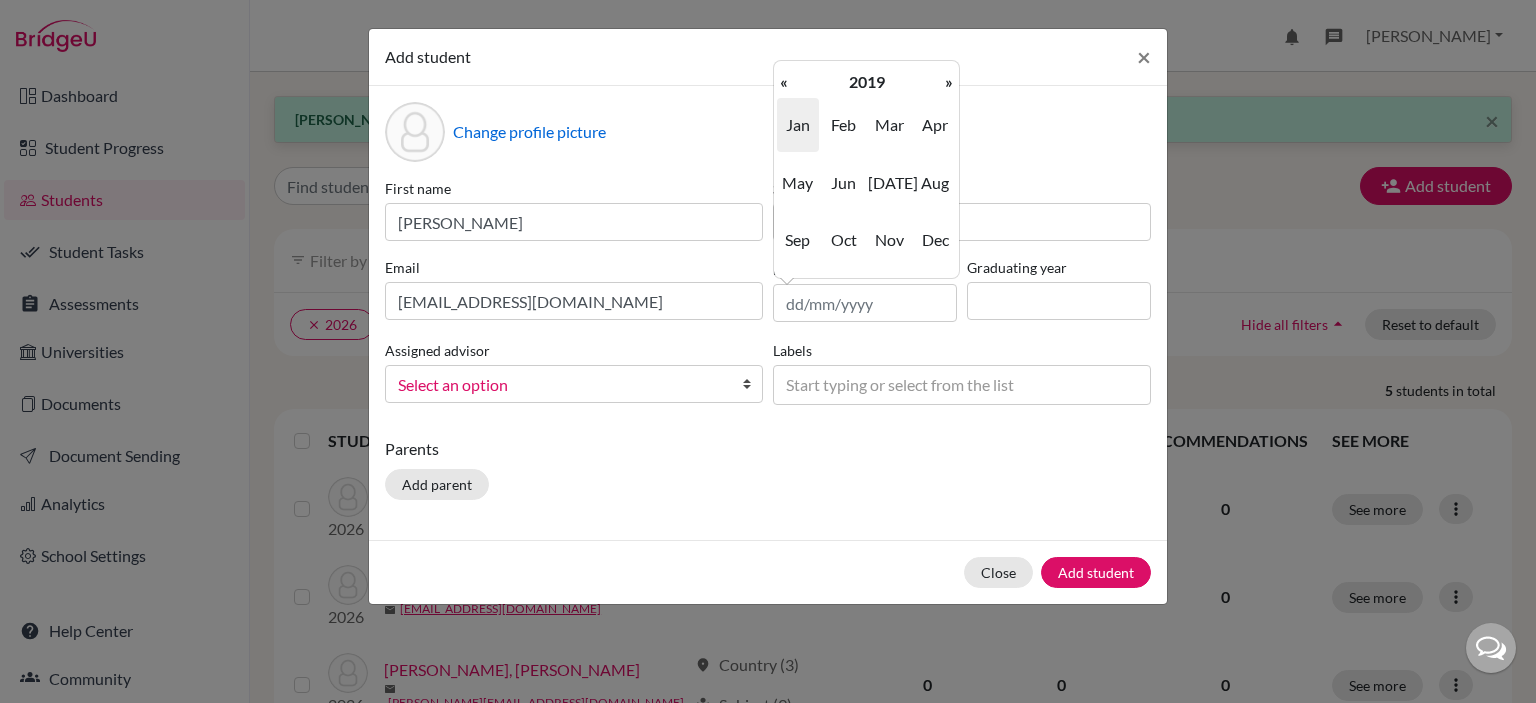 click on "«" at bounding box center (784, 82) 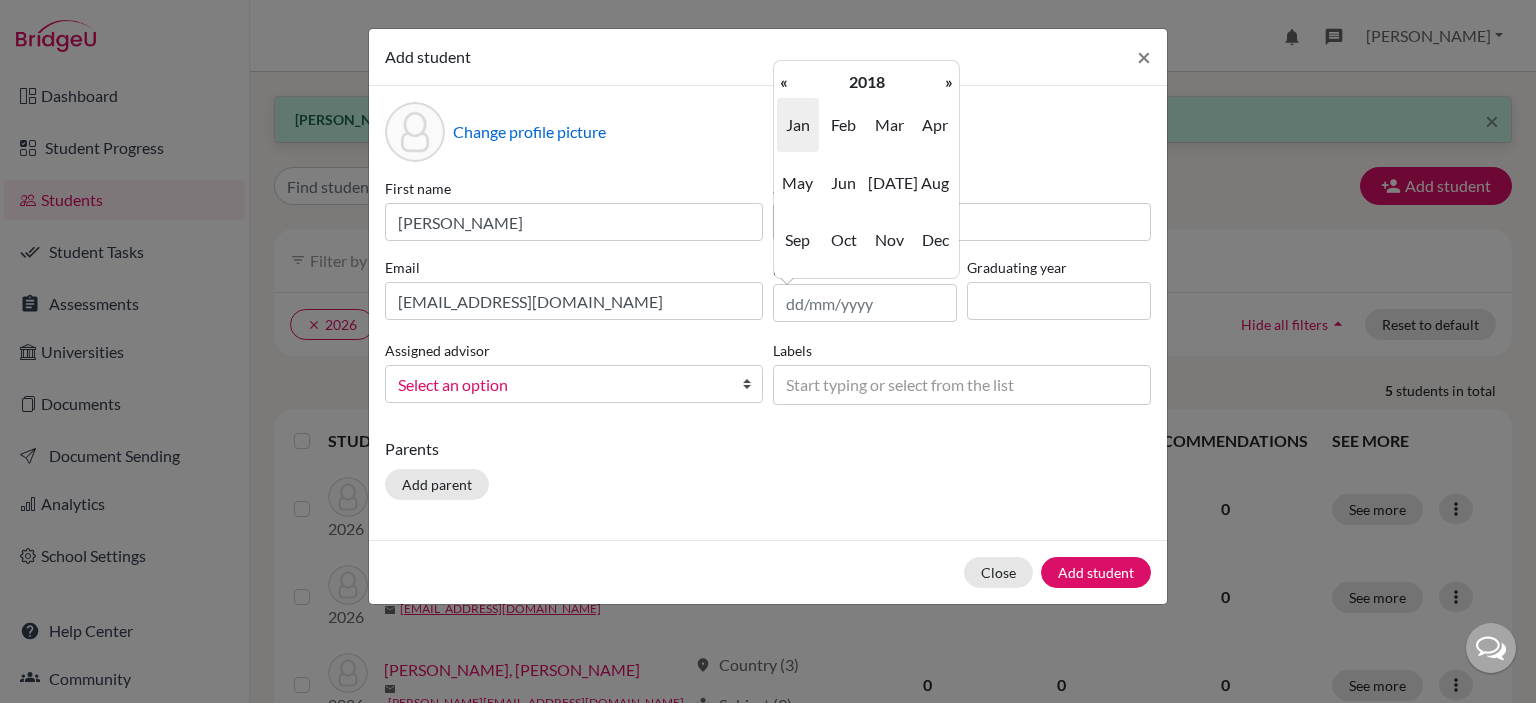 click on "«" at bounding box center [784, 82] 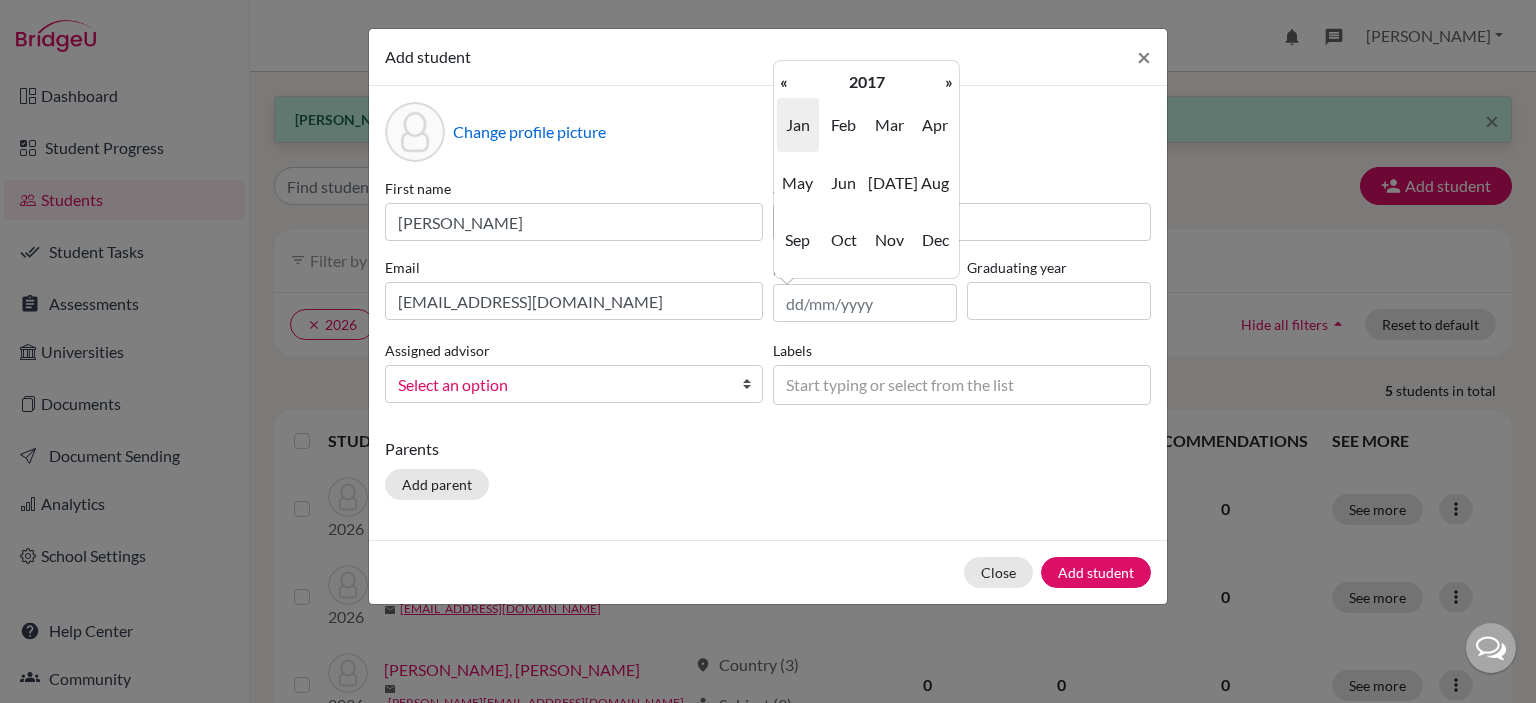click on "«" at bounding box center [784, 82] 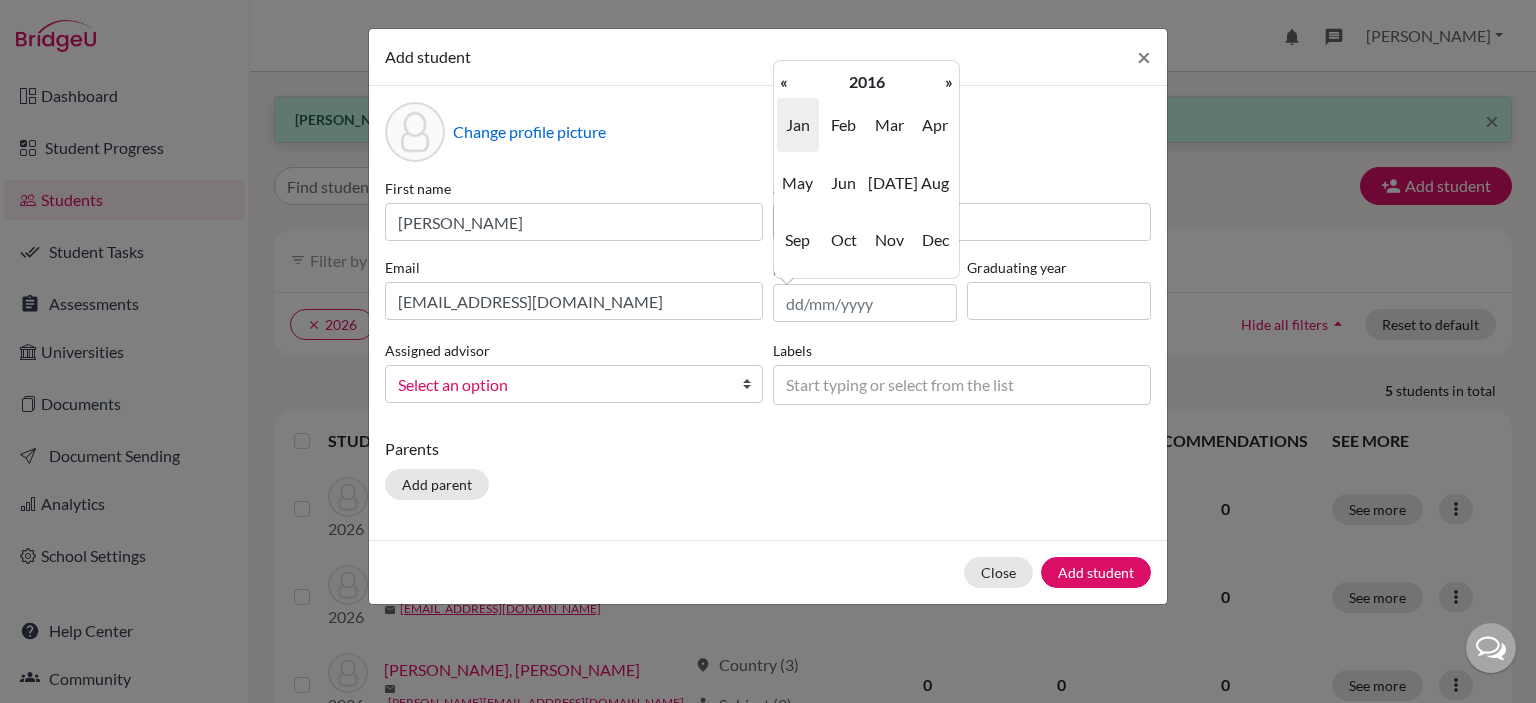 click on "«" at bounding box center [784, 82] 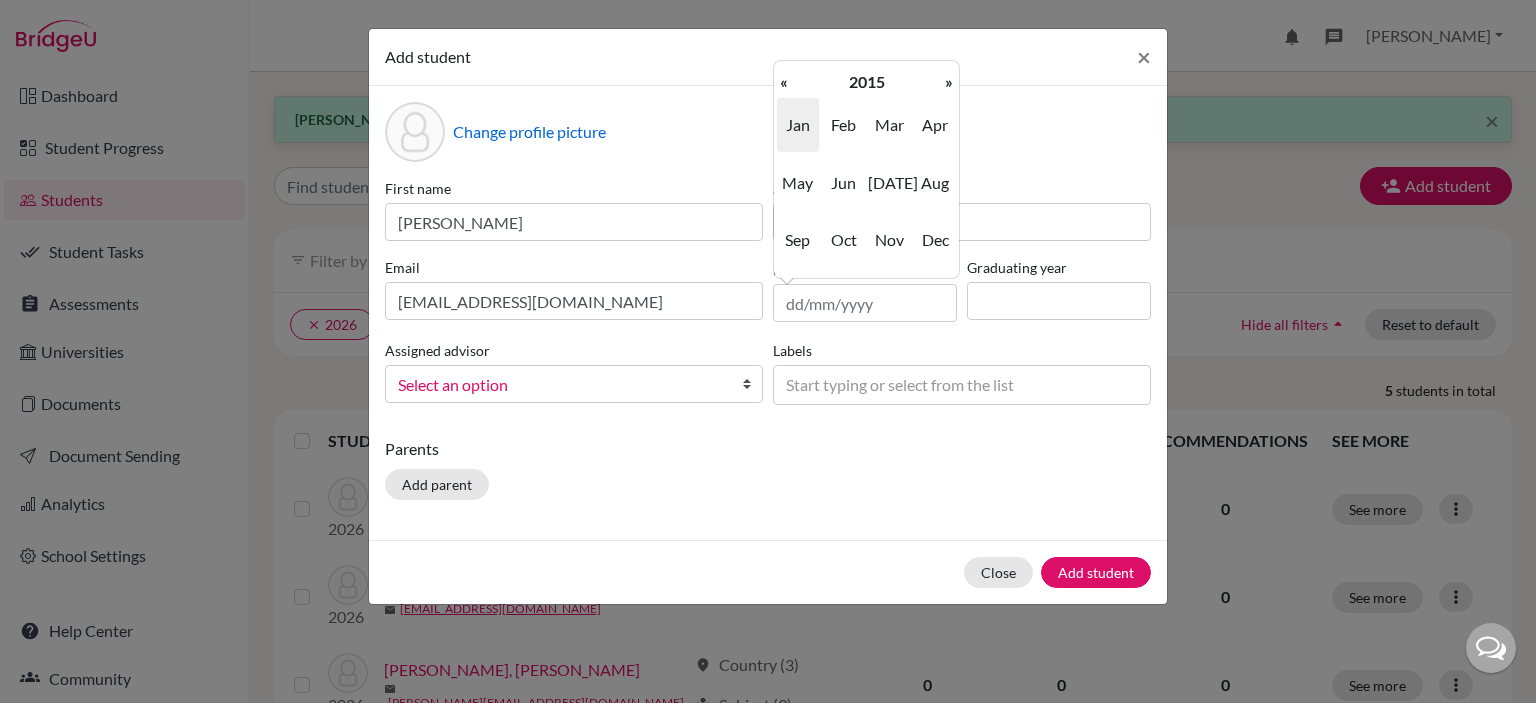click on "«" at bounding box center (784, 82) 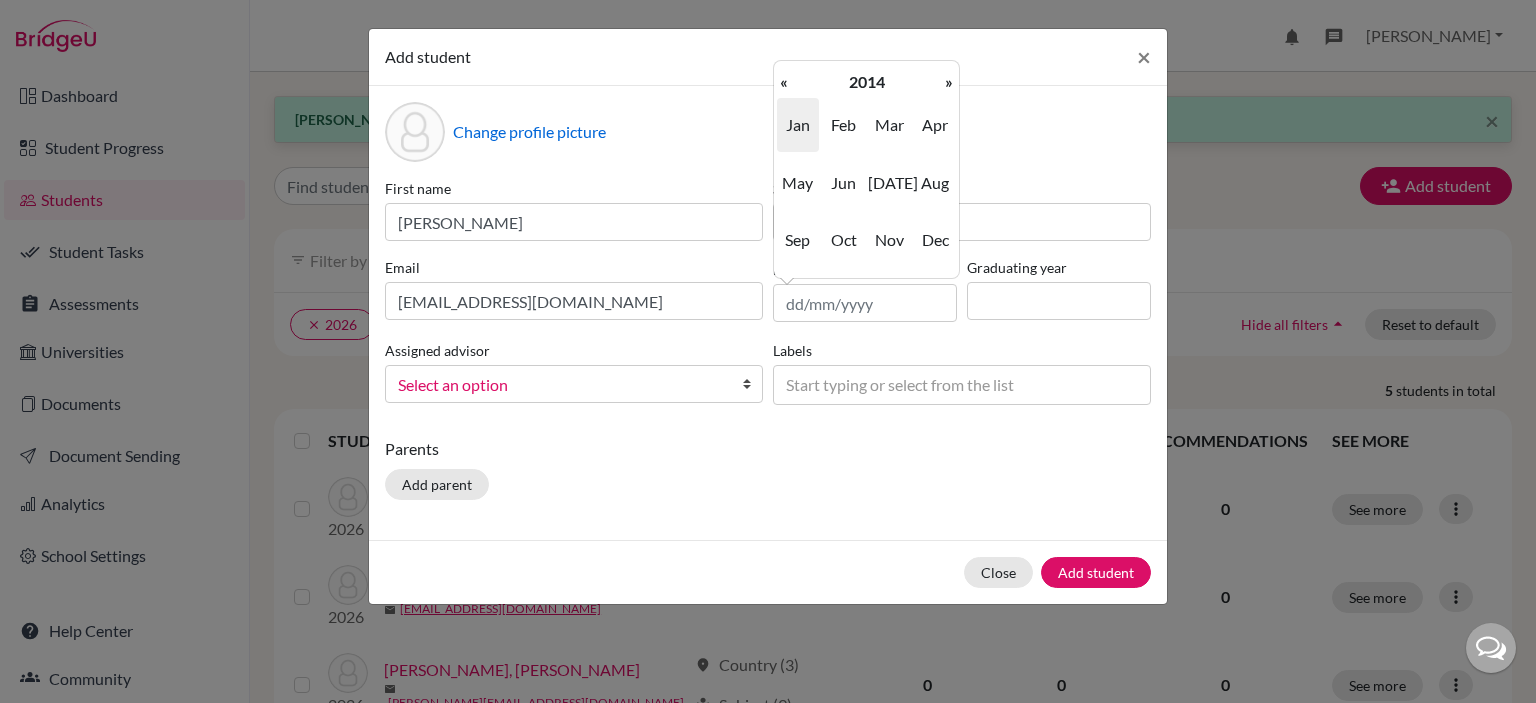 click on "«" at bounding box center (784, 82) 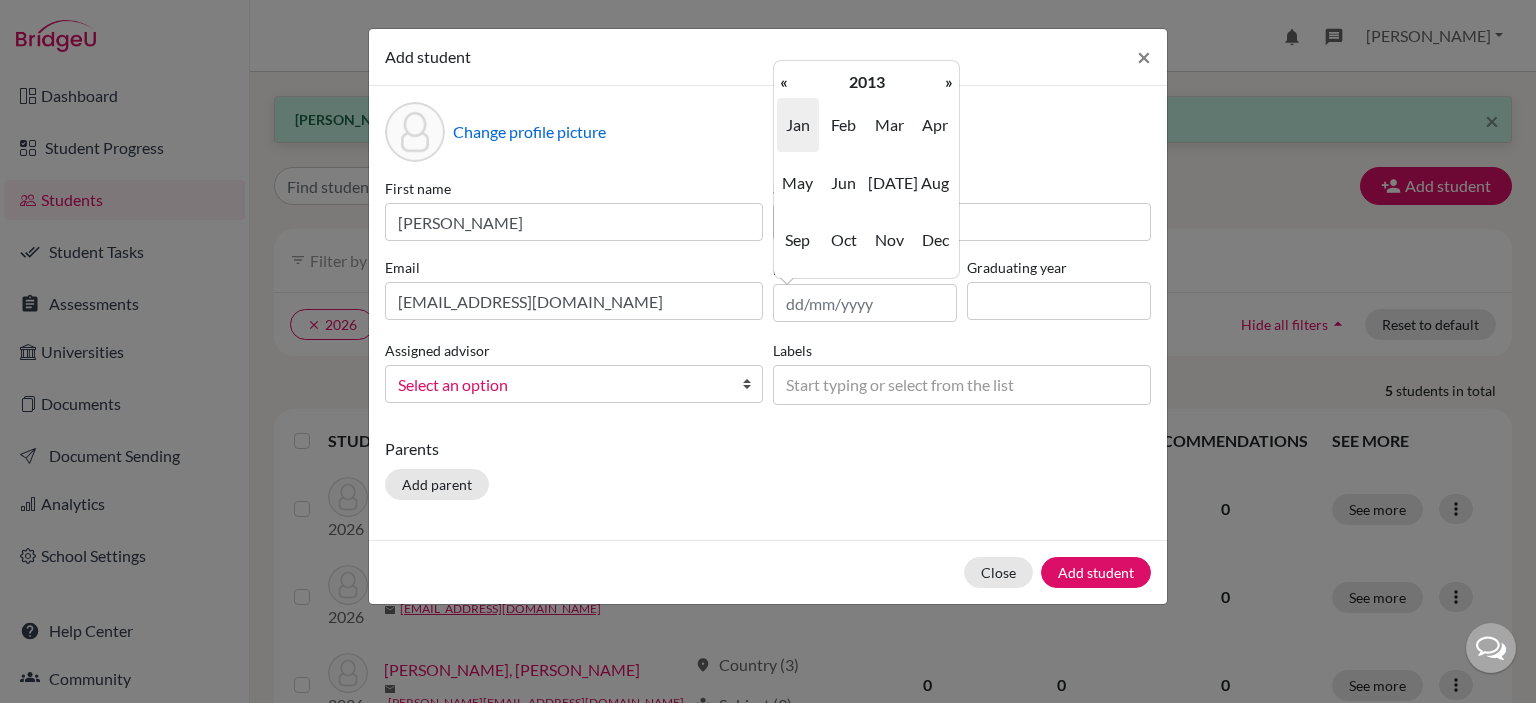 click on "«" at bounding box center (784, 82) 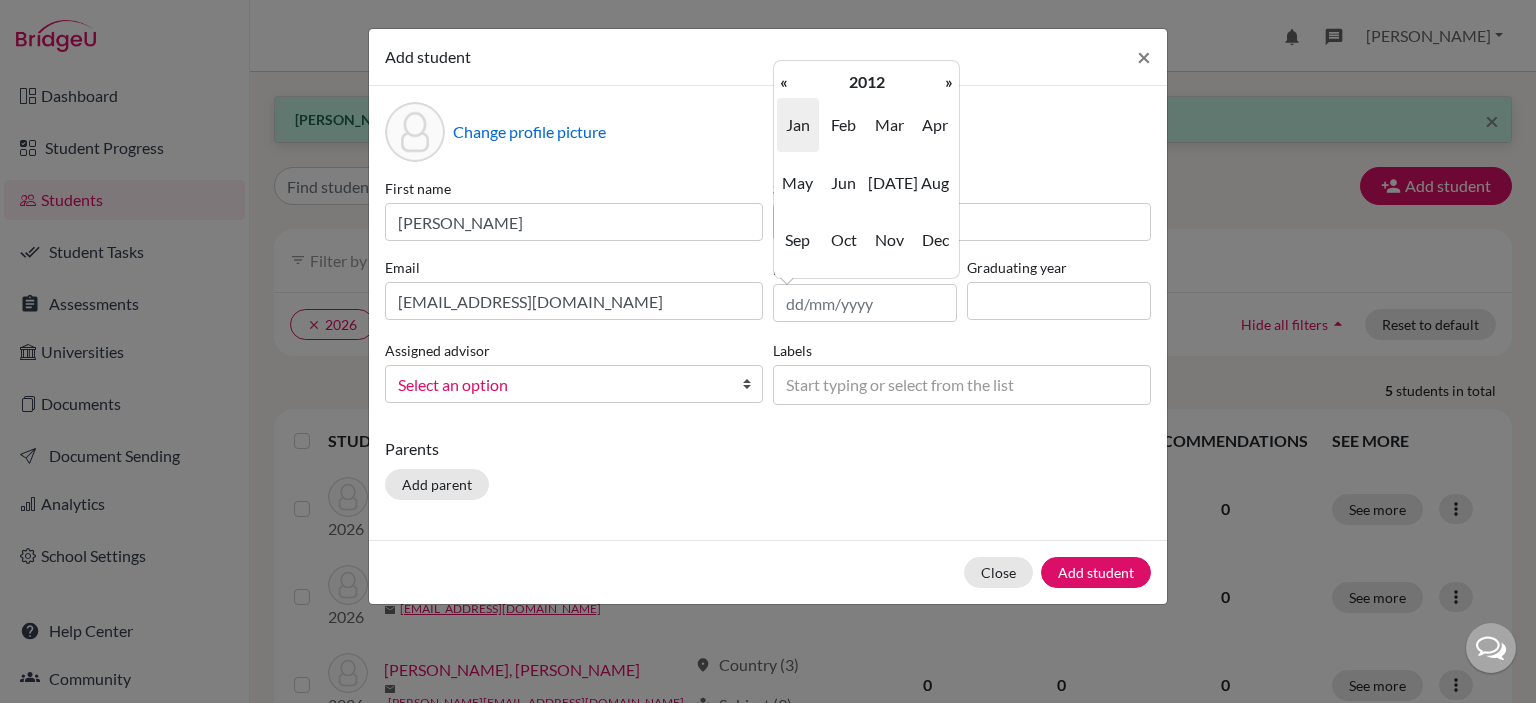 click on "«" at bounding box center [784, 82] 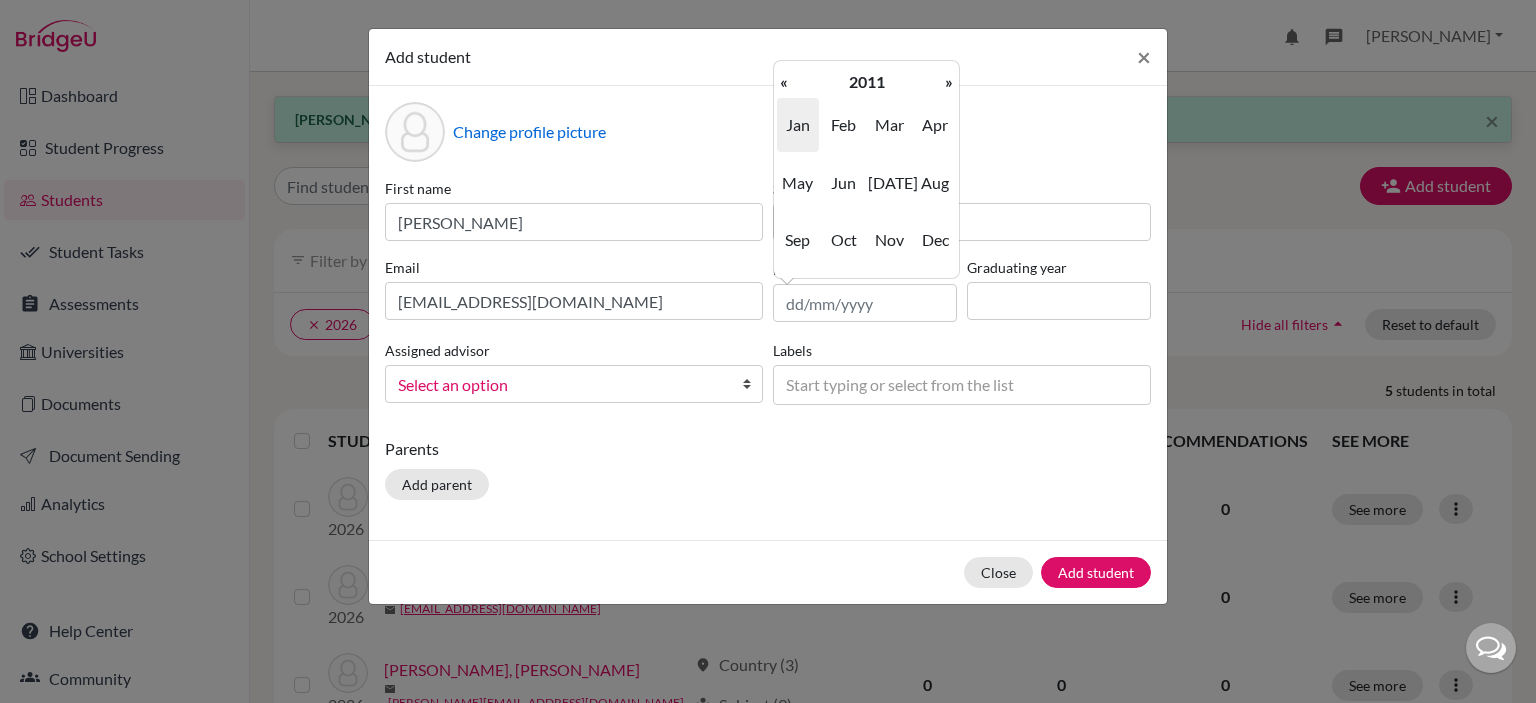 click on "«" at bounding box center [784, 82] 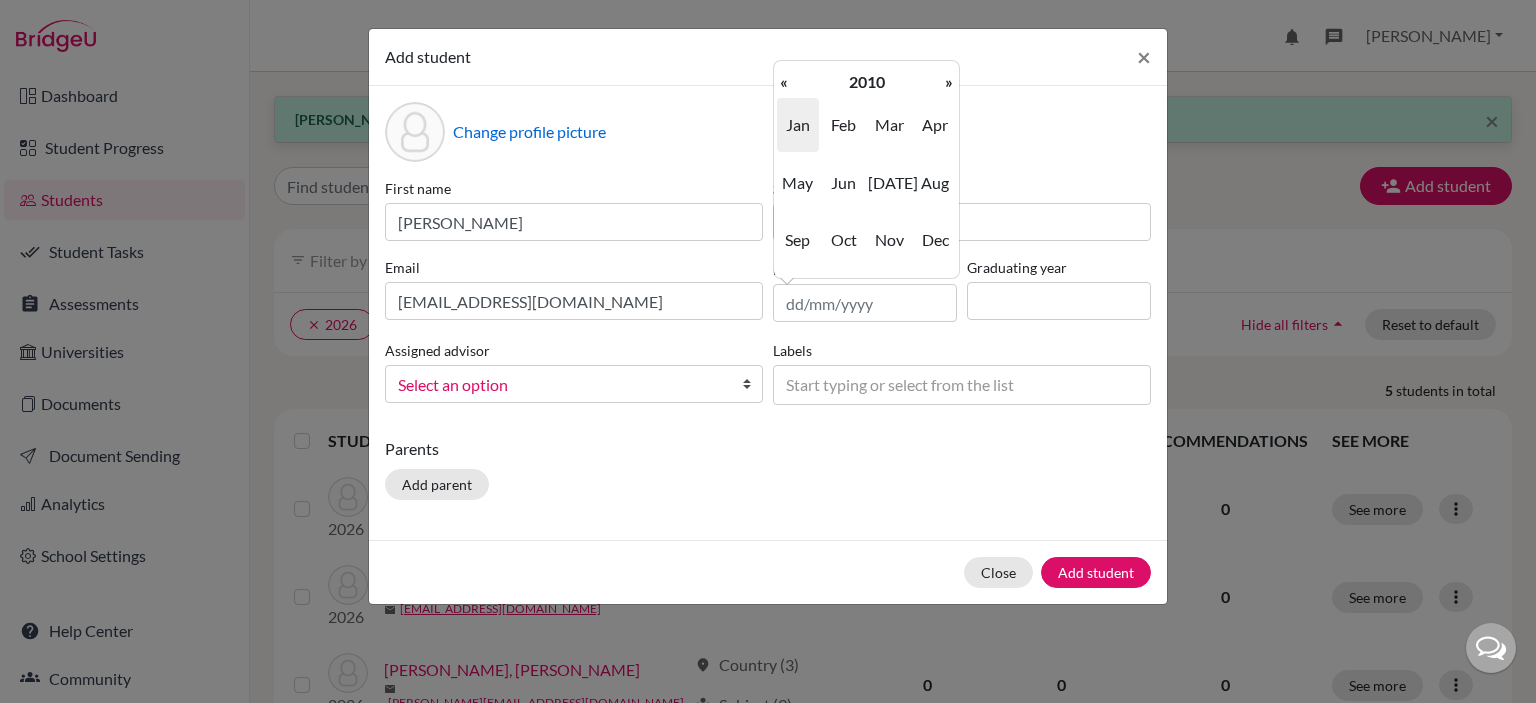 click on "«" at bounding box center (784, 82) 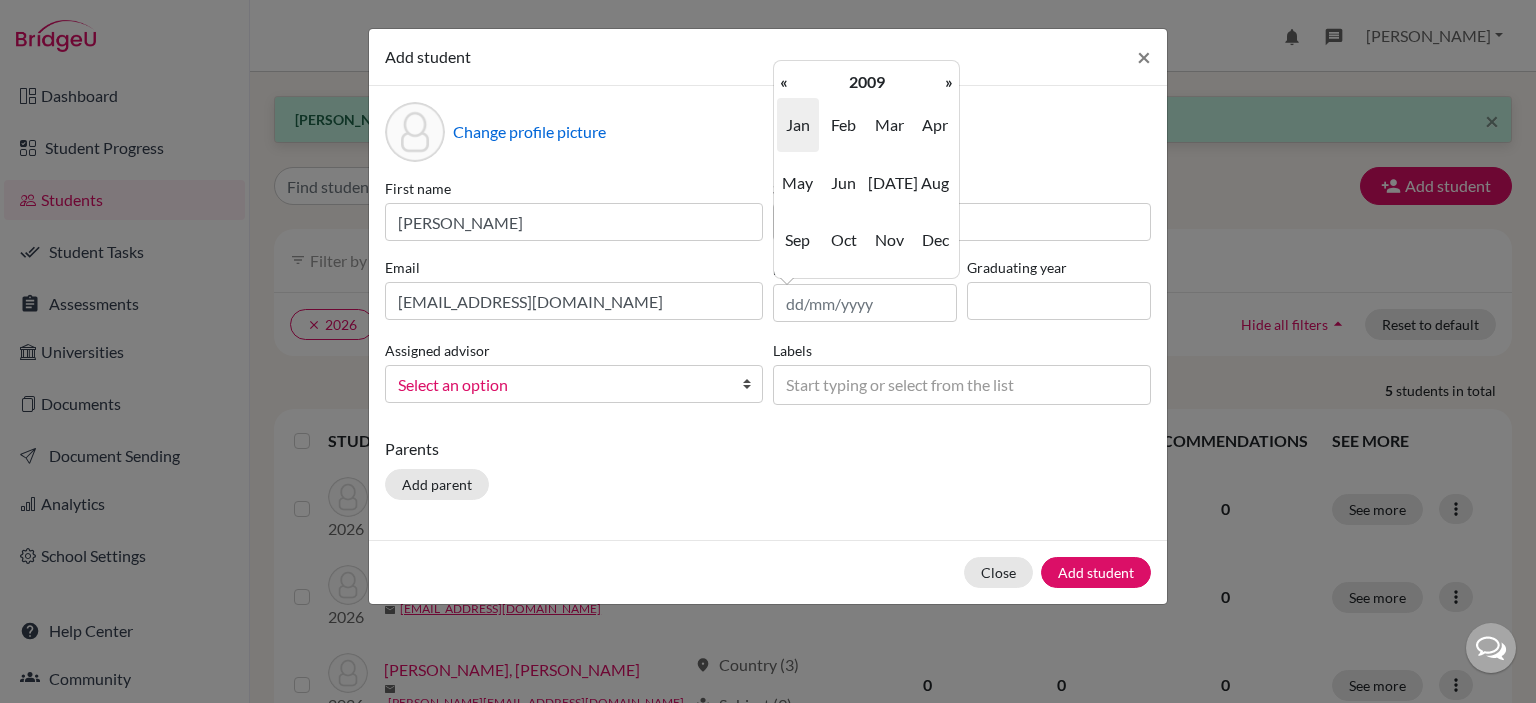 click on "«" at bounding box center (784, 82) 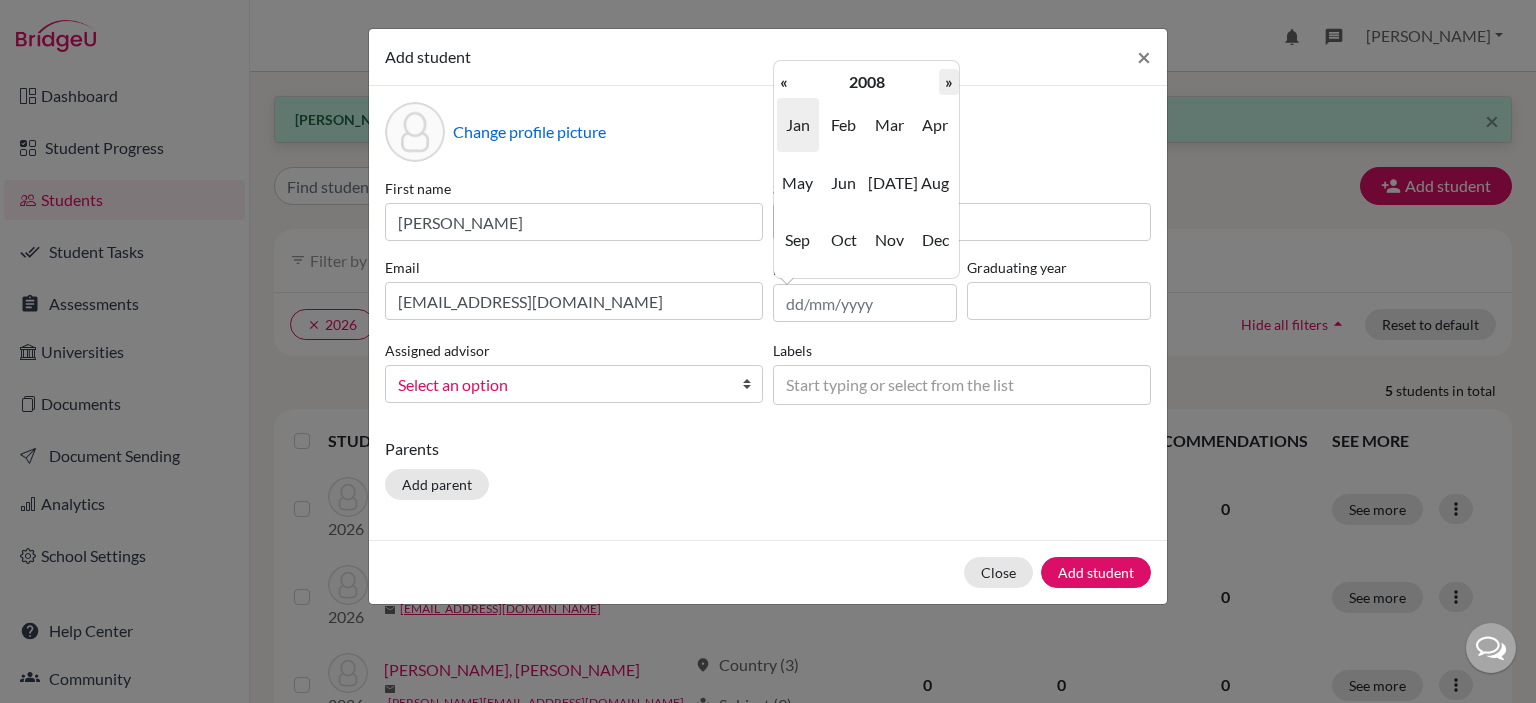 click on "»" at bounding box center (949, 82) 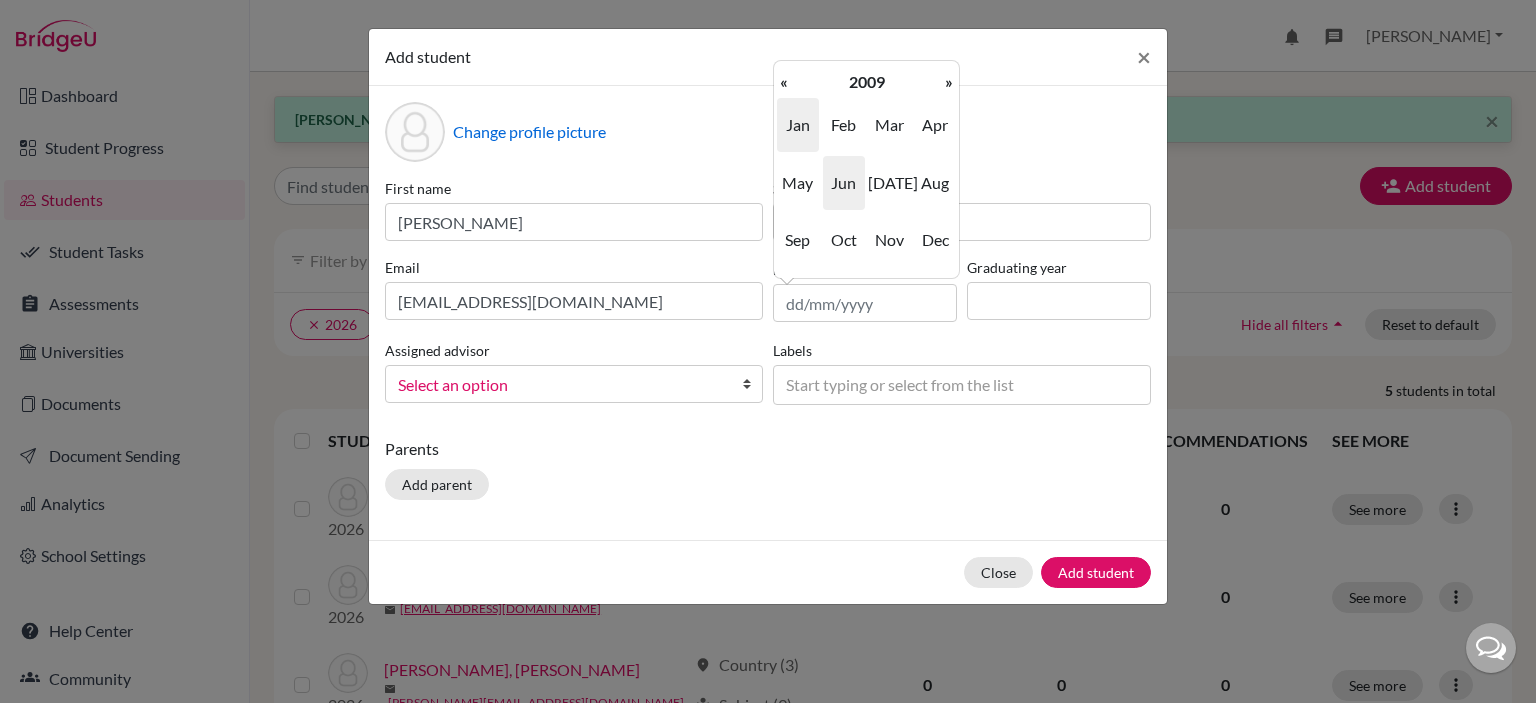 click on "Jun" at bounding box center [844, 183] 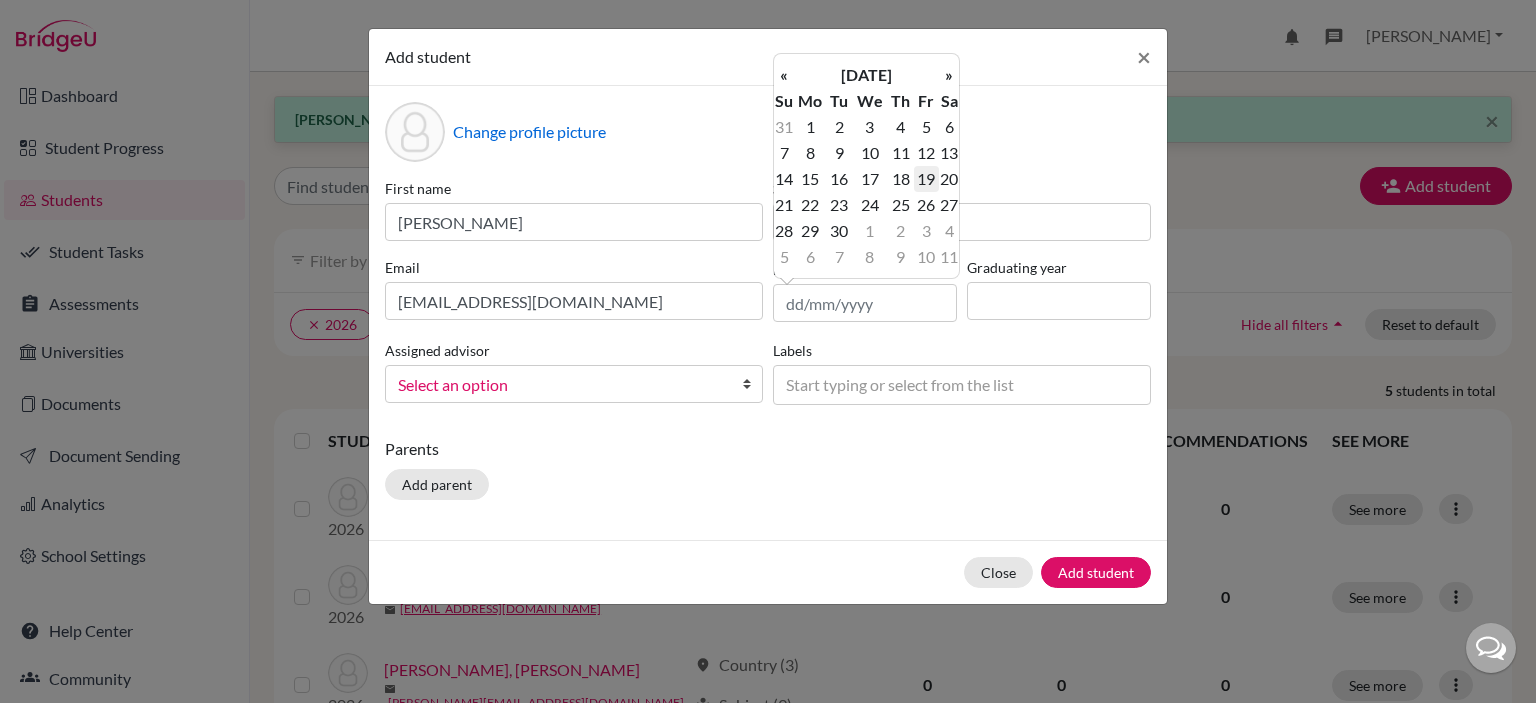 click on "19" at bounding box center (926, 179) 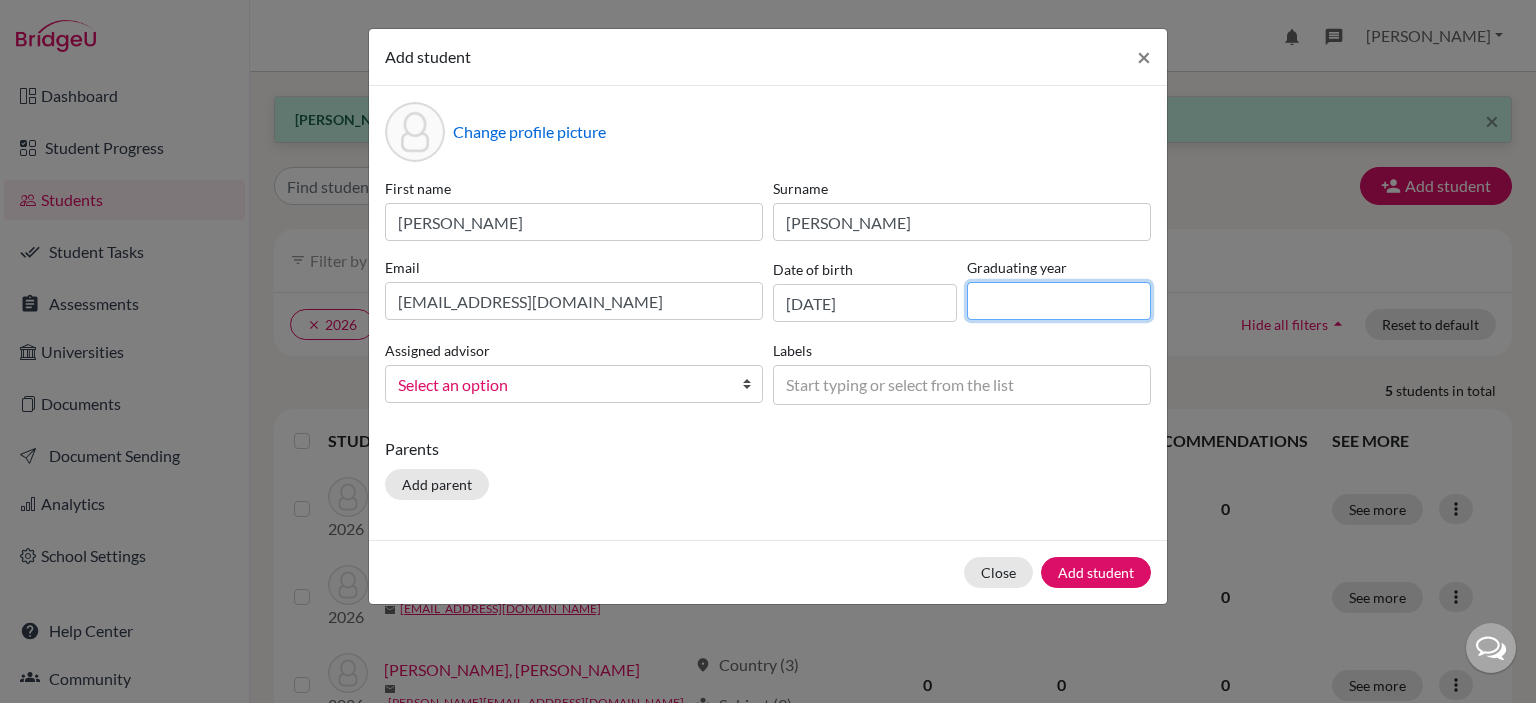 click at bounding box center (1059, 301) 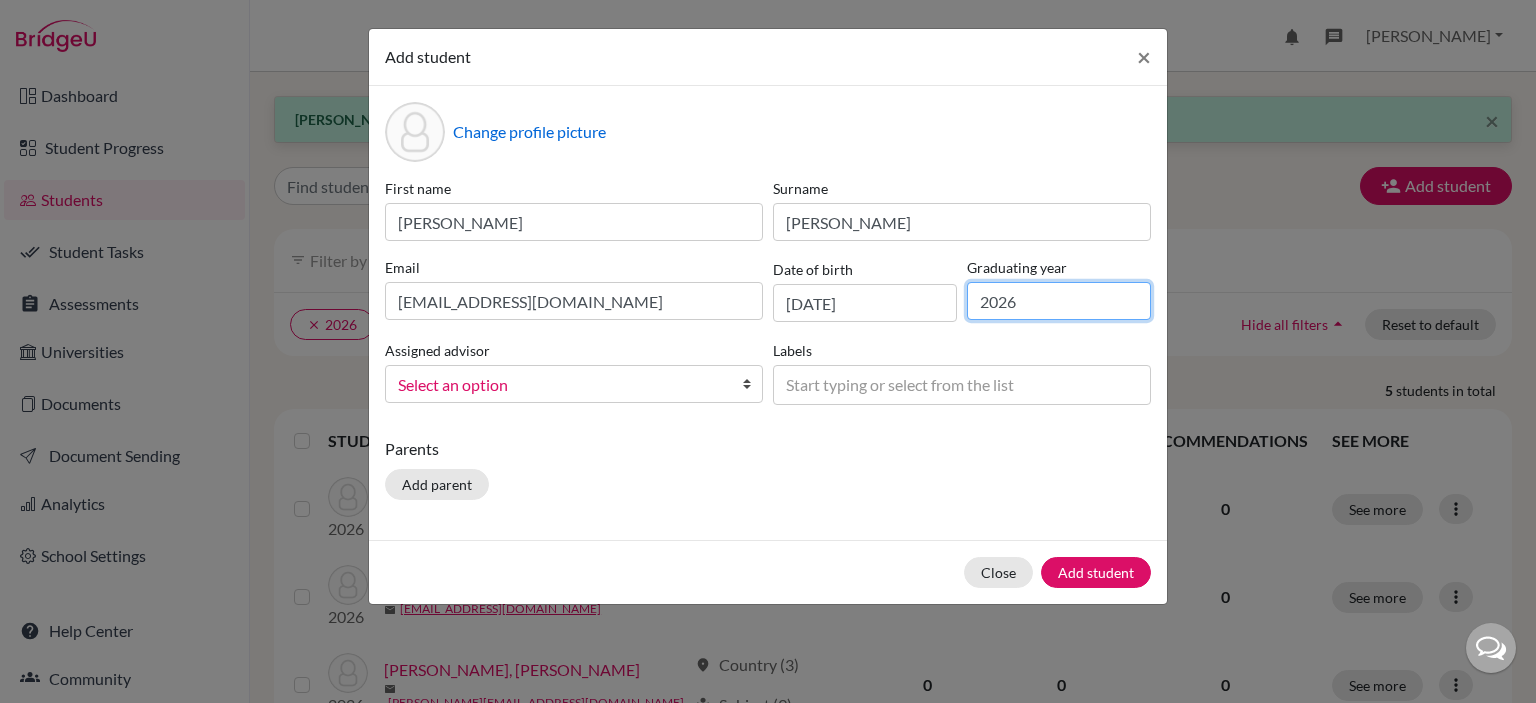 type on "2026" 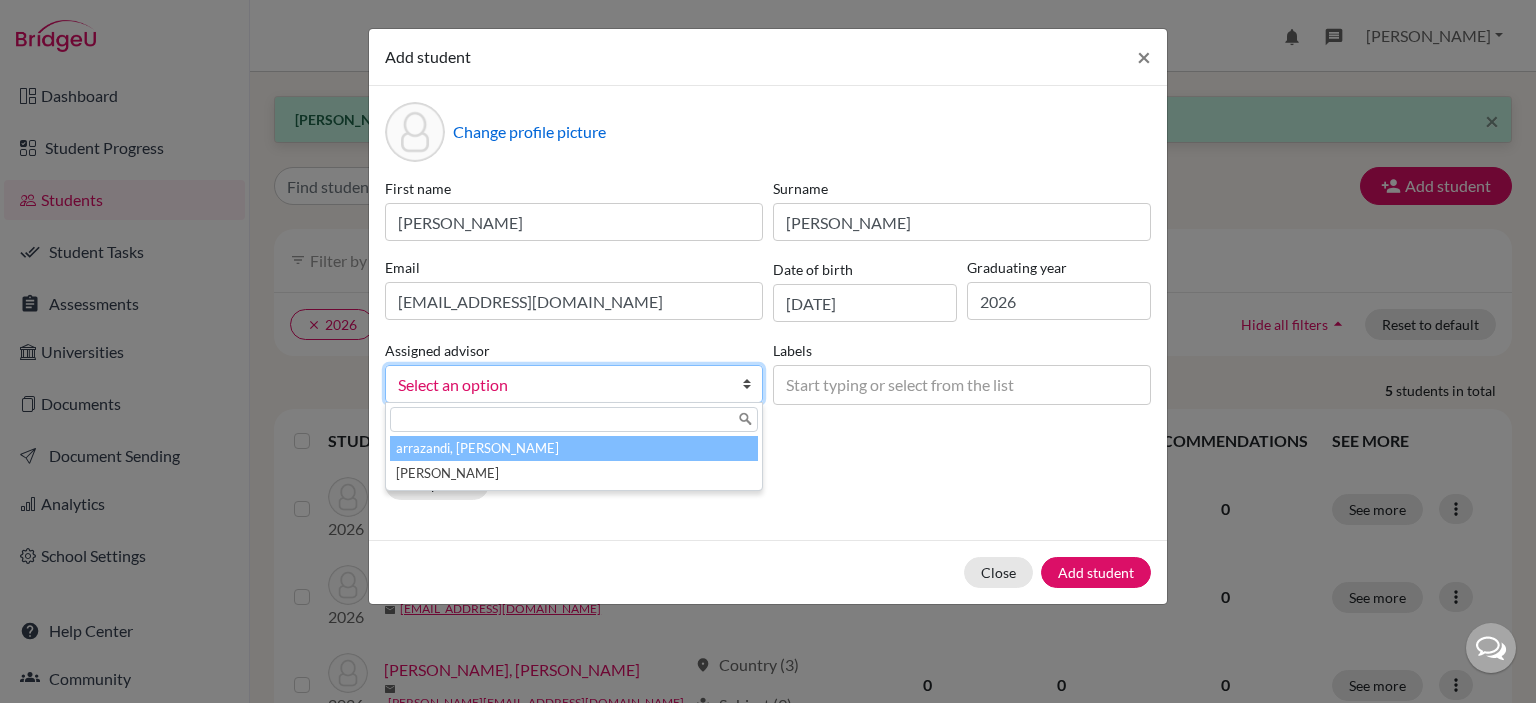 click on "Select an option" at bounding box center (561, 385) 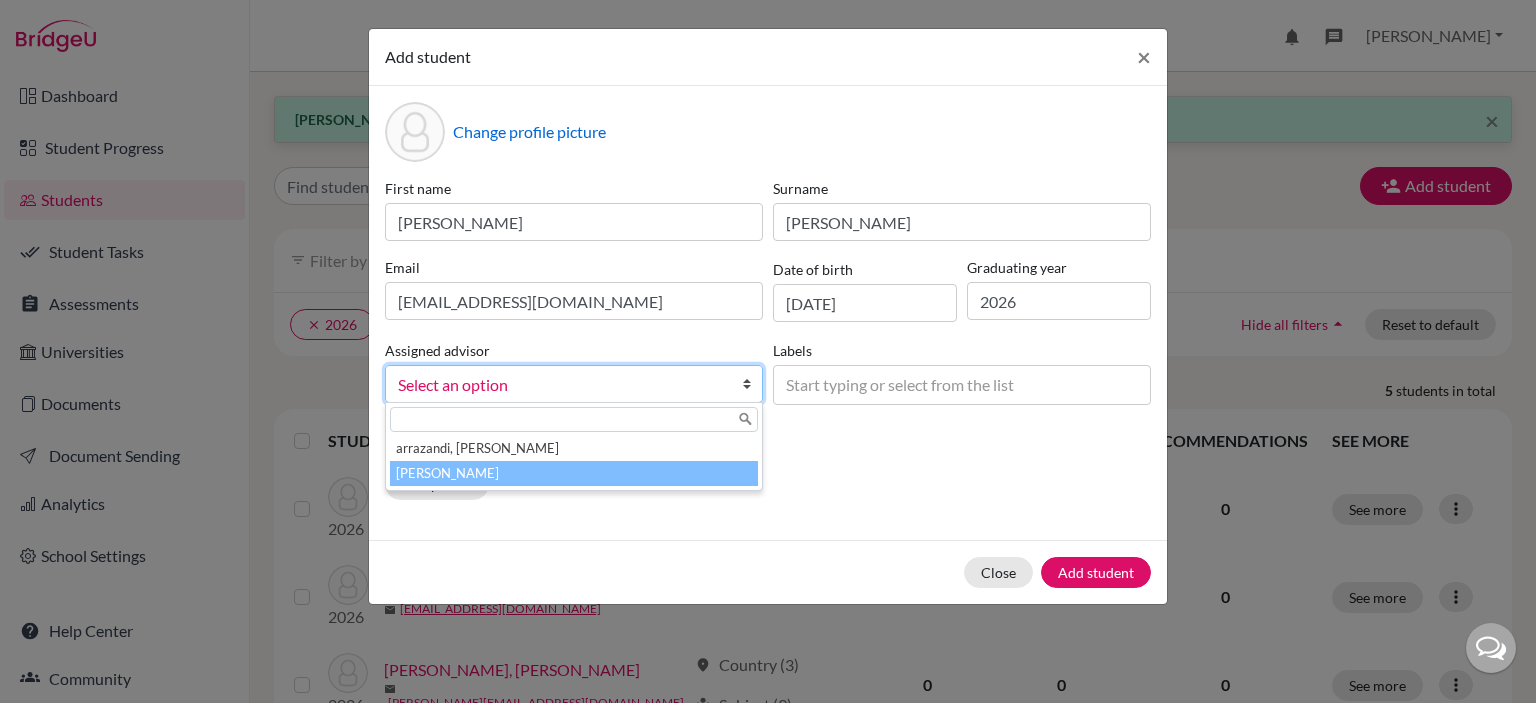 click on "[PERSON_NAME]" at bounding box center [574, 473] 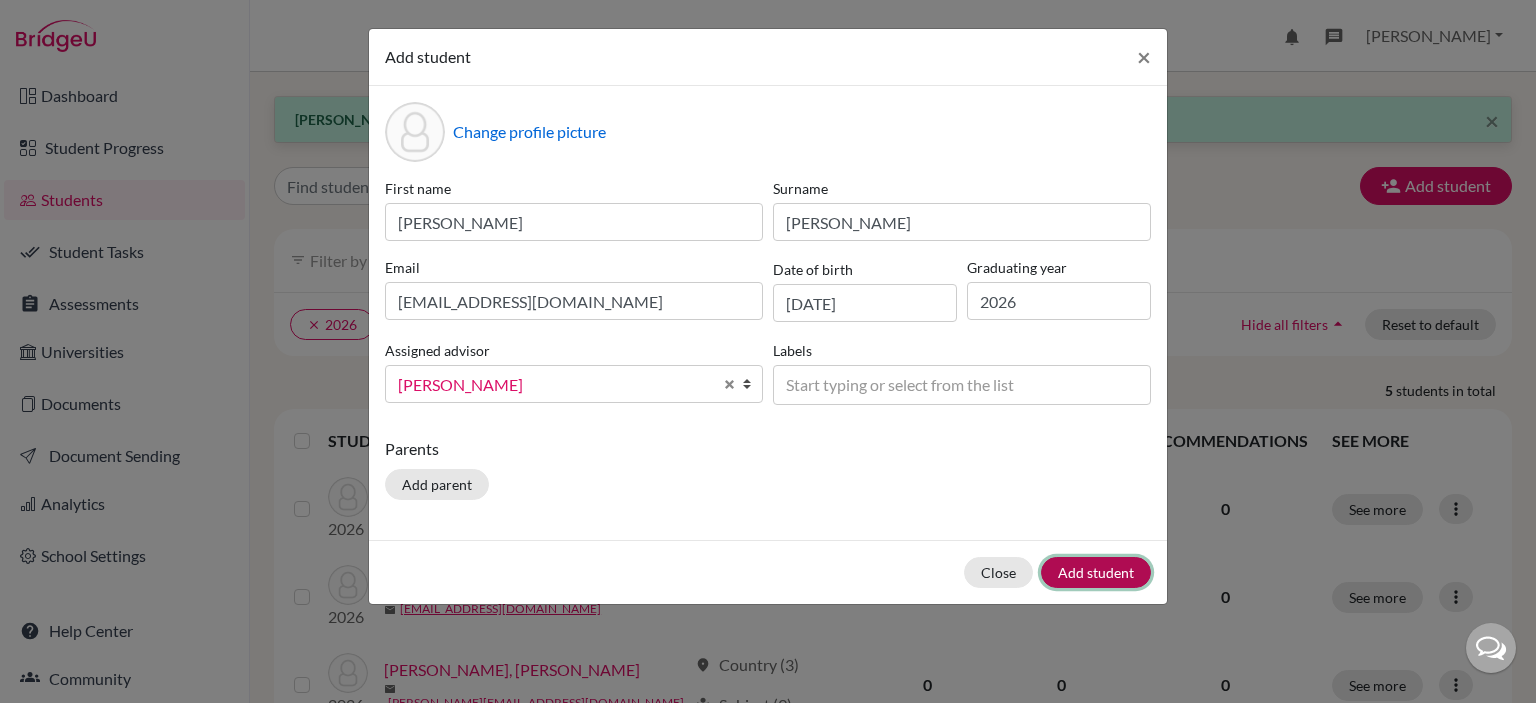 click on "Add student" at bounding box center (1096, 572) 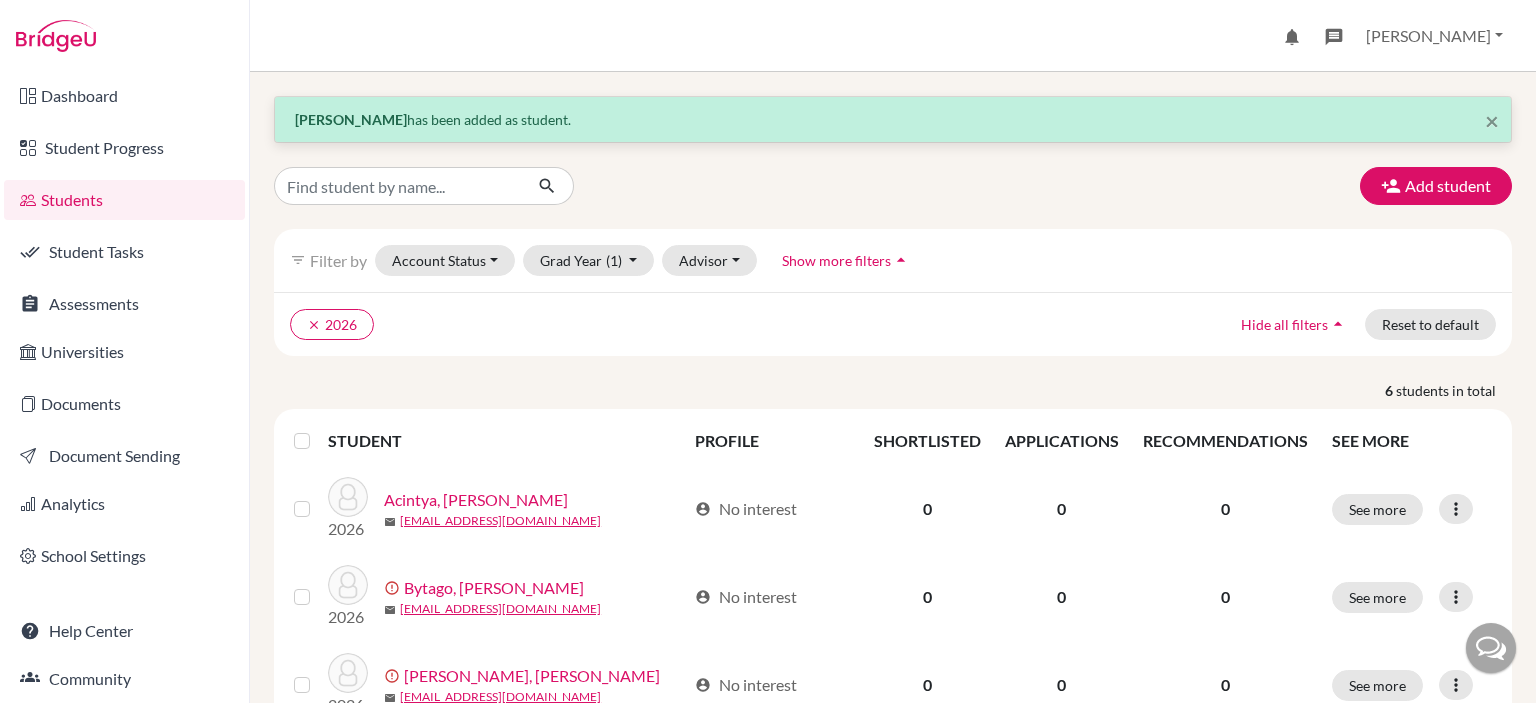 scroll, scrollTop: 200, scrollLeft: 0, axis: vertical 